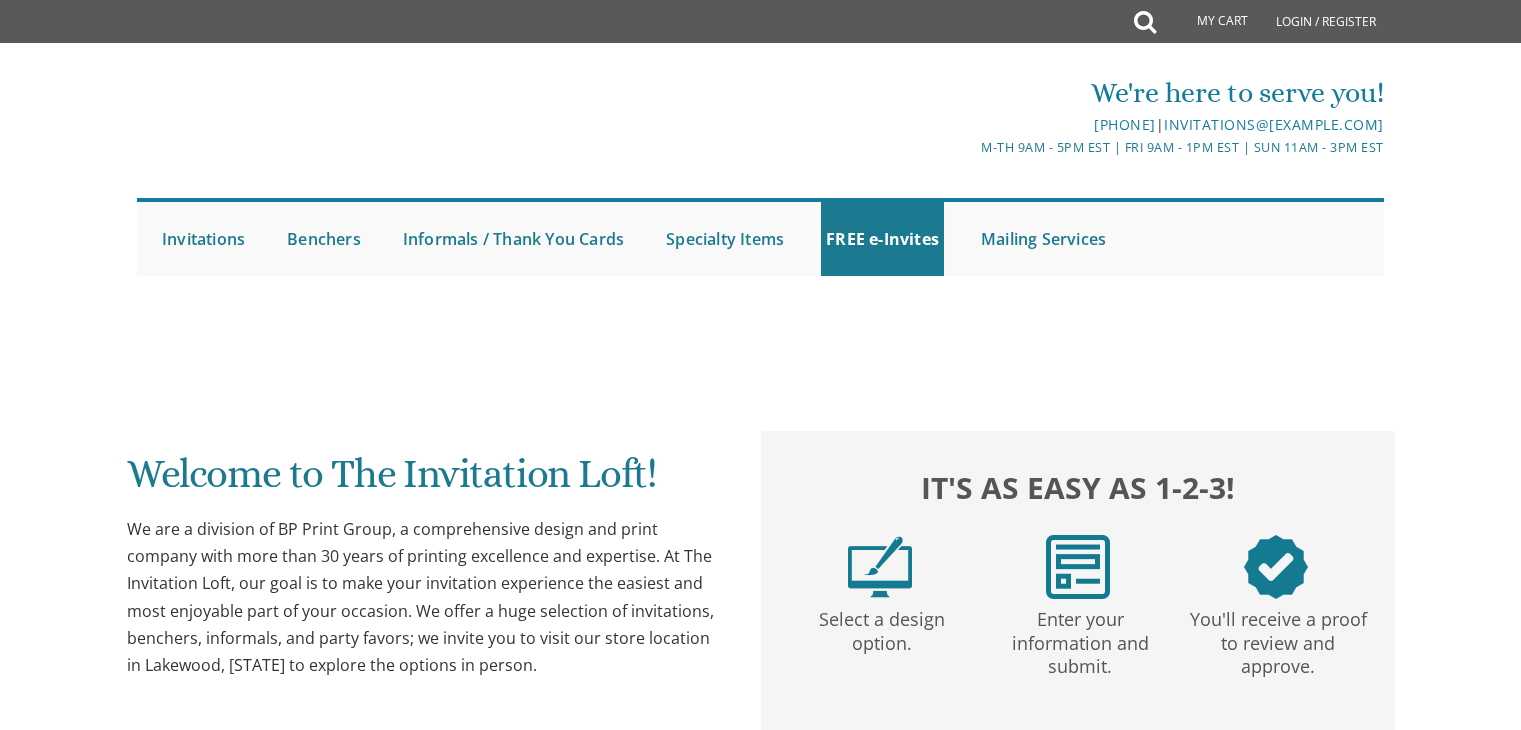 scroll, scrollTop: 0, scrollLeft: 0, axis: both 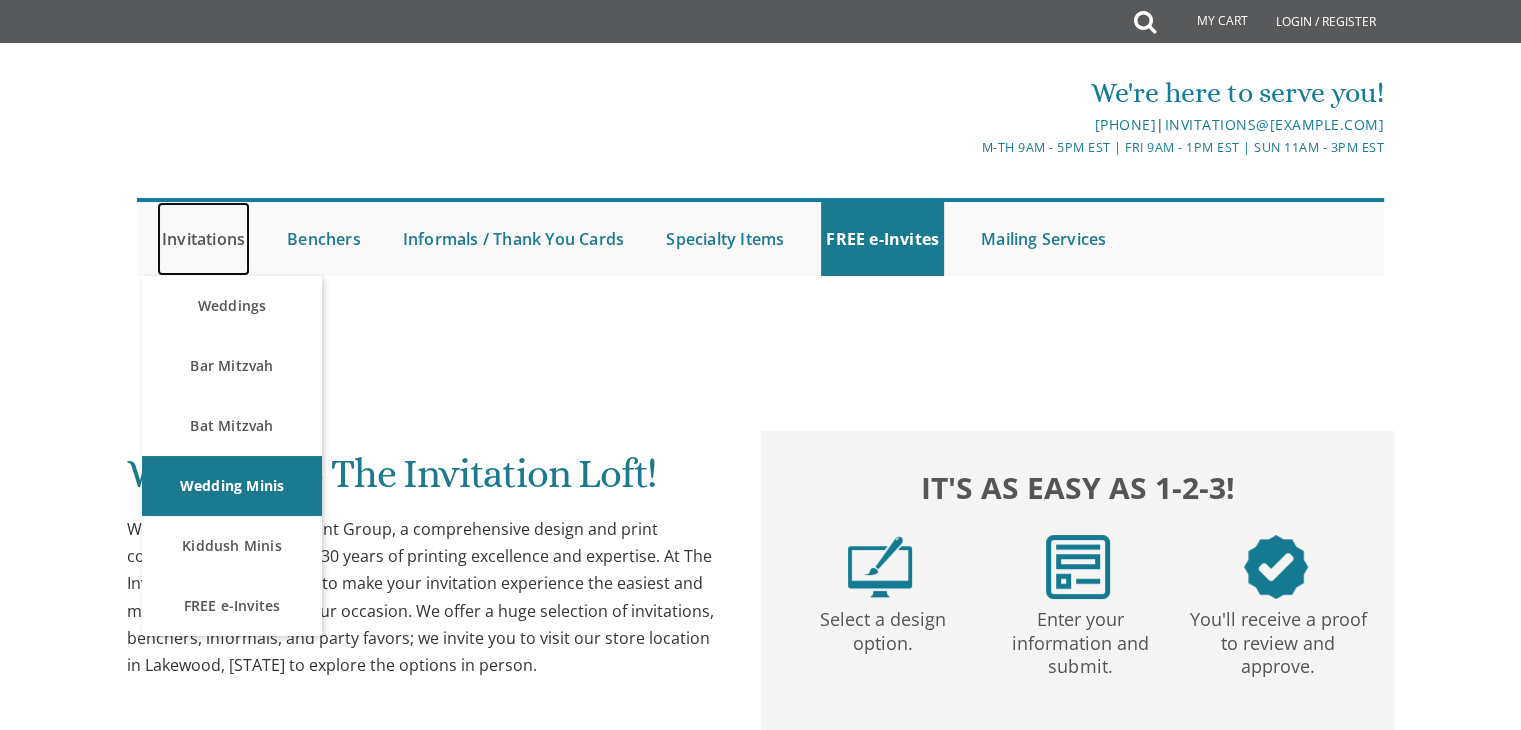 click on "Invitations" at bounding box center [203, 239] 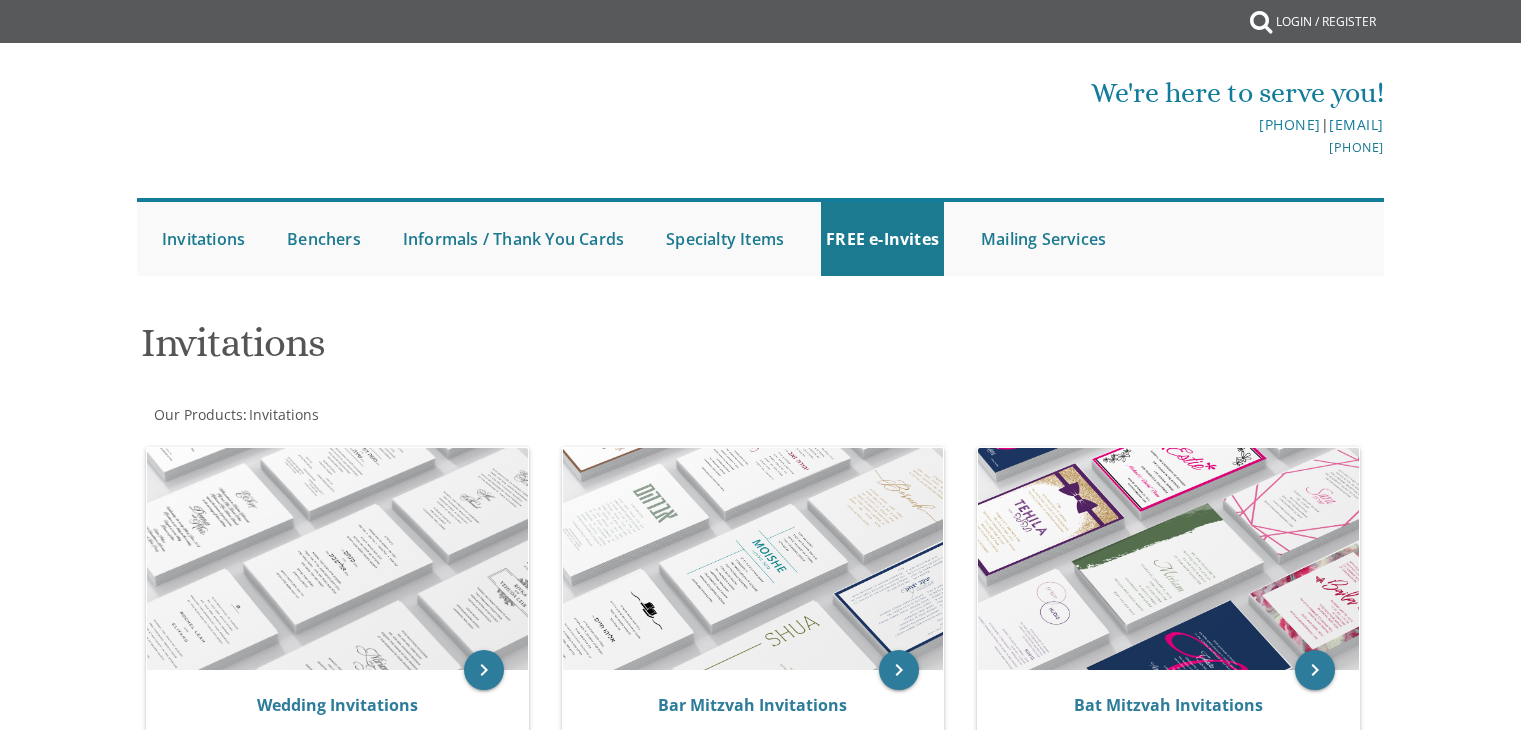 scroll, scrollTop: 0, scrollLeft: 0, axis: both 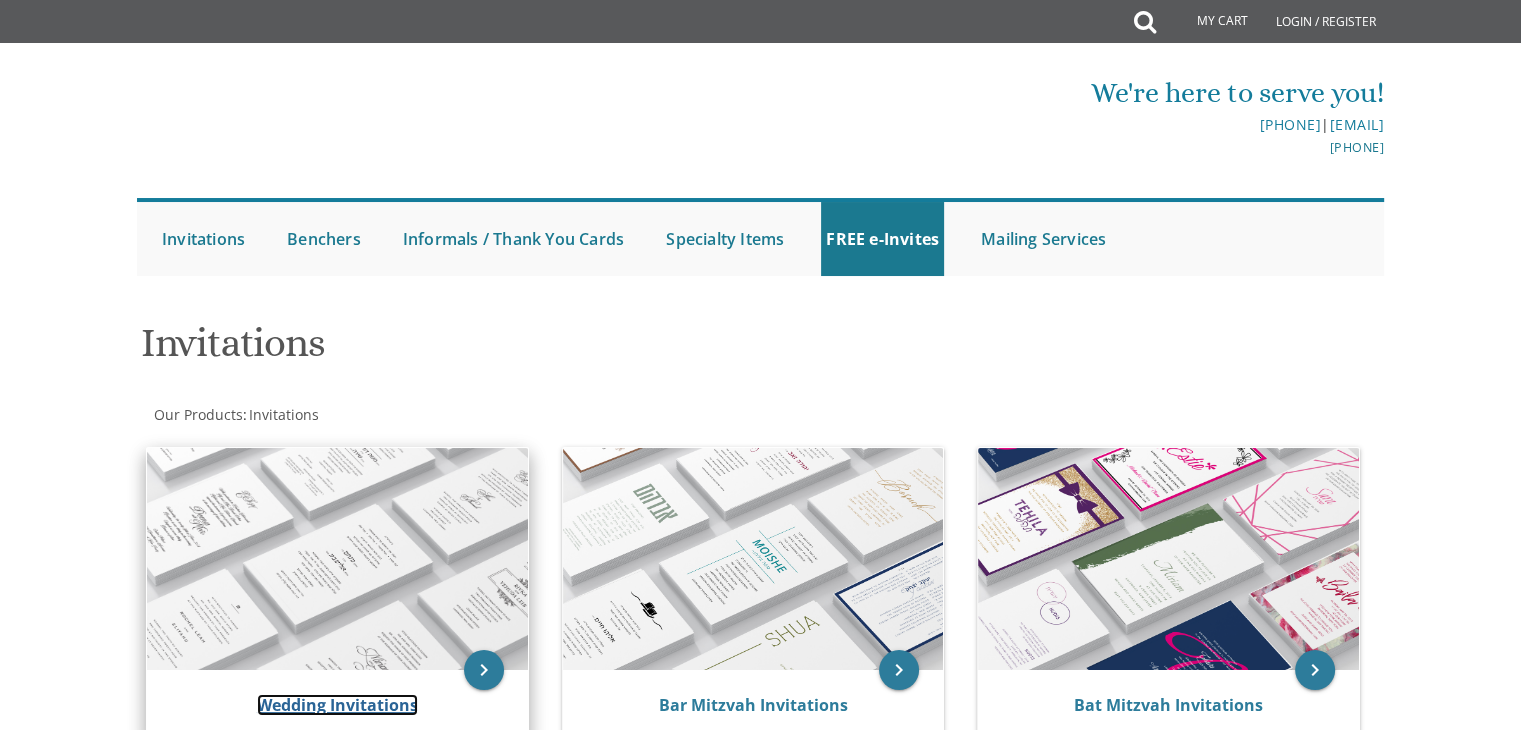click on "Wedding Invitations" at bounding box center [337, 705] 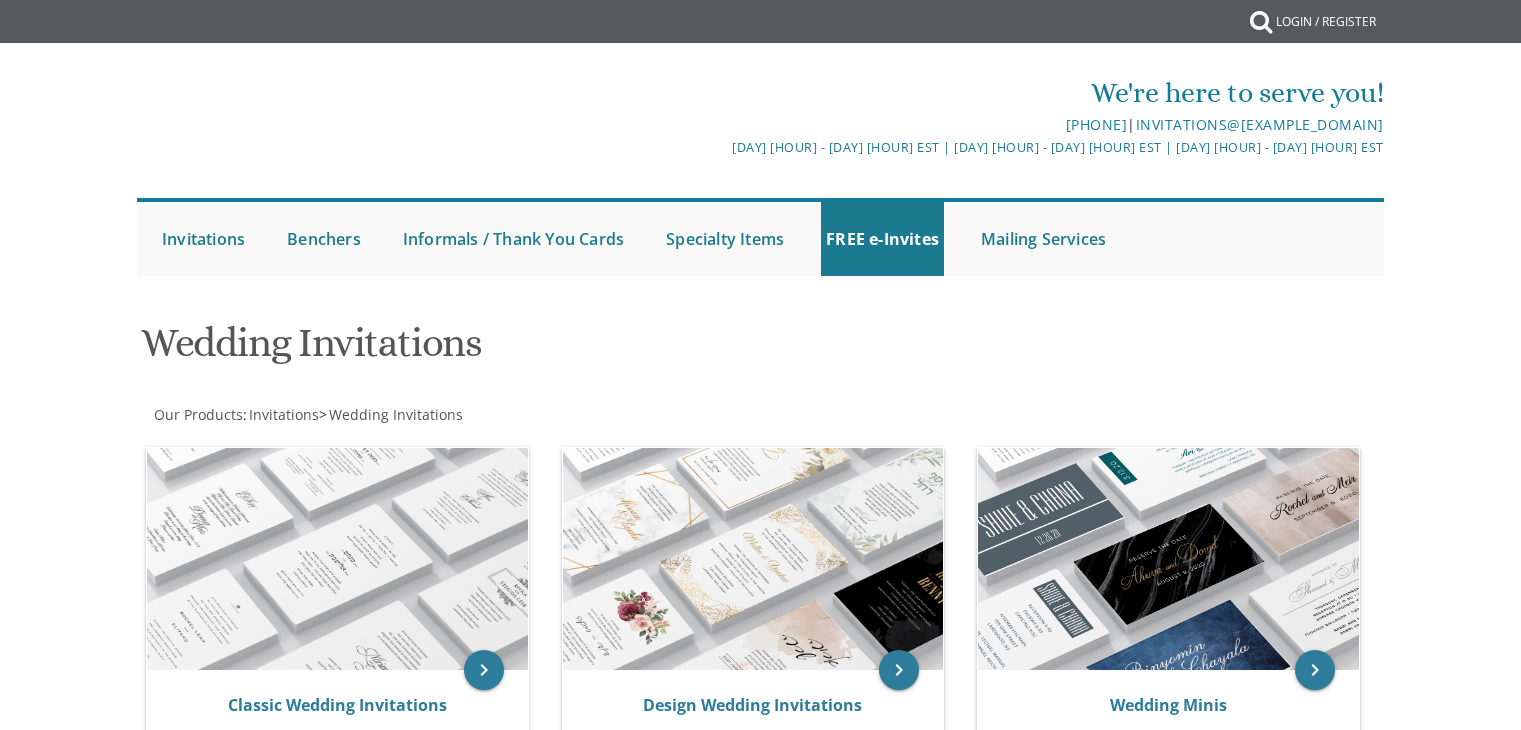 scroll, scrollTop: 0, scrollLeft: 0, axis: both 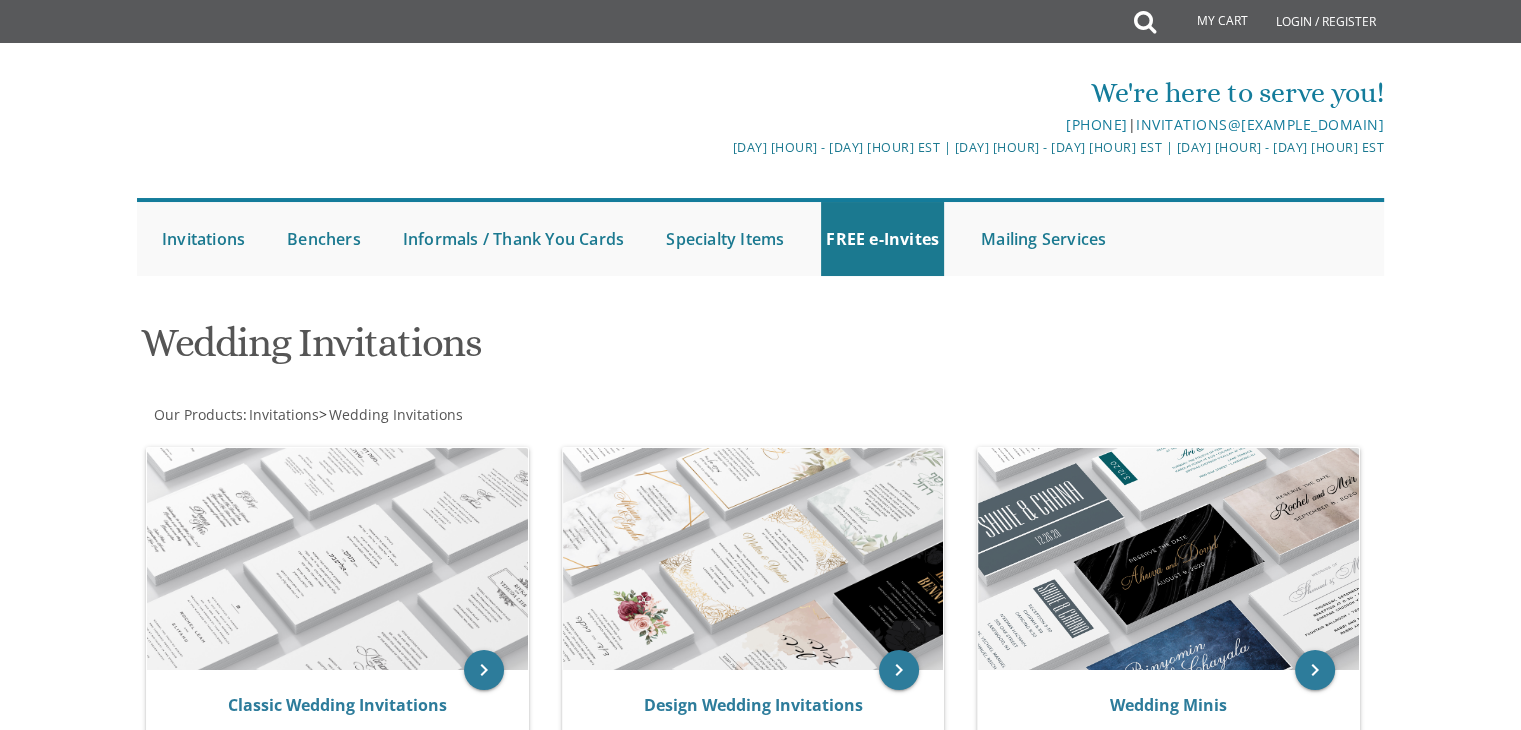click at bounding box center [337, 559] 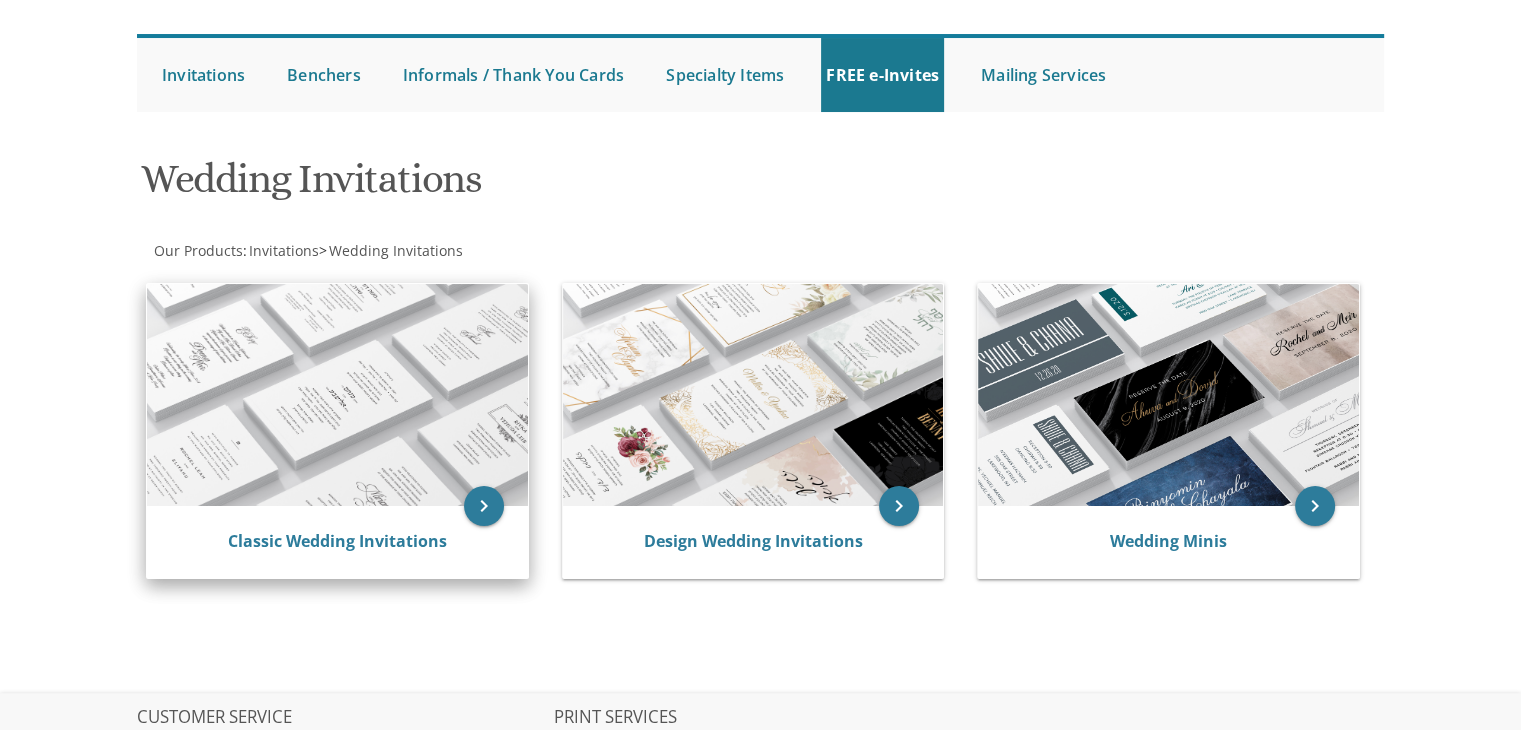 scroll, scrollTop: 175, scrollLeft: 0, axis: vertical 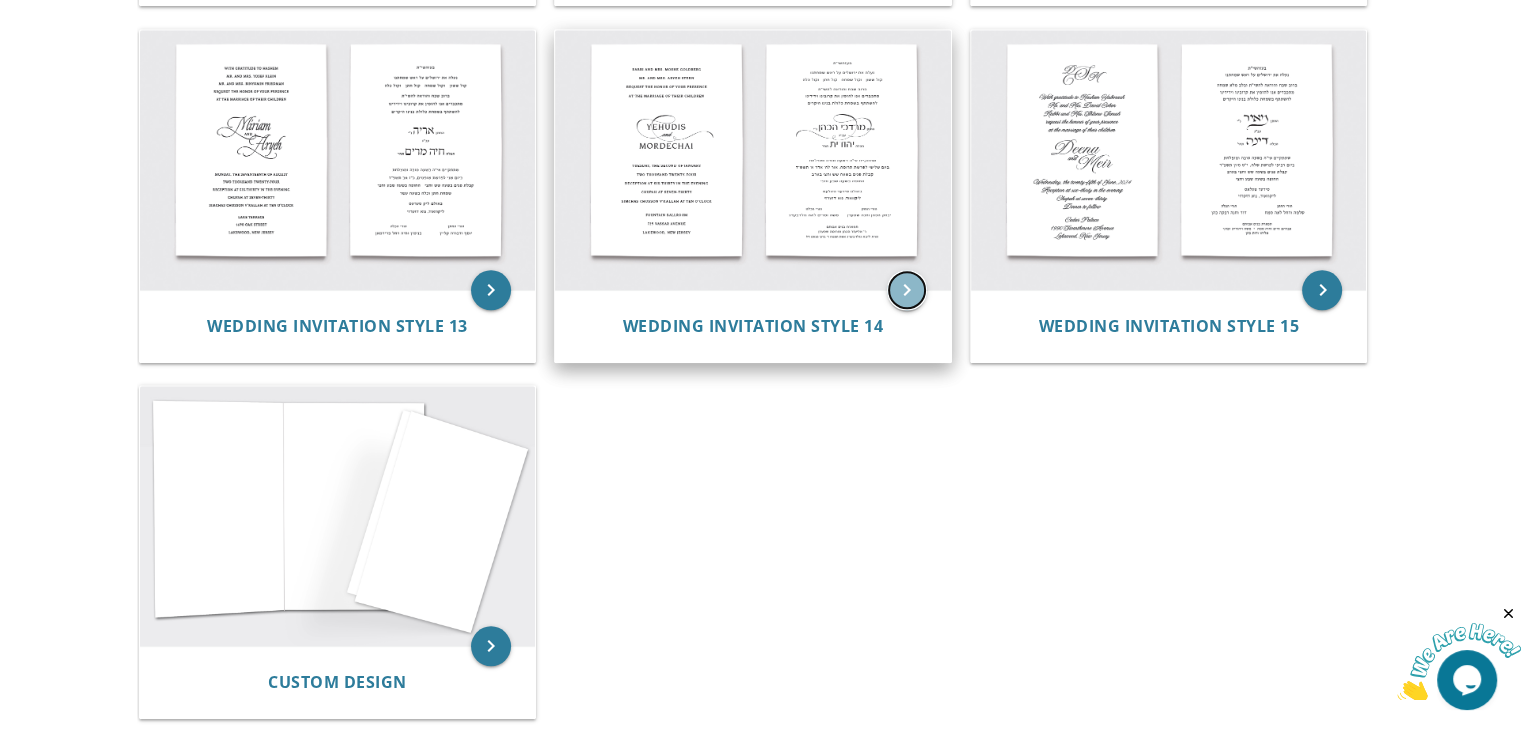 click on "keyboard_arrow_right" at bounding box center [907, 290] 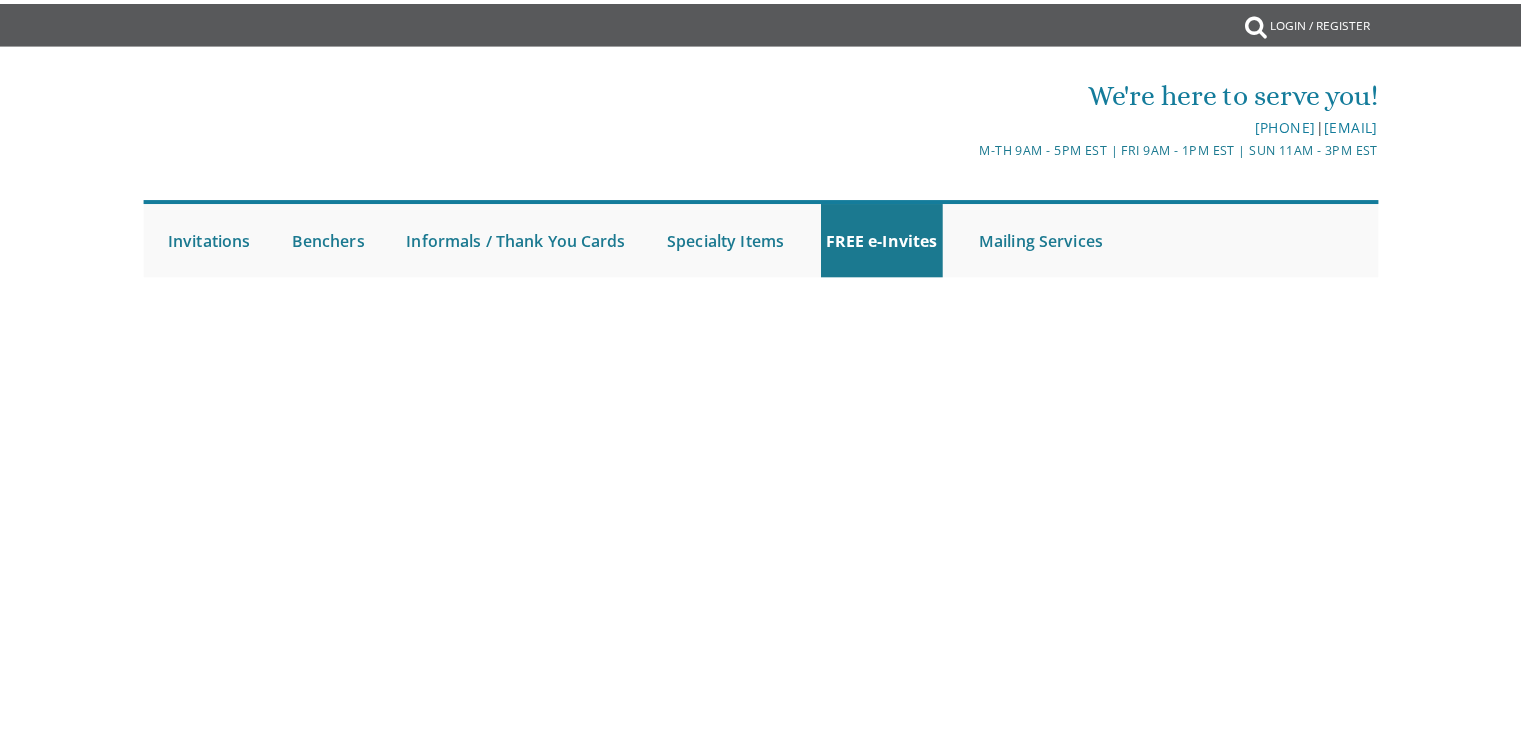 scroll, scrollTop: 0, scrollLeft: 0, axis: both 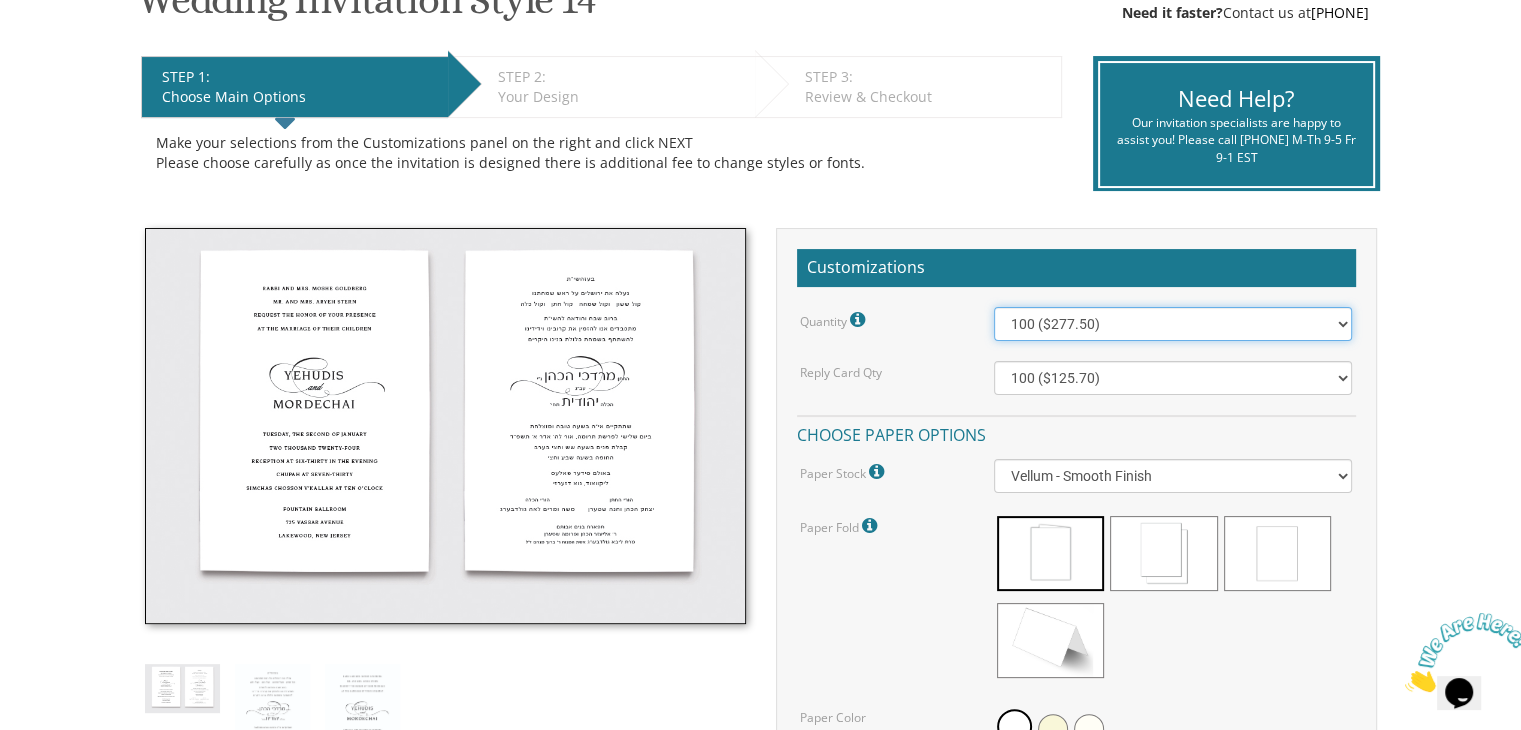 click on "100 ($277.50) 200 ($330.45) 300 ($380.65) 400 ($432.70) 500 ($482.10) 600 ($534.10) 700 ($583.65) 800 ($635.30) 900 ($684.60) 1000 ($733.55) 1100 ($785.50) 1200 ($833.05) 1300 ($884.60) 1400 ($934.05) 1500 ($983.75) 1600 ($1,033.10) 1700 ($1,082.75) 1800 ($1,132.20) 1900 ($1,183.75) 2000 ($1,230.95)" at bounding box center [1173, 324] 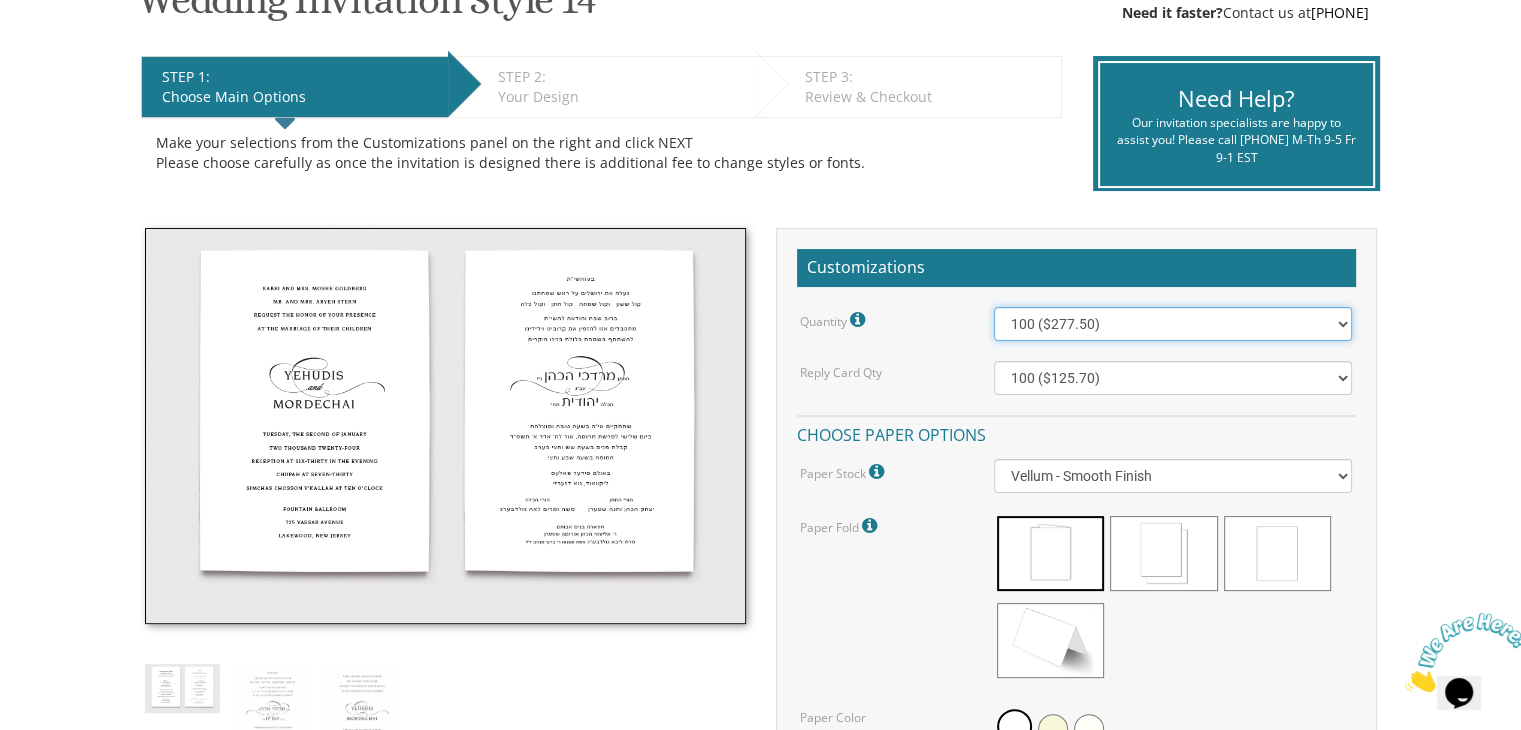select on "1200" 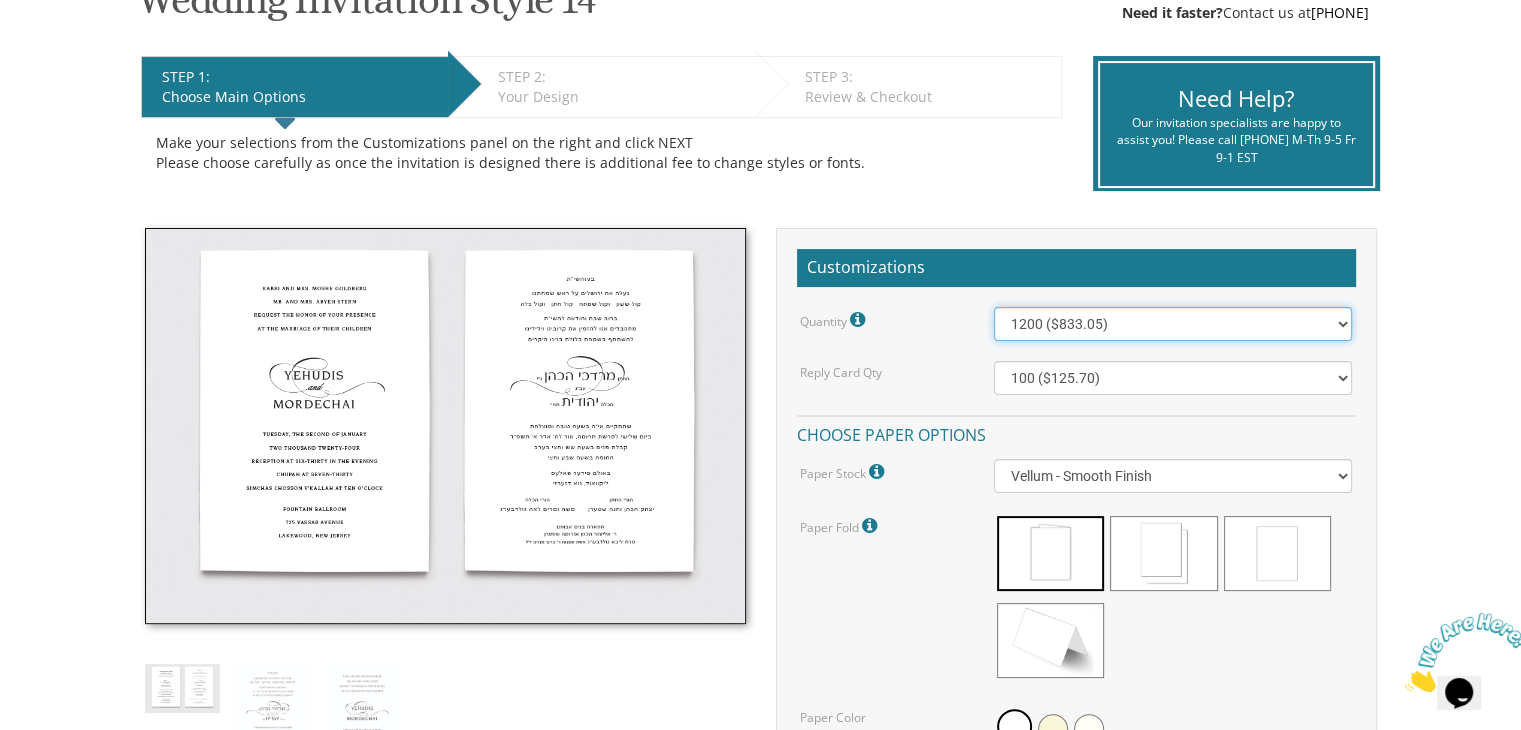 click on "100 ($277.50) 200 ($330.45) 300 ($380.65) 400 ($432.70) 500 ($482.10) 600 ($534.10) 700 ($583.65) 800 ($635.30) 900 ($684.60) 1000 ($733.55) 1100 ($785.50) 1200 ($833.05) 1300 ($884.60) 1400 ($934.05) 1500 ($983.75) 1600 ($1,033.10) 1700 ($1,082.75) 1800 ($1,132.20) 1900 ($1,183.75) 2000 ($1,230.95)" at bounding box center (1173, 324) 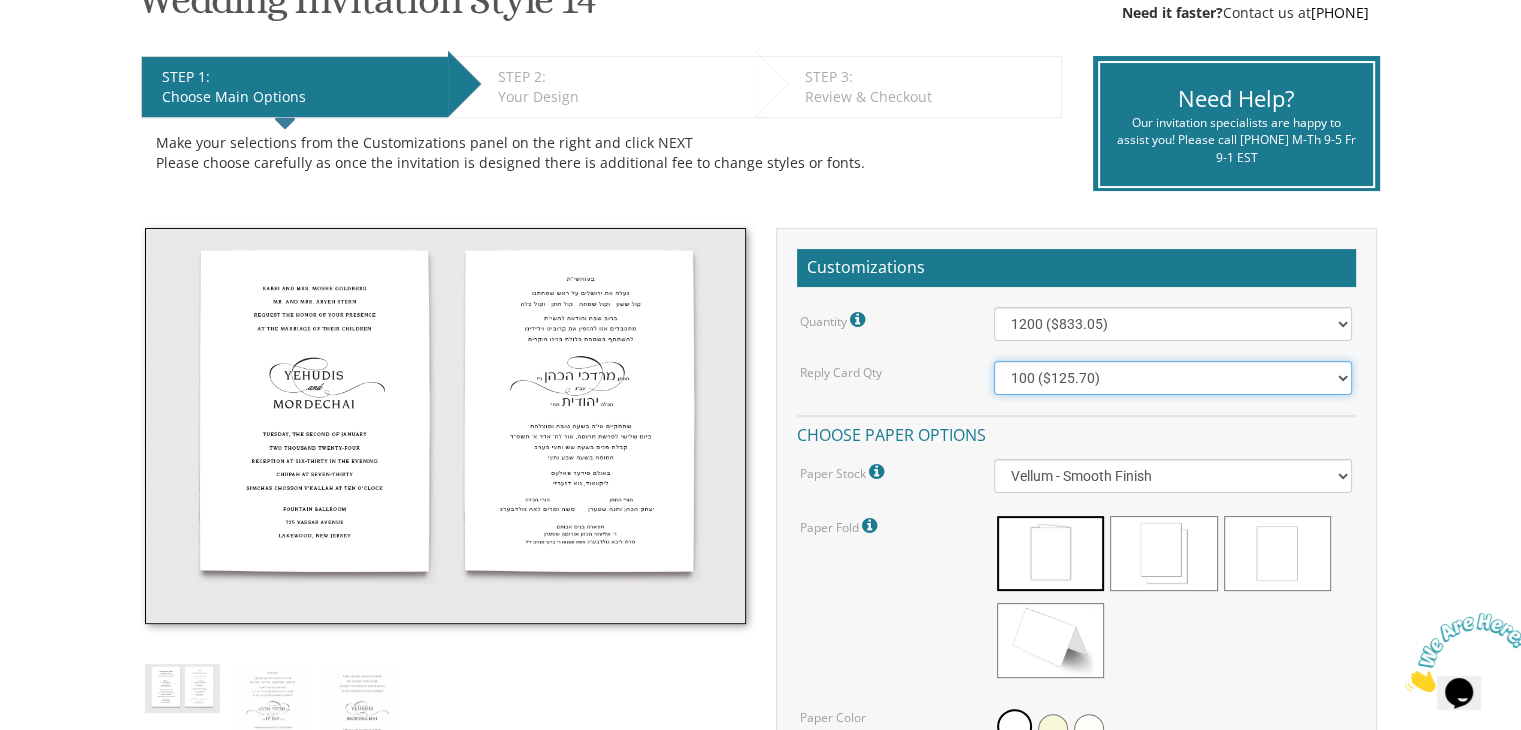 click on "100 ($125.70) 200 ($150.60) 300 ($177.95) 400 ($270.70) 500 ($225.30) 600 ($249.85) 700 ($272.35) 800 ($299.20) 900 ($323.55) 1000 ($345.80) 1100 ($370.35) 1200 ($392.90) 1300 ($419.70) 1400 ($444.00) 1500 ($466.35) 1600 ($488.75) 1700 ($517.45) 1800 ($539.60) 1900 ($561.95) 2000 ($586.05)" at bounding box center (1173, 378) 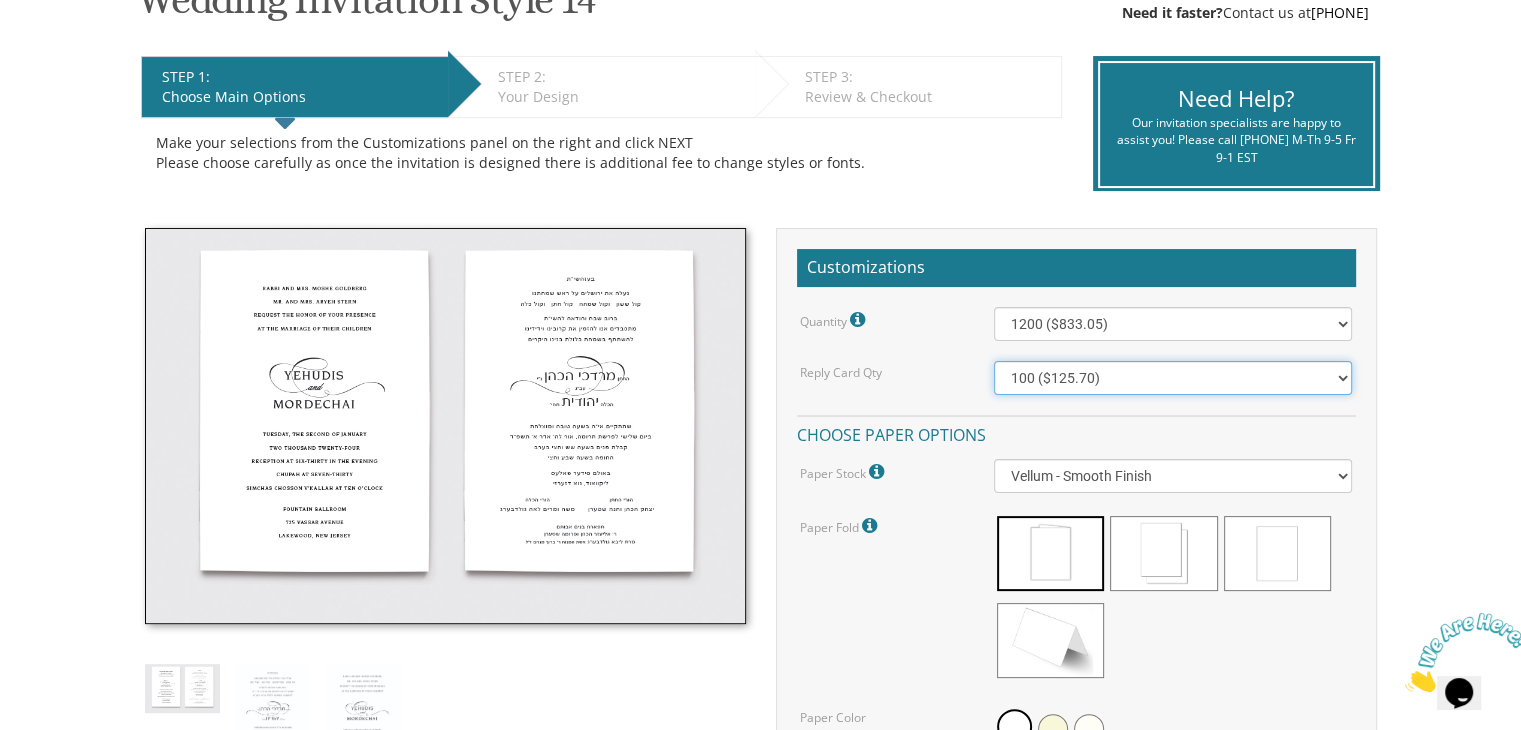 select on "1200" 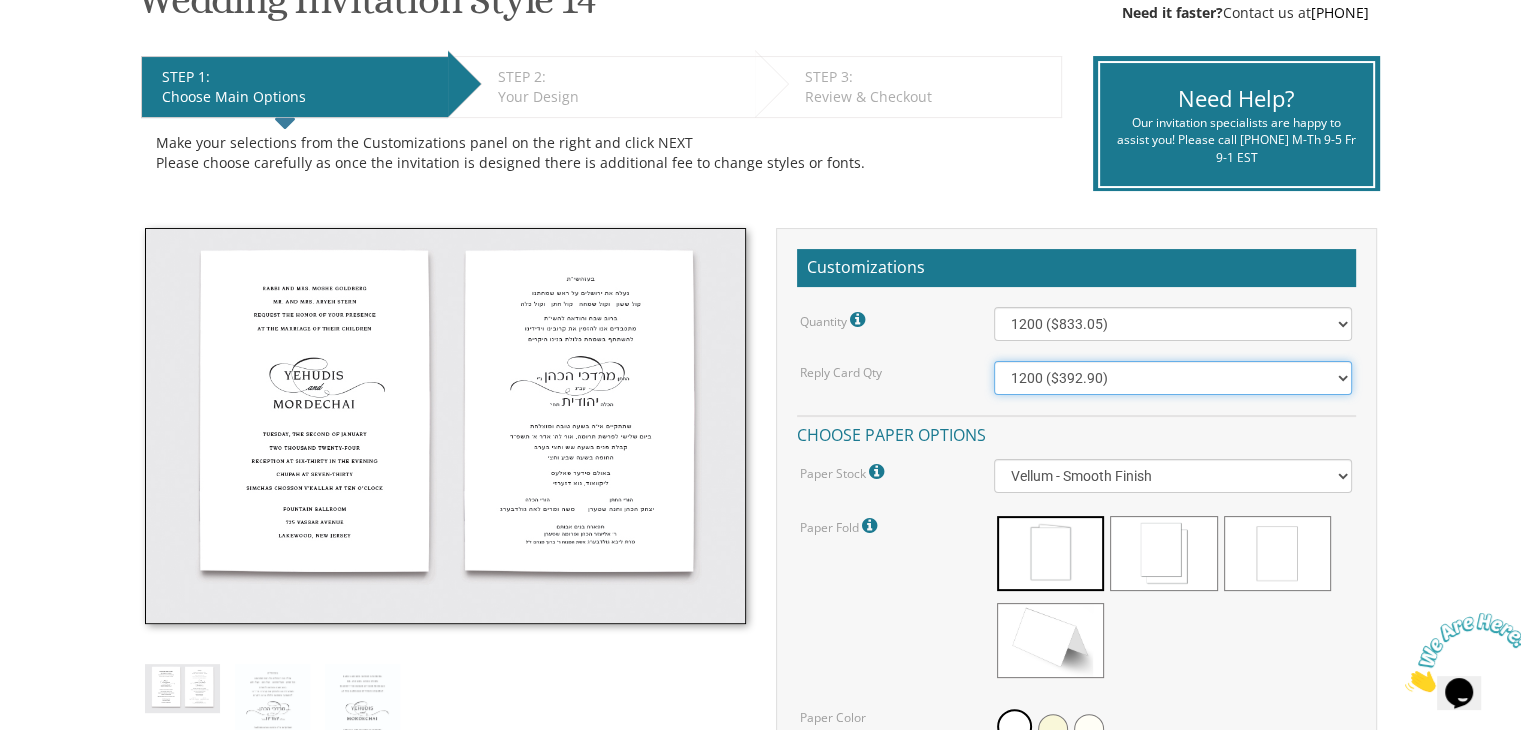 click on "100 ($125.70) 200 ($150.60) 300 ($177.95) 400 ($270.70) 500 ($225.30) 600 ($249.85) 700 ($272.35) 800 ($299.20) 900 ($323.55) 1000 ($345.80) 1100 ($370.35) 1200 ($392.90) 1300 ($419.70) 1400 ($444.00) 1500 ($466.35) 1600 ($488.75) 1700 ($517.45) 1800 ($539.60) 1900 ($561.95) 2000 ($586.05)" at bounding box center [1173, 378] 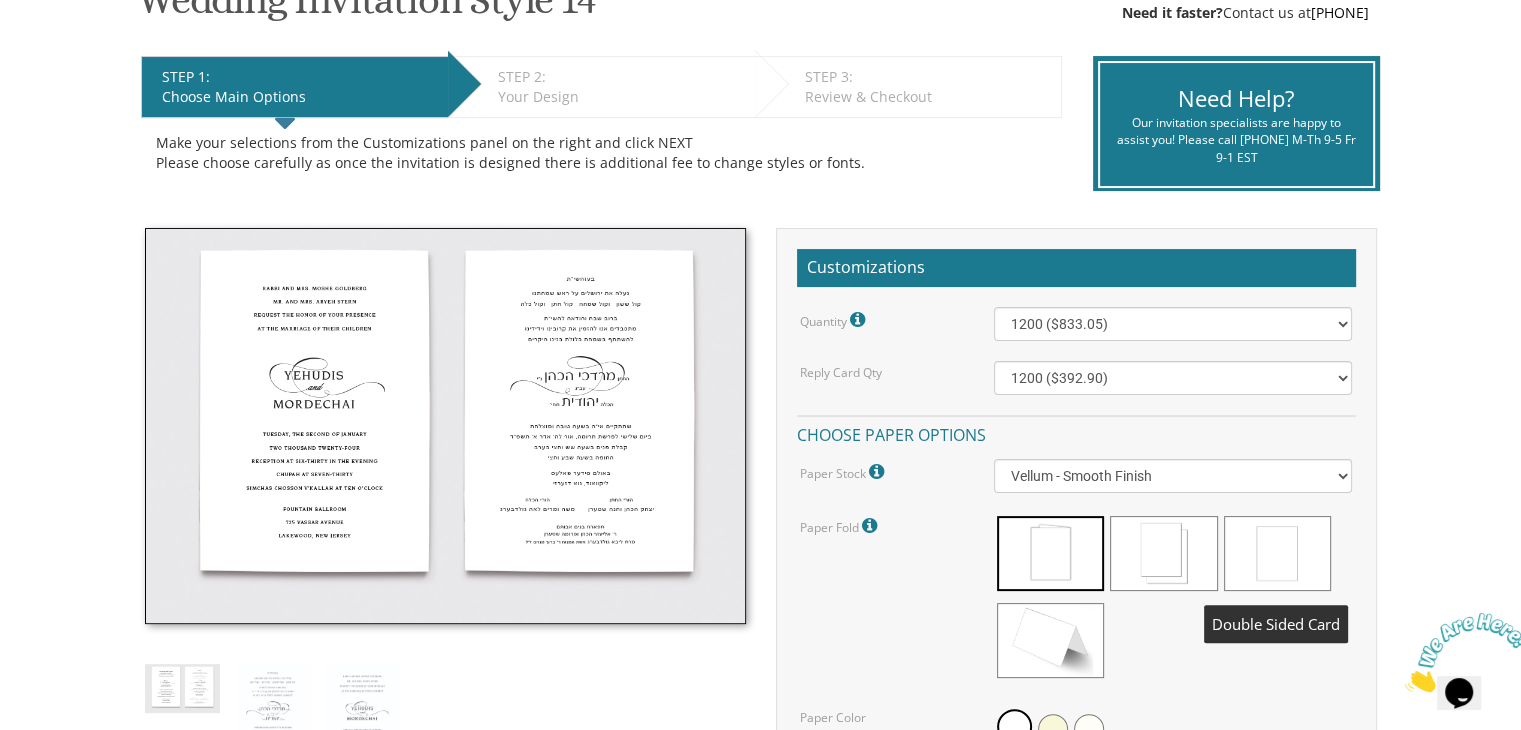 click at bounding box center (1277, 553) 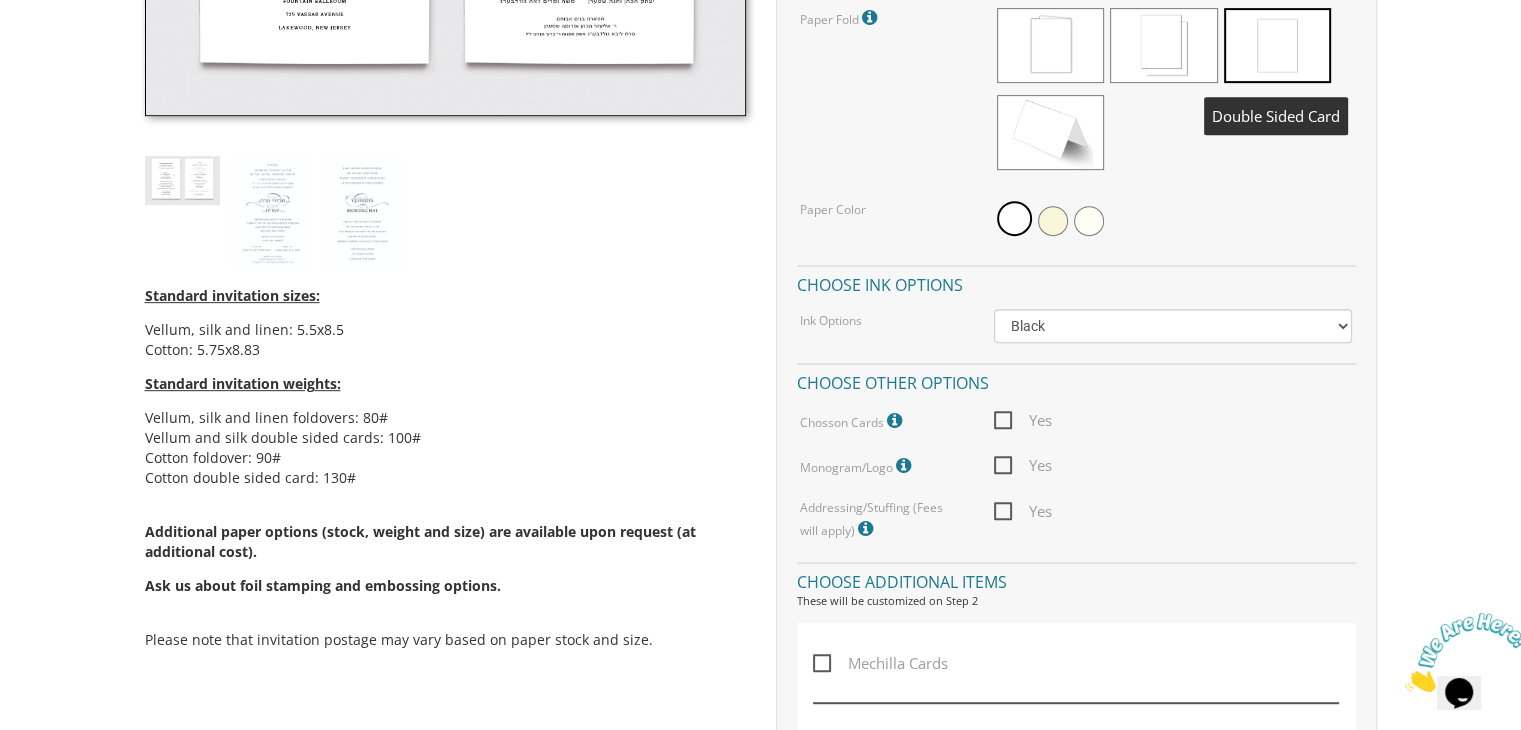 scroll, scrollTop: 943, scrollLeft: 0, axis: vertical 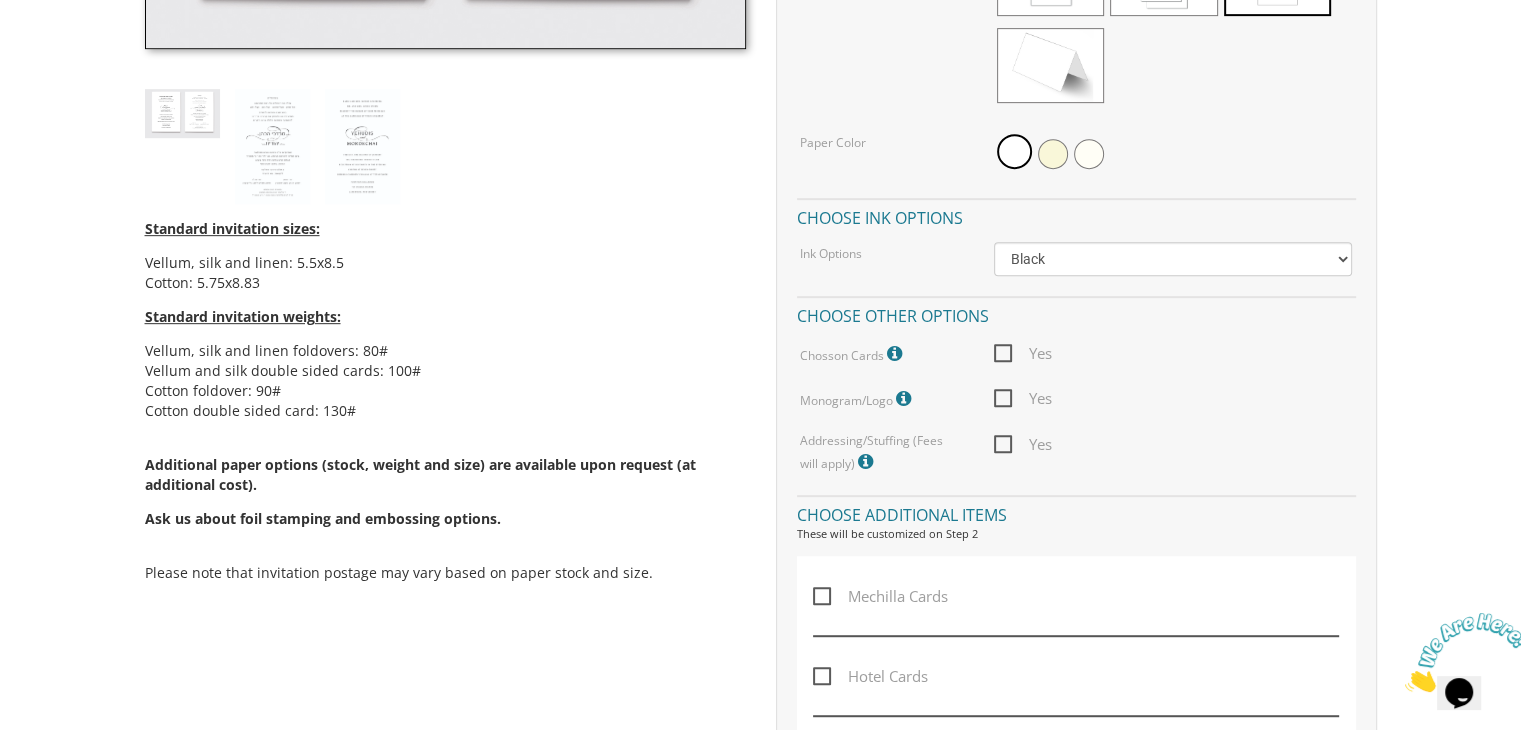 click on "Yes" at bounding box center [1023, 353] 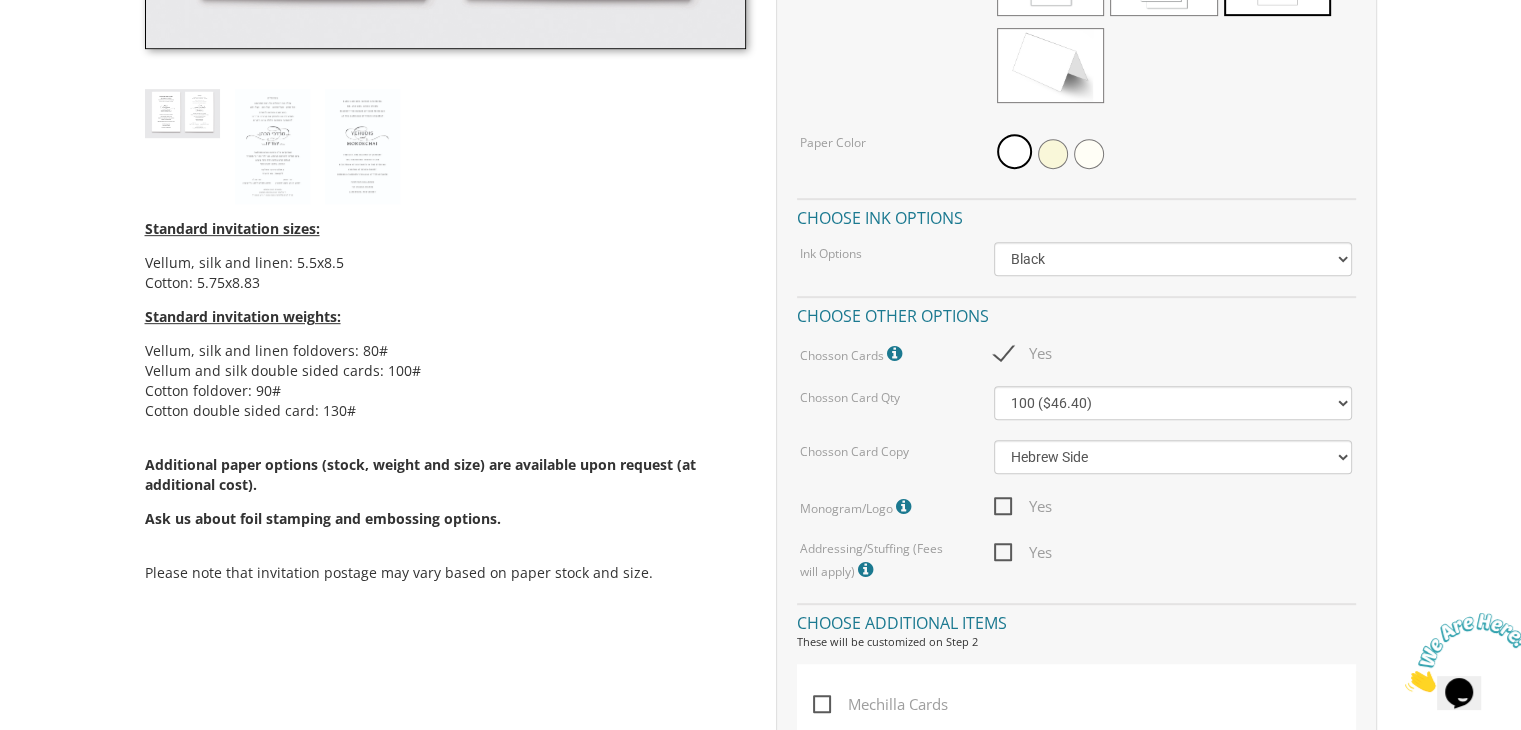 click on "Yes" at bounding box center (1023, 552) 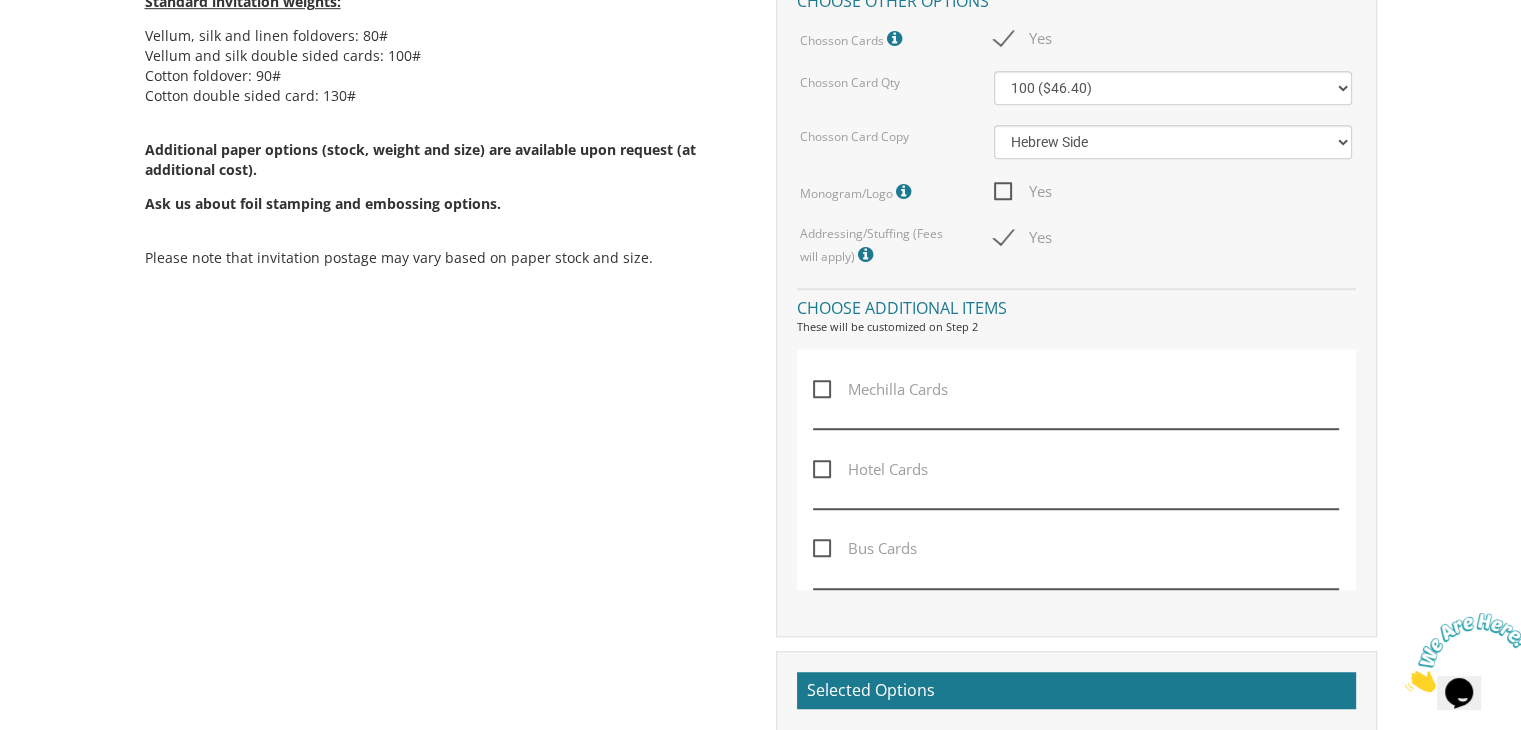 scroll, scrollTop: 1259, scrollLeft: 0, axis: vertical 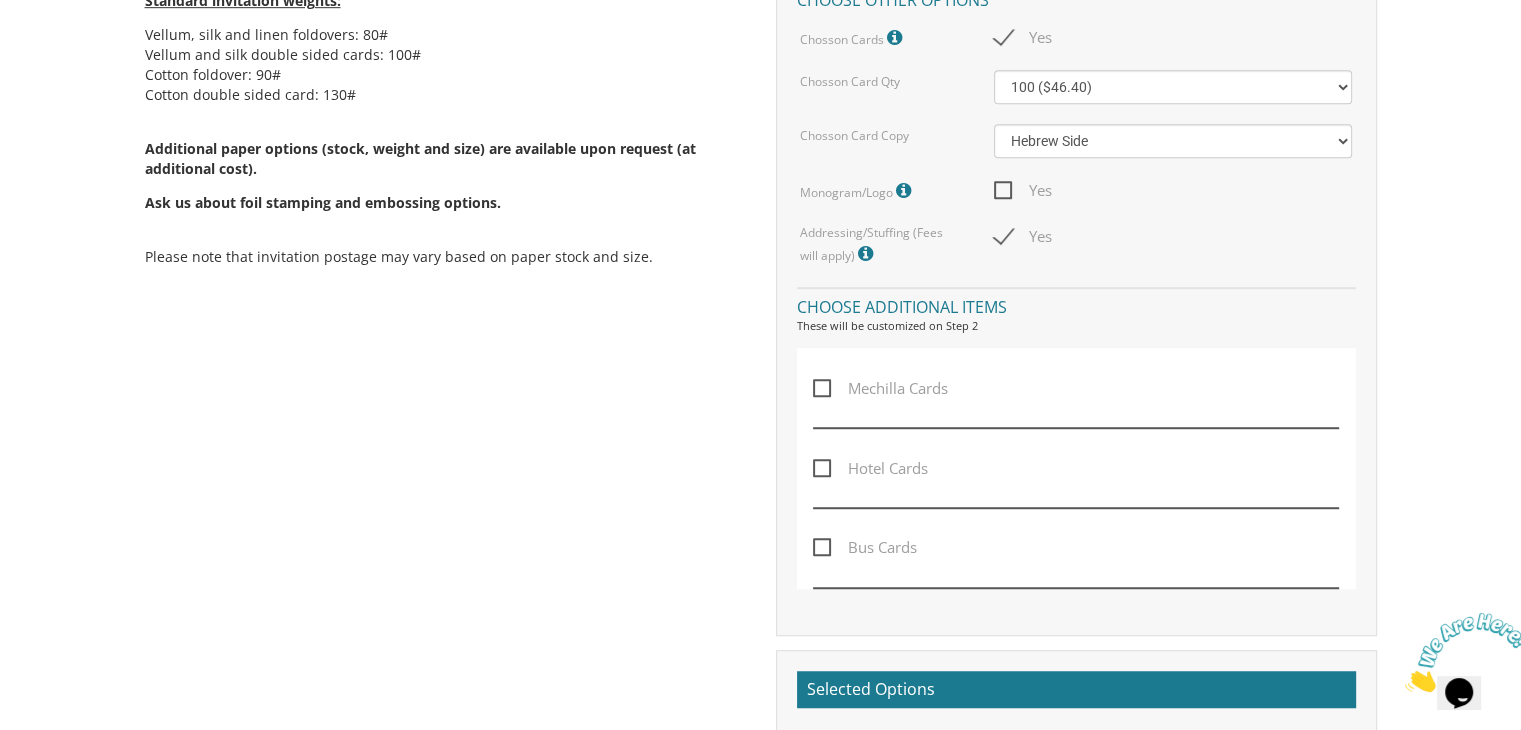 click on "Mechilla Cards" at bounding box center (880, 388) 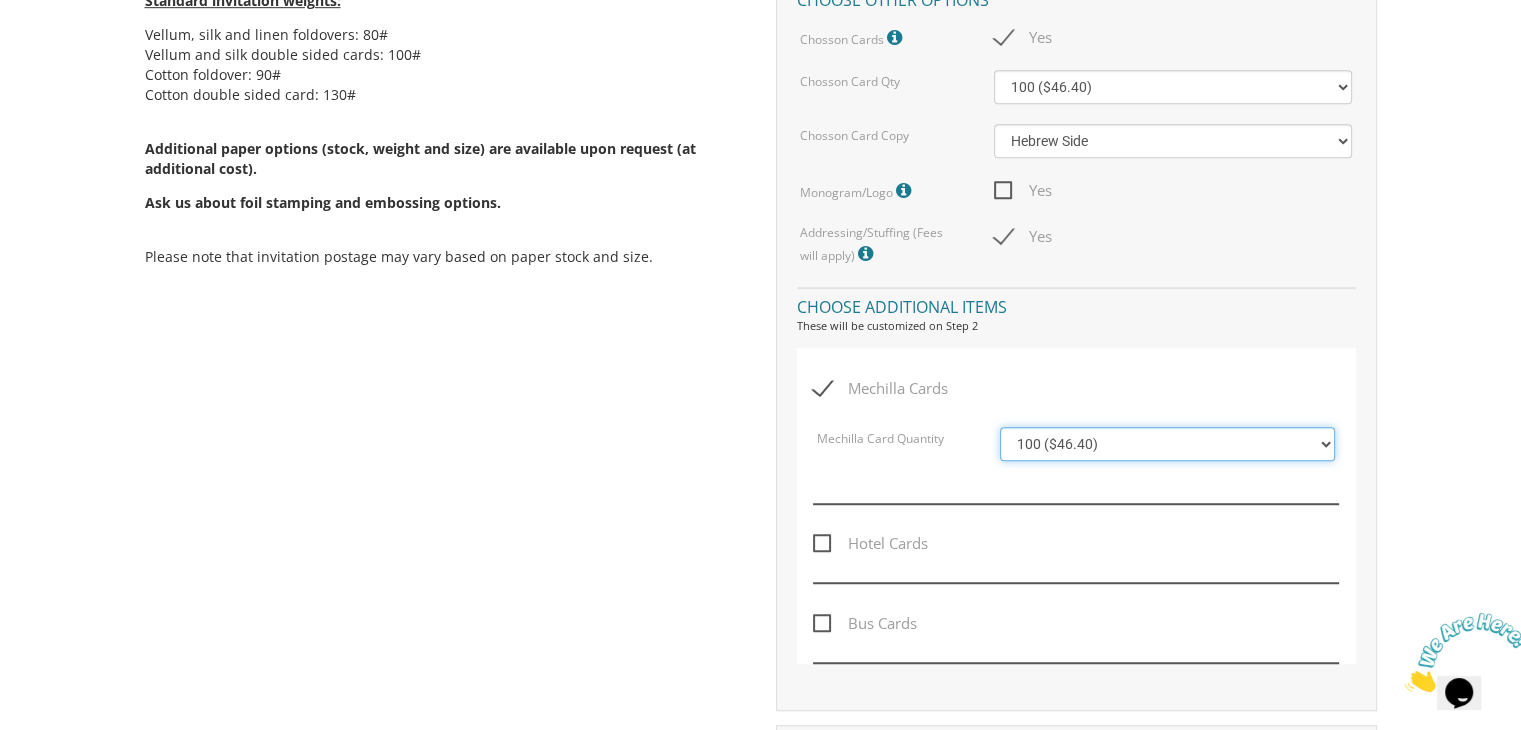click on "100 ($46.40) 200 ($55.20) 300 ($61.85) 400 ($70.60) 500 ($77.20)" at bounding box center (1167, 444) 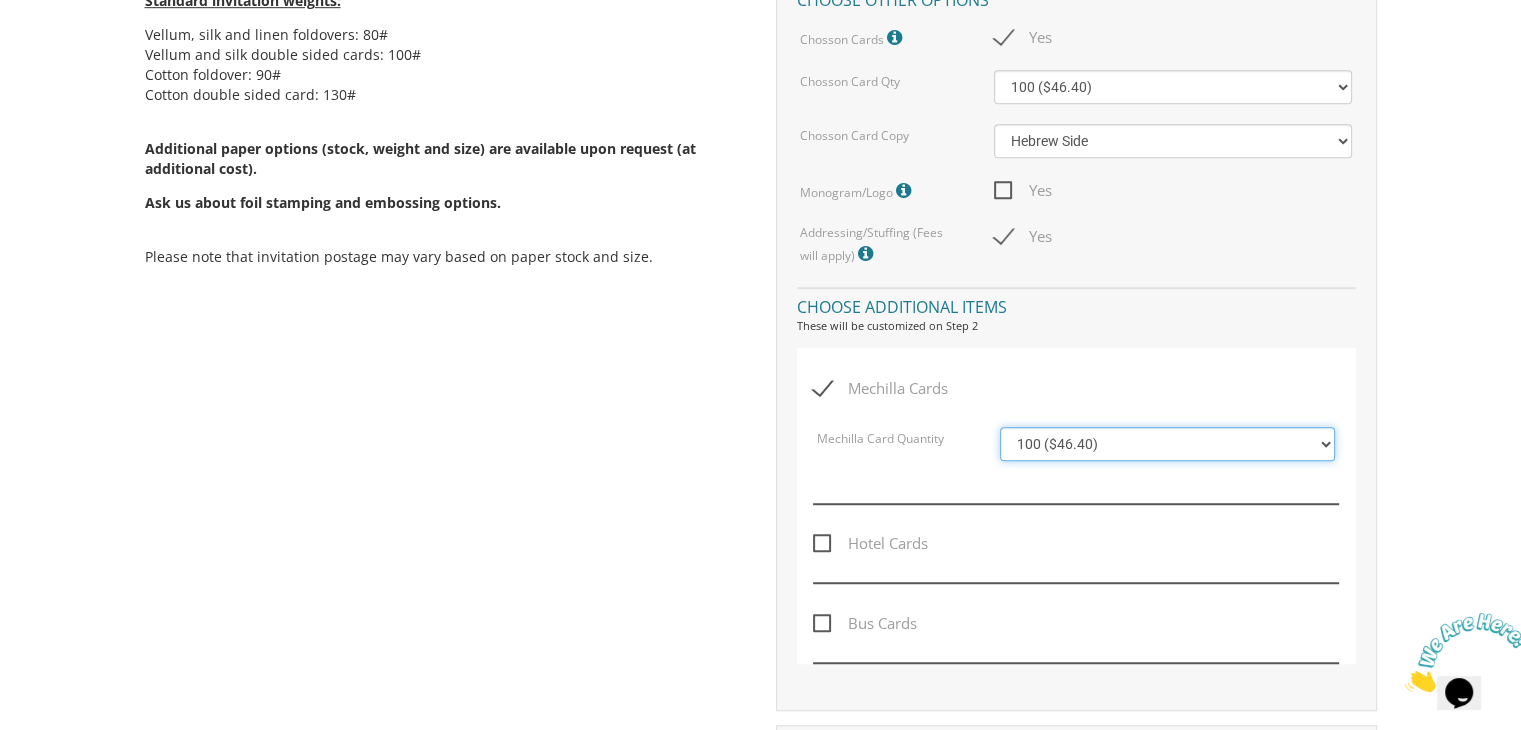 select on "200" 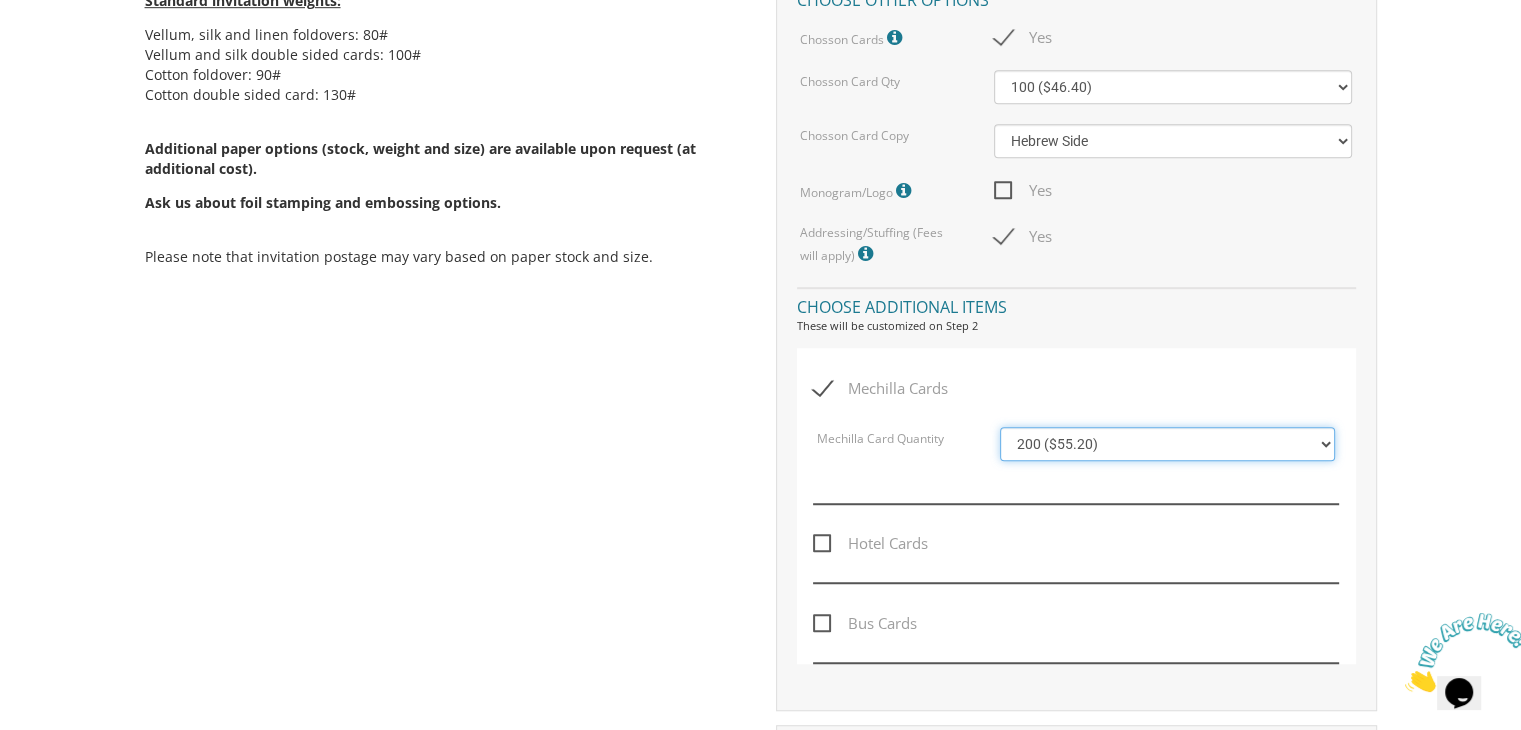 click on "100 ($46.40) 200 ($55.20) 300 ($61.85) 400 ($70.60) 500 ($77.20)" at bounding box center (1167, 444) 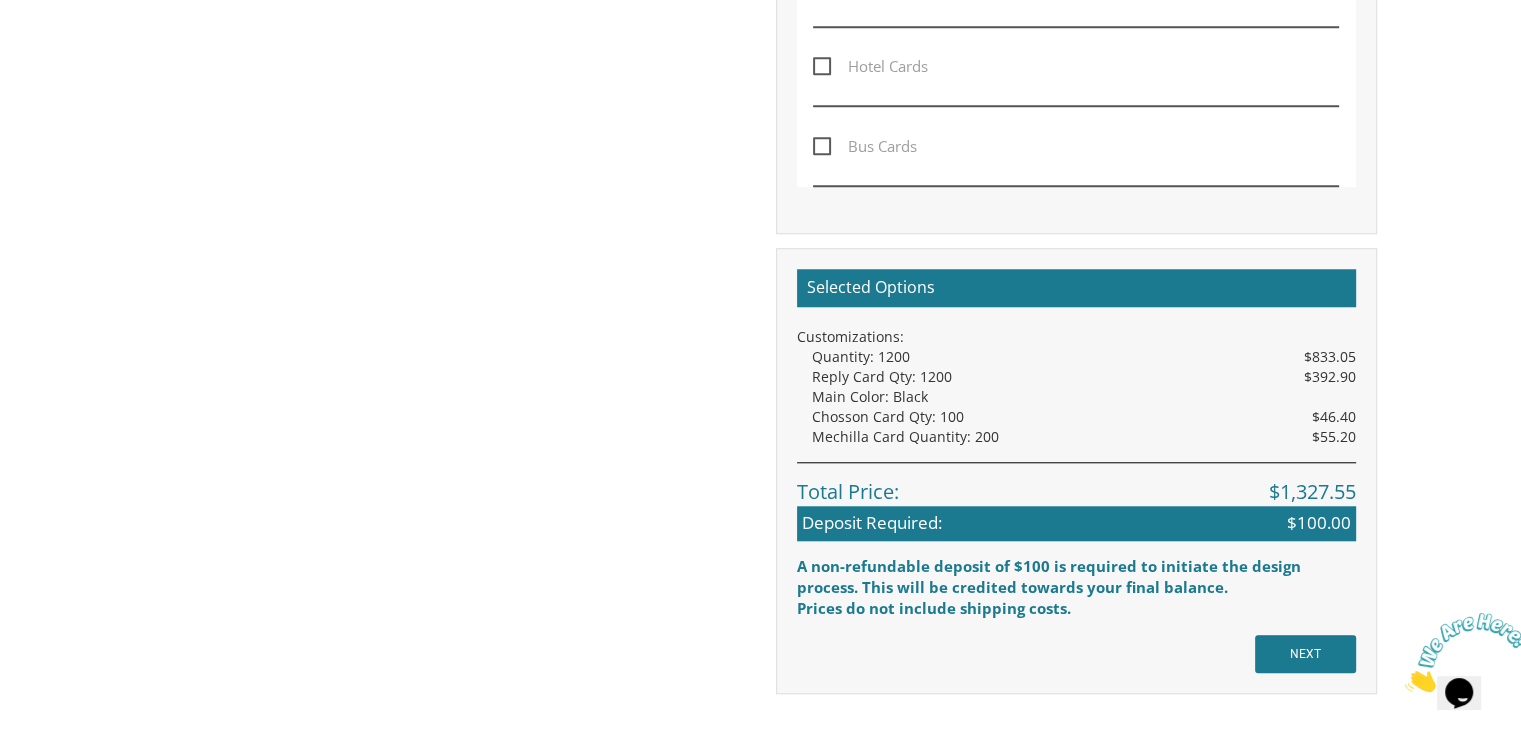 scroll, scrollTop: 1742, scrollLeft: 0, axis: vertical 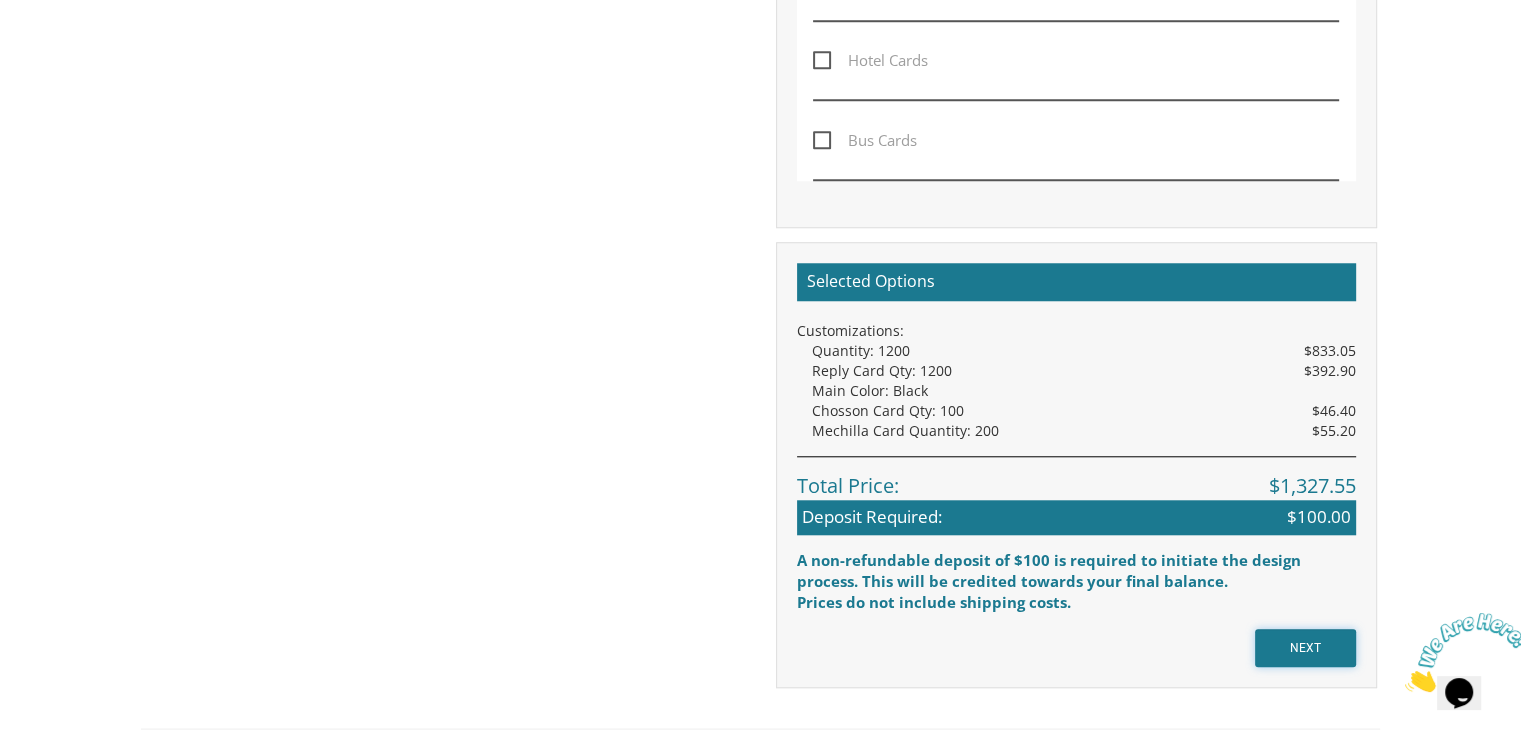 click on "NEXT" at bounding box center (1305, 648) 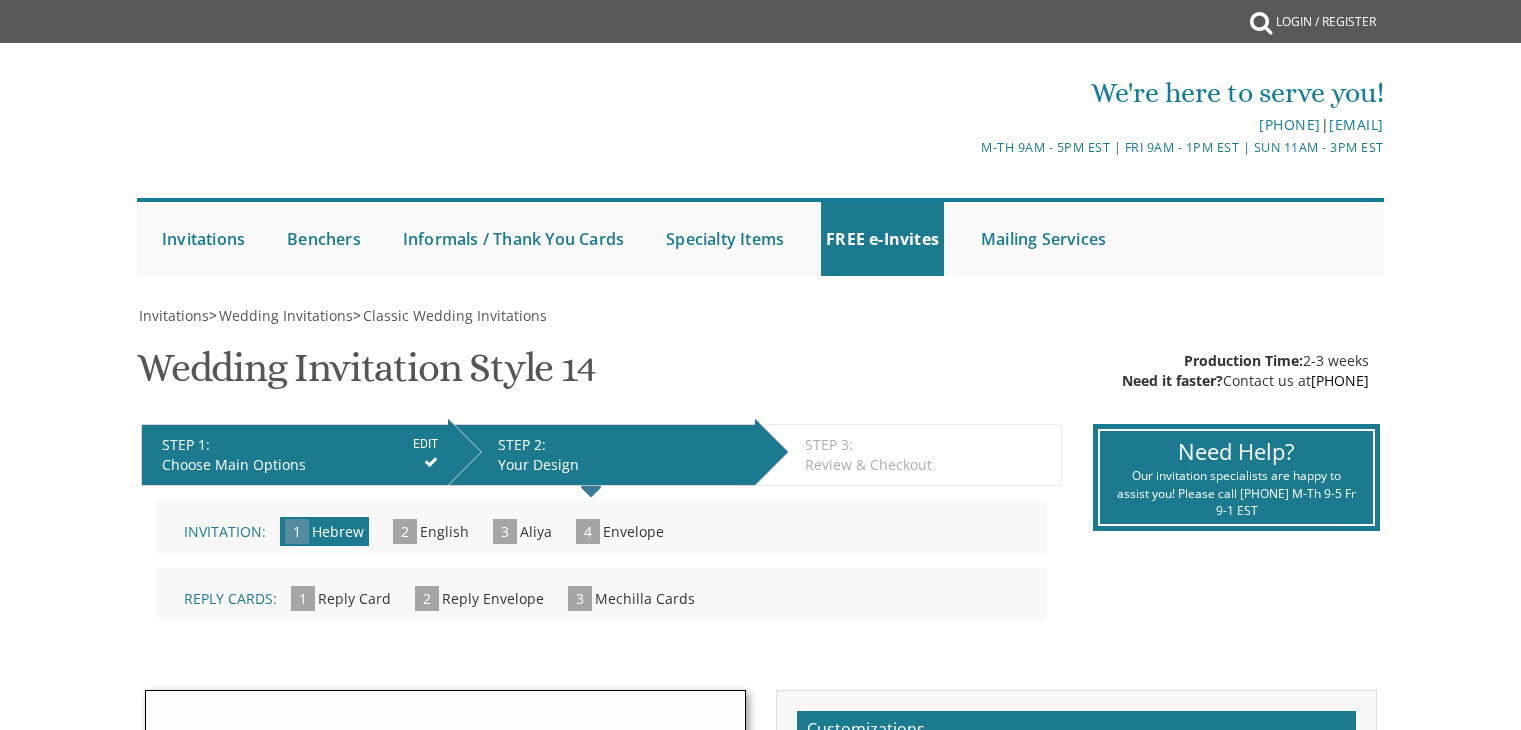 scroll, scrollTop: 0, scrollLeft: 0, axis: both 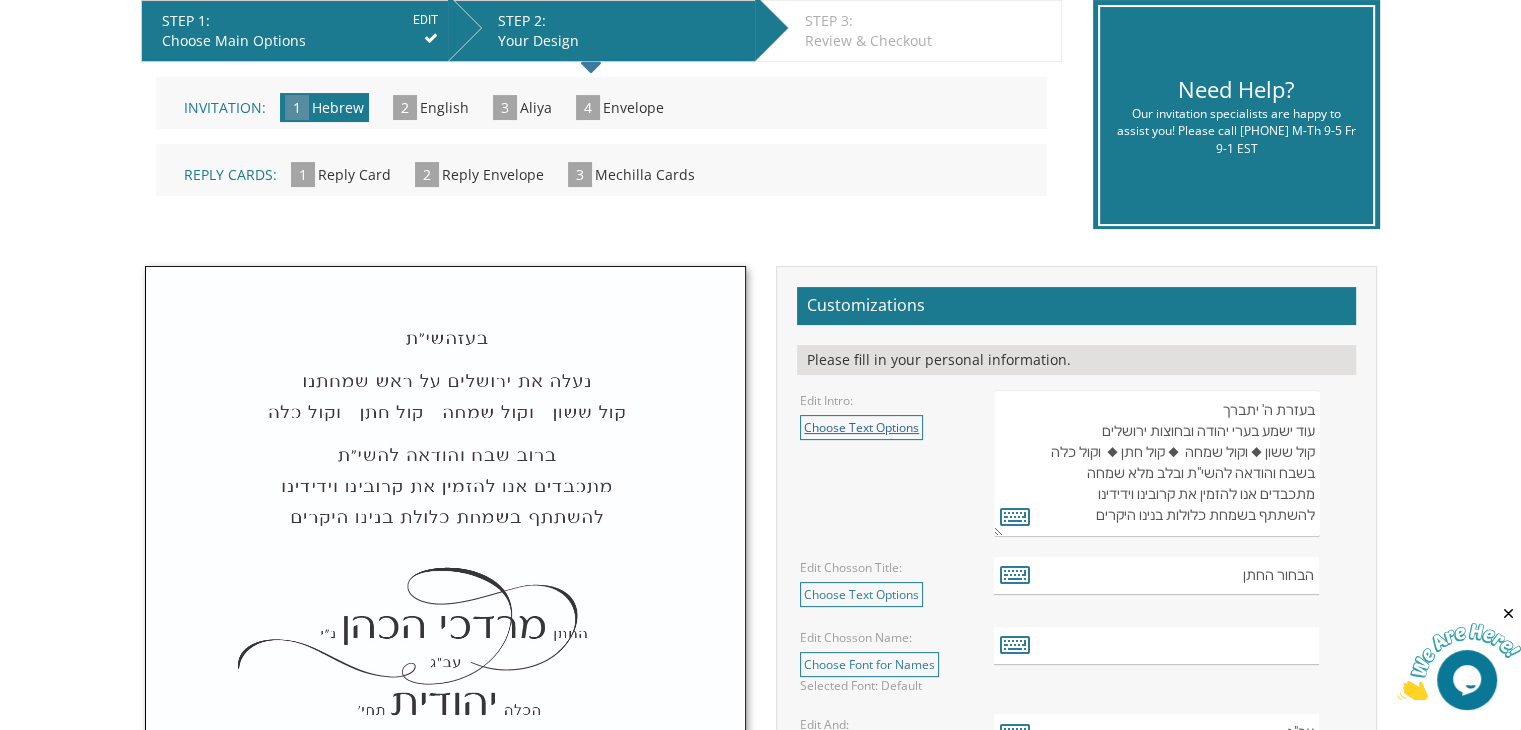 click on "Choose Text Options" at bounding box center [861, 427] 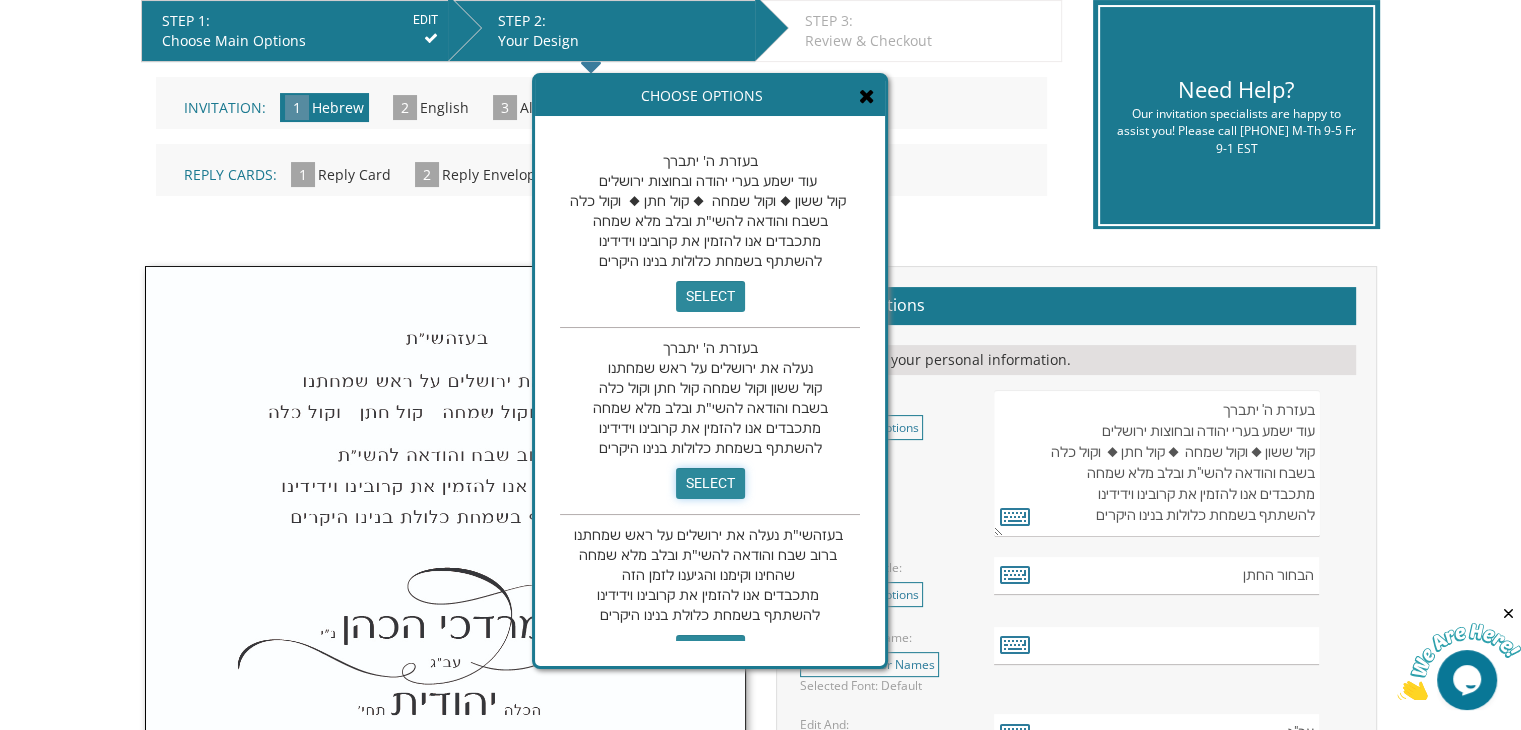 click on "select" at bounding box center (710, 483) 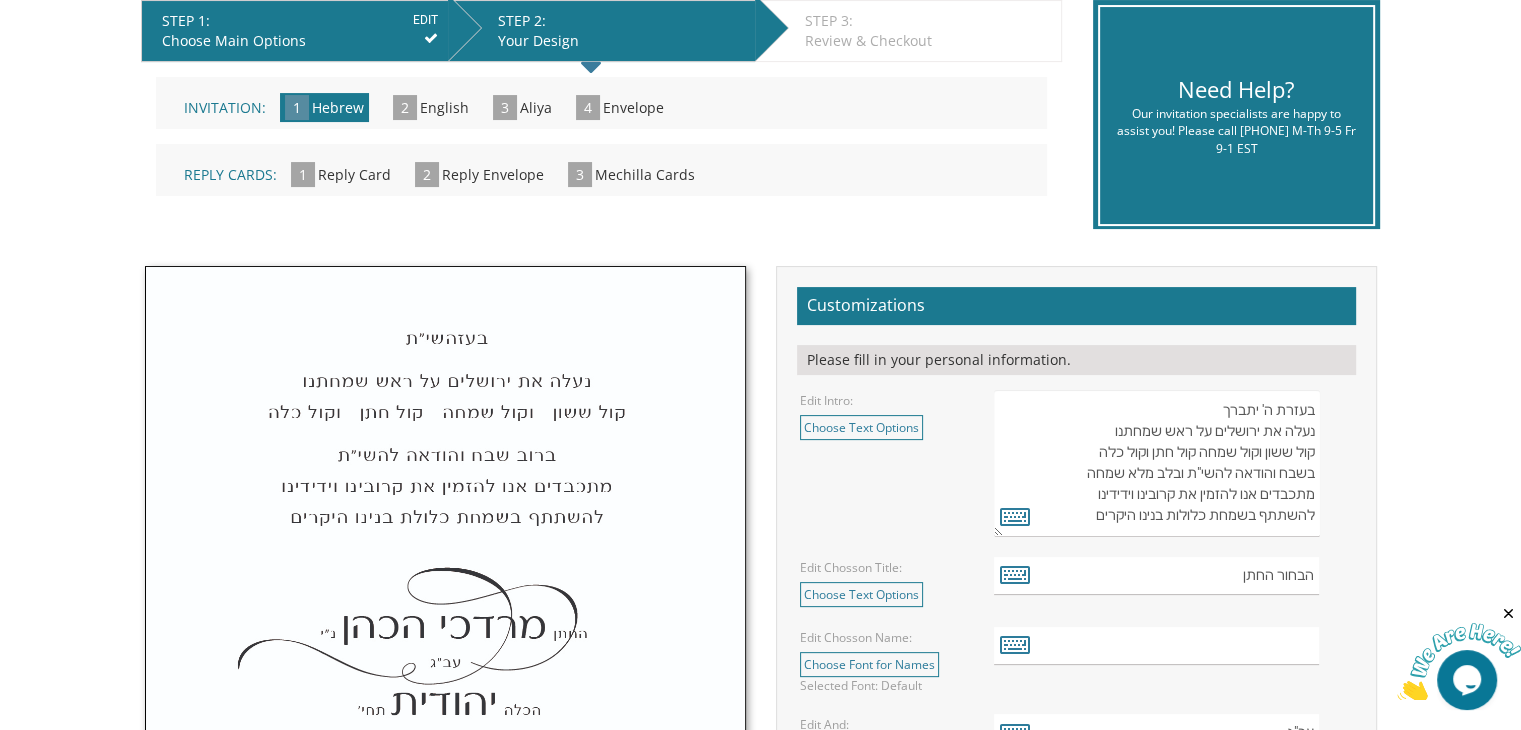 click on "בעזרת ה' יתברך
עוד ישמע בערי יהודה ובחוצות ירושלים
קול ששון ◆ וקול שמחה  ◆ קול חתן ◆  וקול כלה
בשבח והודאה להשי"ת ובלב מלא שמחה
מתכבדים אנו להזמין את קרובינו וידידינו
להשתתף בשמחת כלולות בנינו היקרים" at bounding box center (1156, 463) 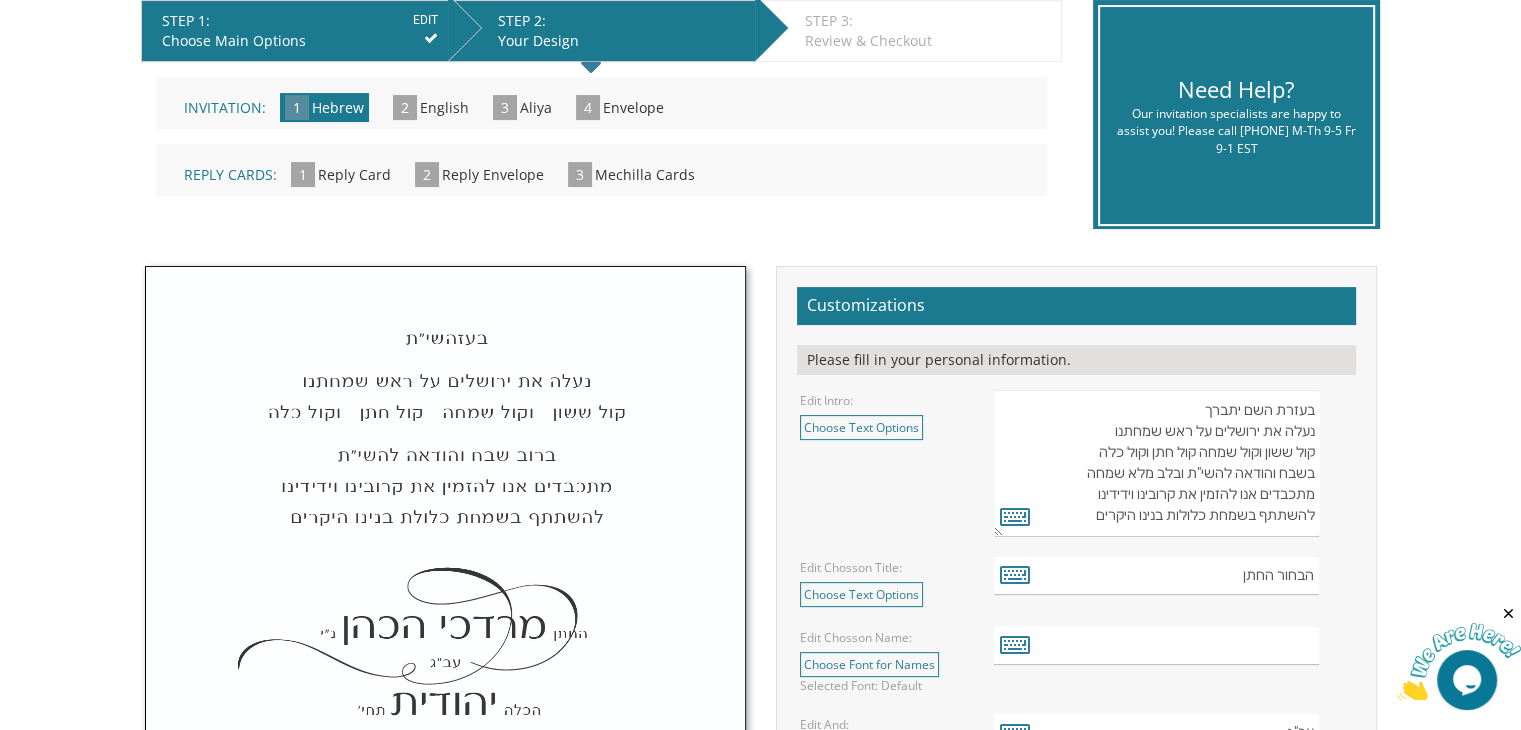 click on "בעזרת ה' יתברך
עוד ישמע בערי יהודה ובחוצות ירושלים
קול ששון ◆ וקול שמחה  ◆ קול חתן ◆  וקול כלה
בשבח והודאה להשי"ת ובלב מלא שמחה
מתכבדים אנו להזמין את קרובינו וידידינו
להשתתף בשמחת כלולות בנינו היקרים" at bounding box center [1156, 463] 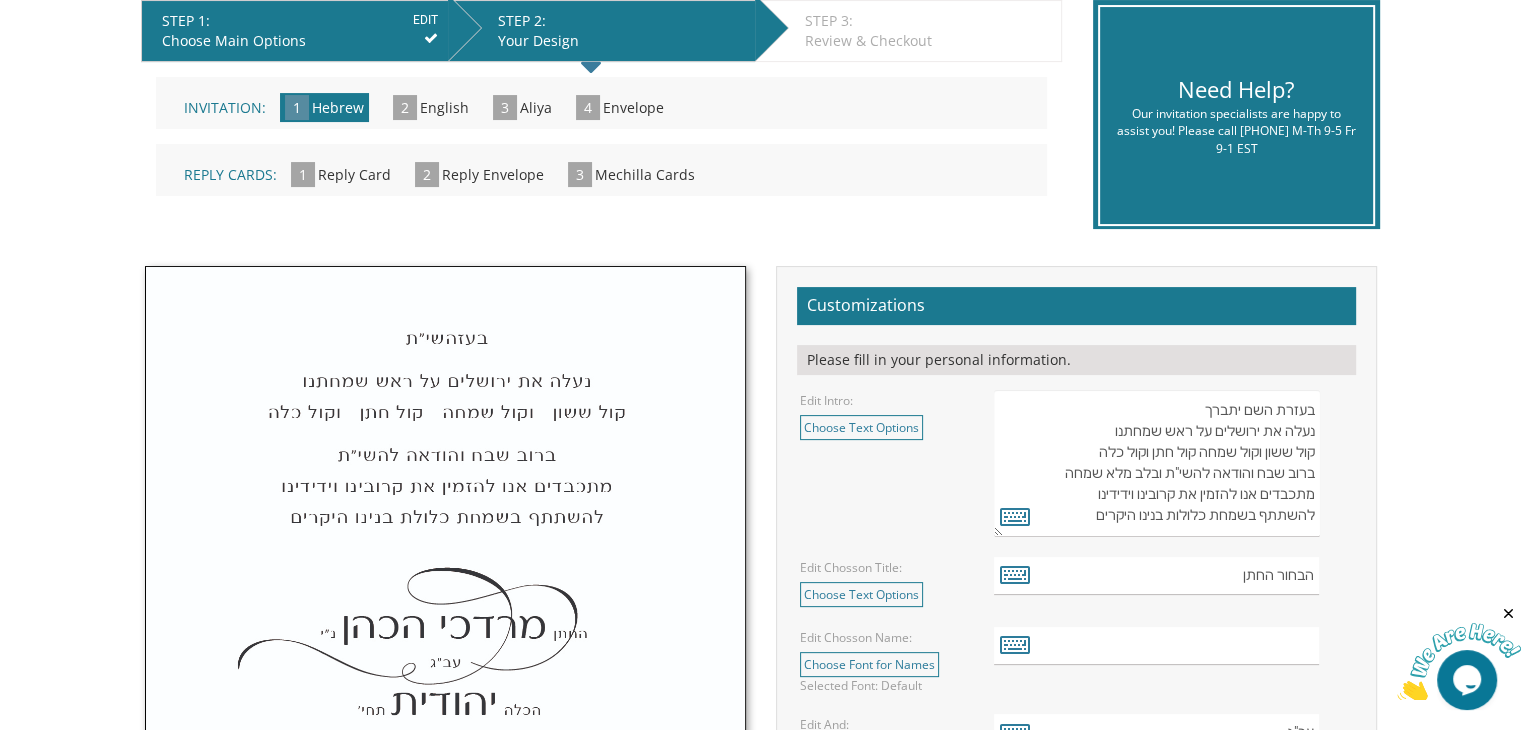 type on "בעזרת השם יתברך
נעלה את ירושלים על ראש שמחתנו
קול ששון וקול שמחה קול חתן וקול כלה
ברוב שבח והודאה להשי"ת ובלב מלא שמחה
מתכבדים אנו להזמין את קרובינו וידידינו
להשתתף בשמחת כלולות בנינו היקרים" 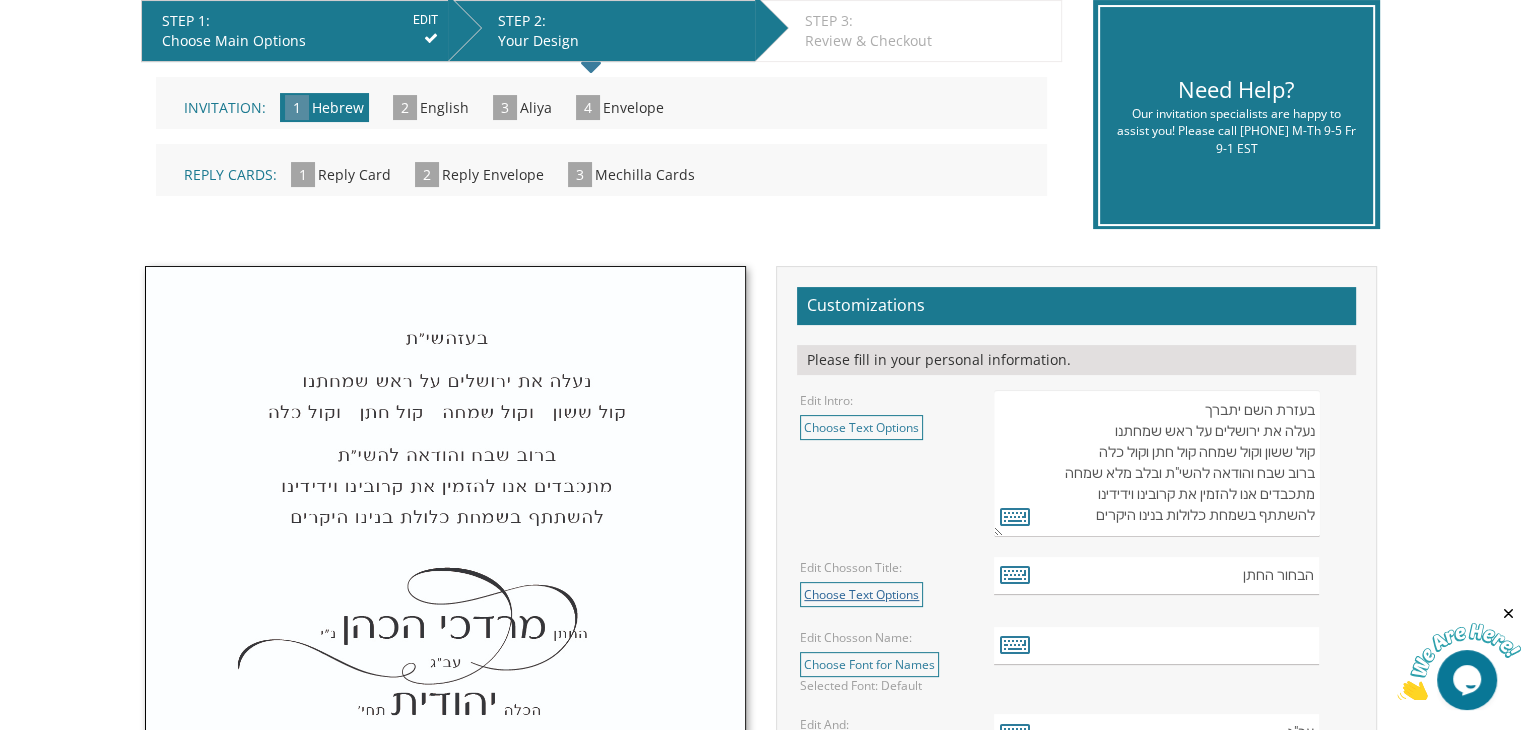 click on "Choose Text Options" at bounding box center [861, 594] 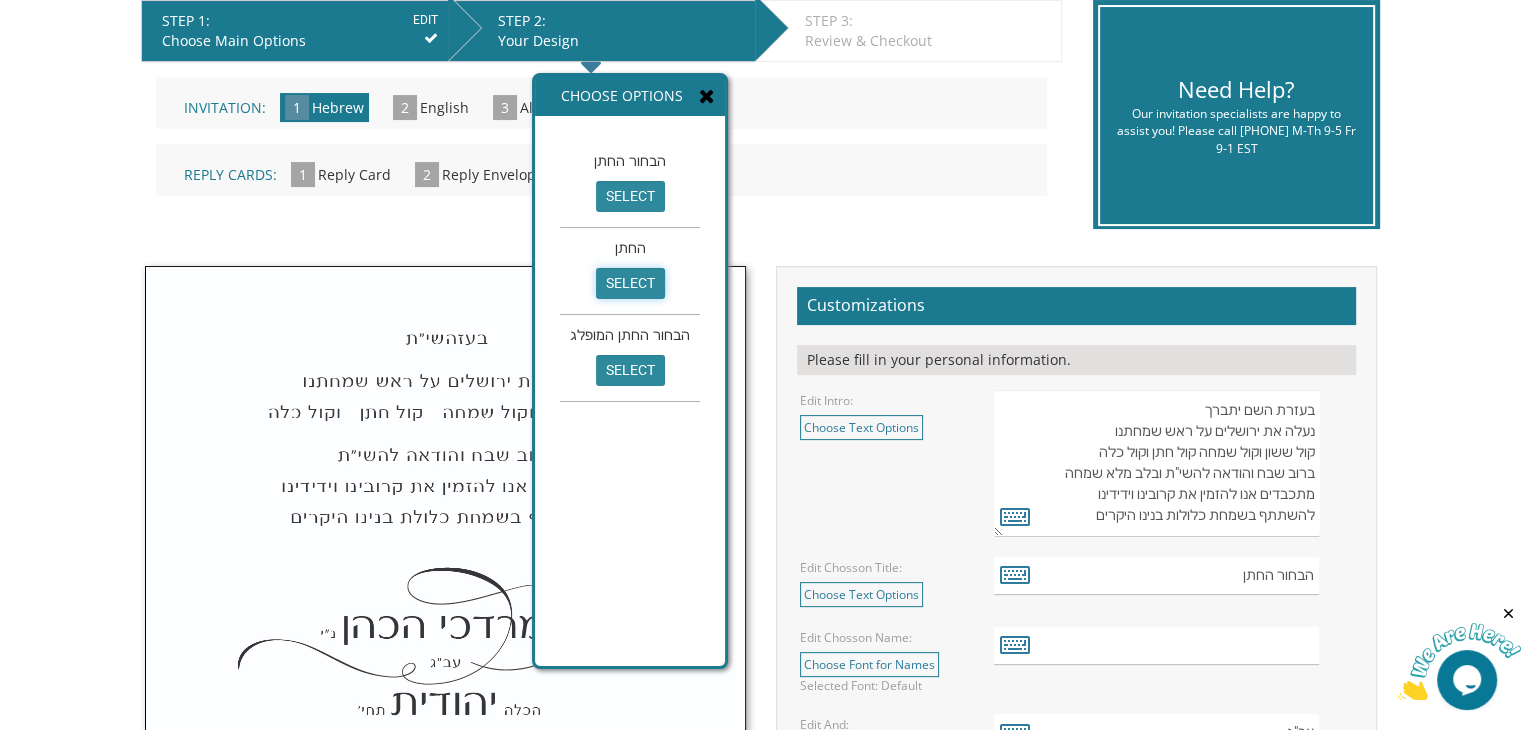 click on "select" at bounding box center [630, 283] 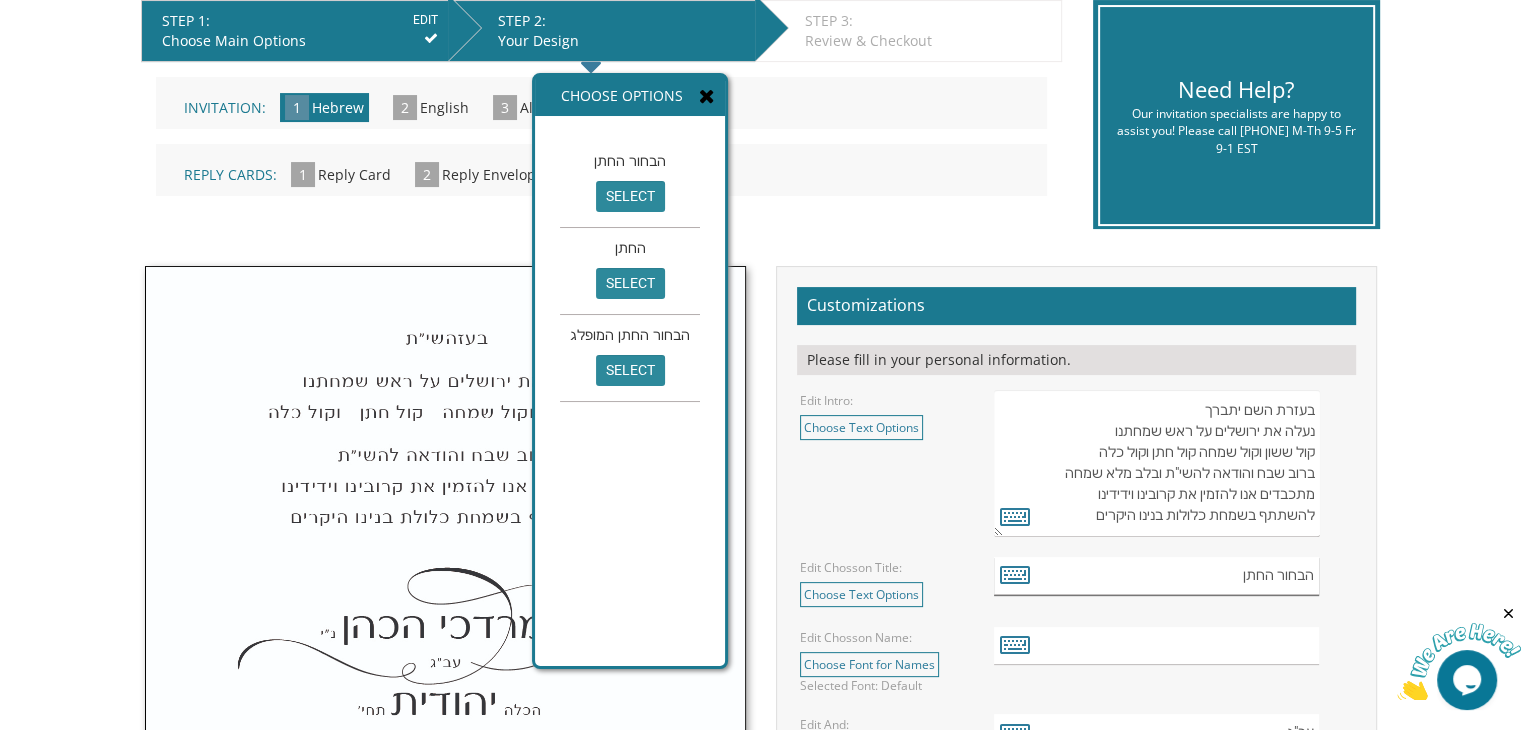 type on "החתן" 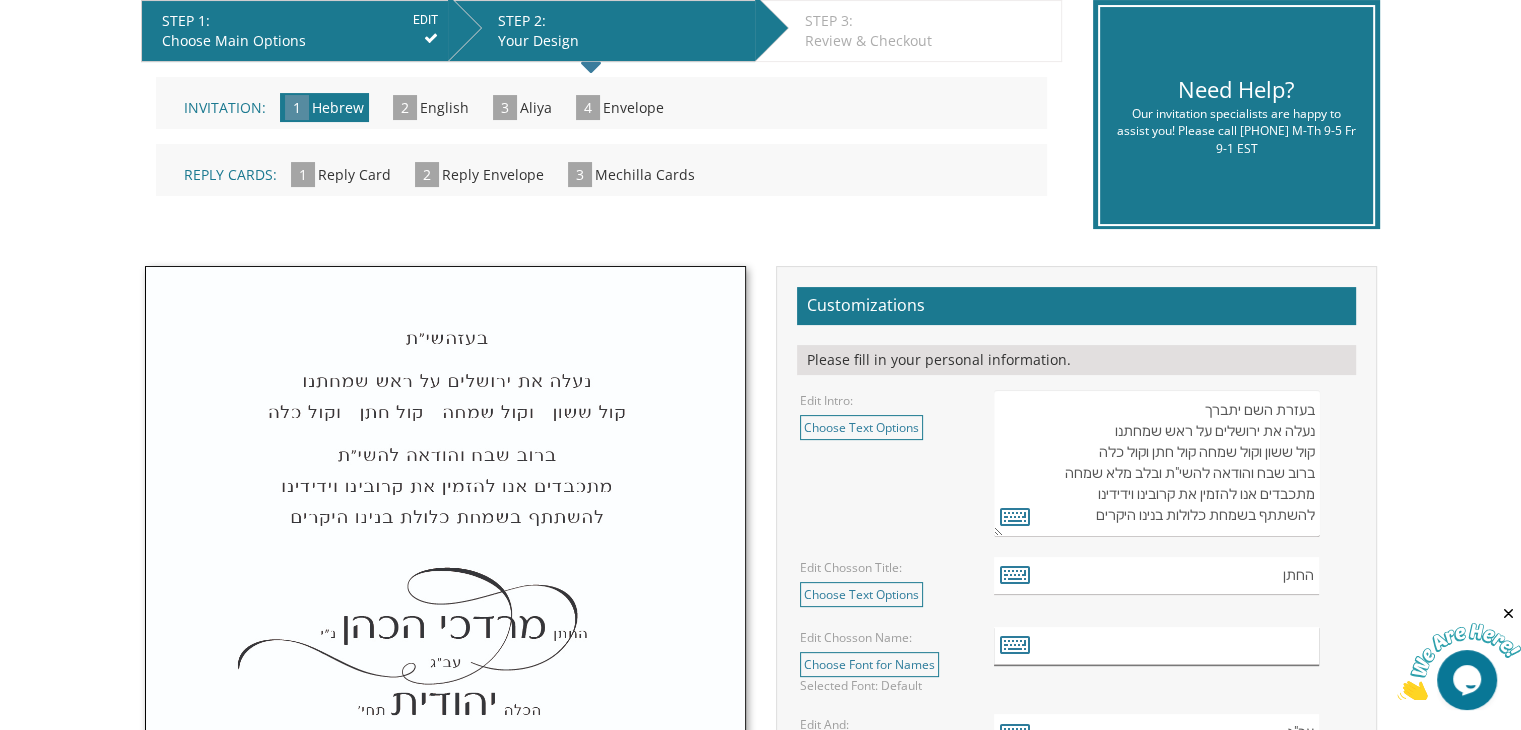 click at bounding box center [1156, 646] 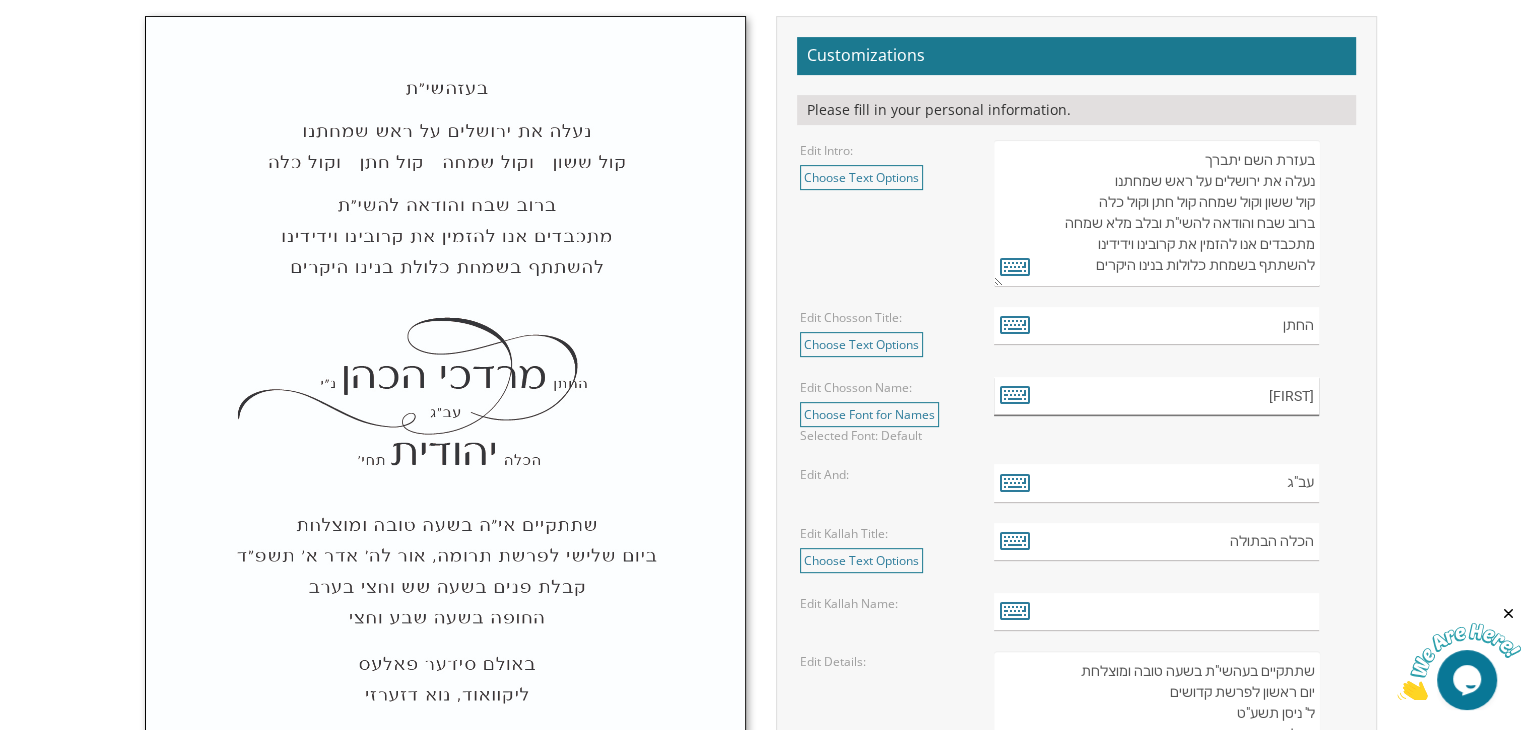 scroll, scrollTop: 675, scrollLeft: 0, axis: vertical 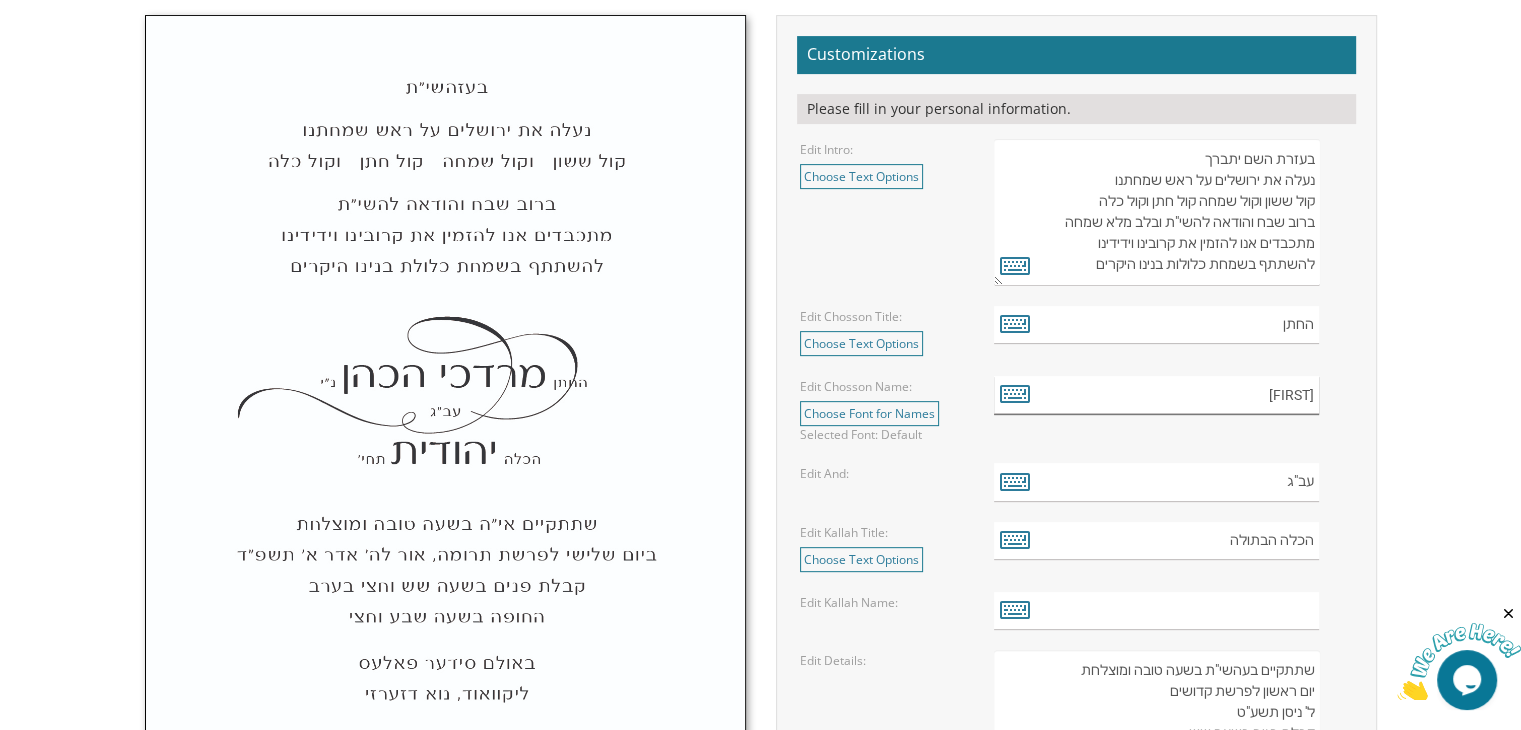 type on "[FIRST]" 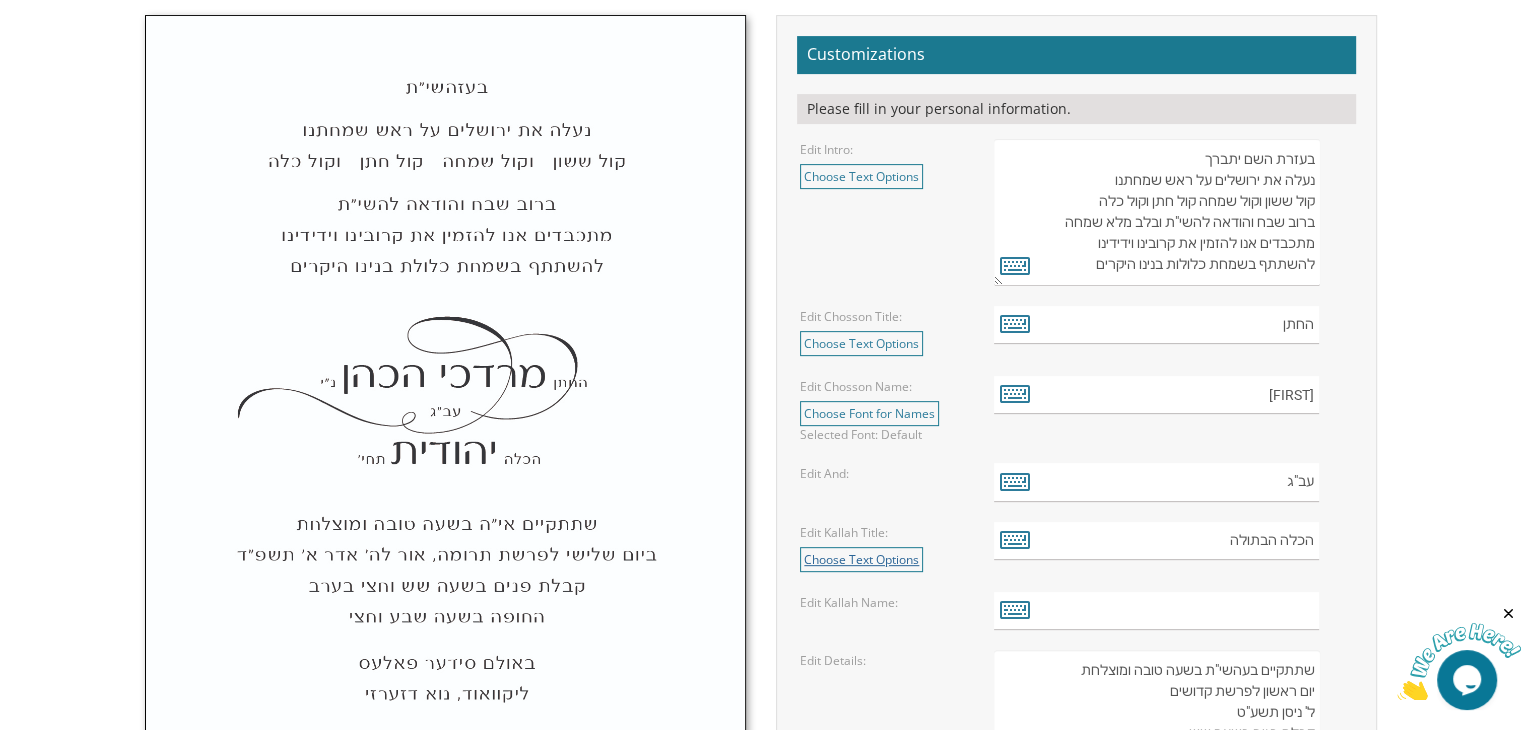 click on "Choose Text Options" at bounding box center (861, 559) 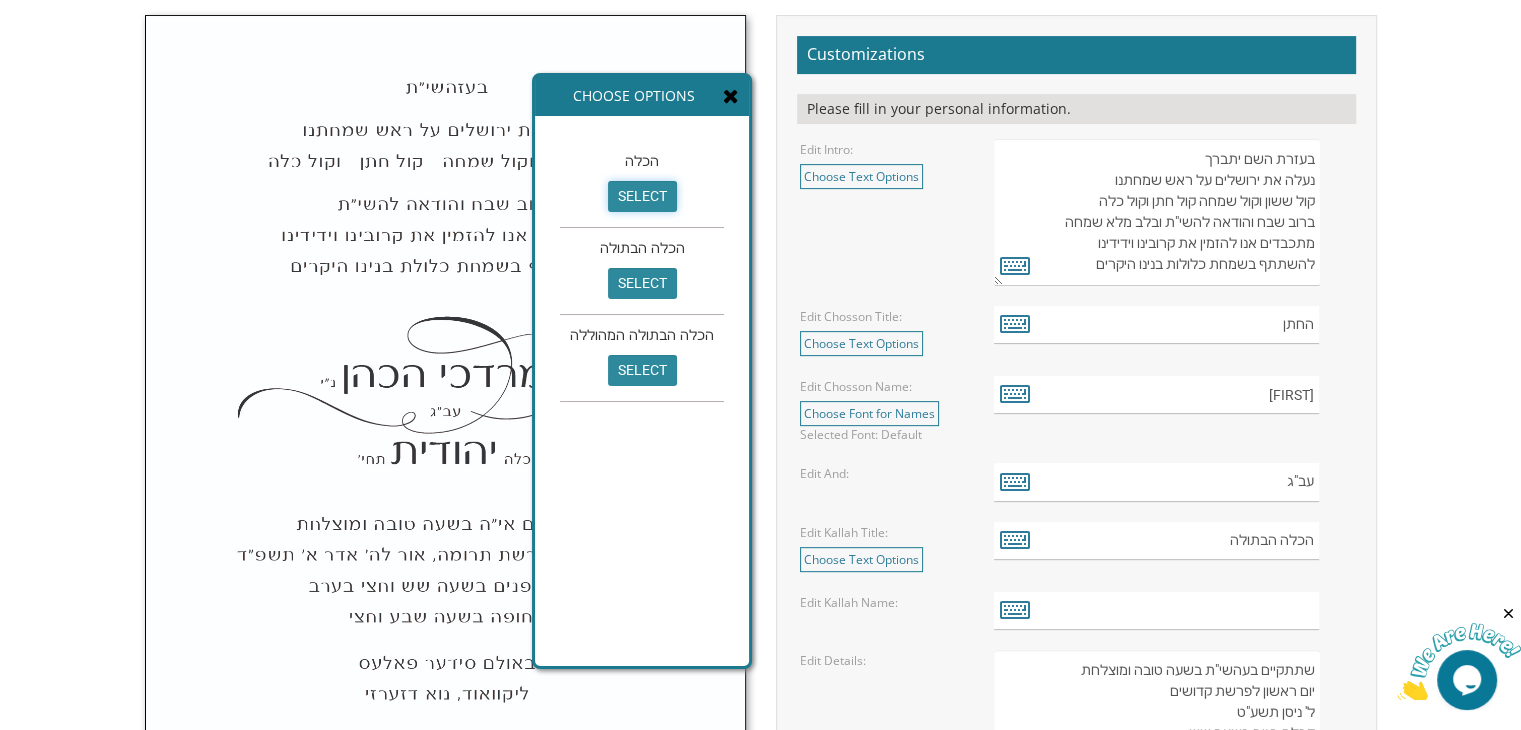 click on "select" at bounding box center [642, 196] 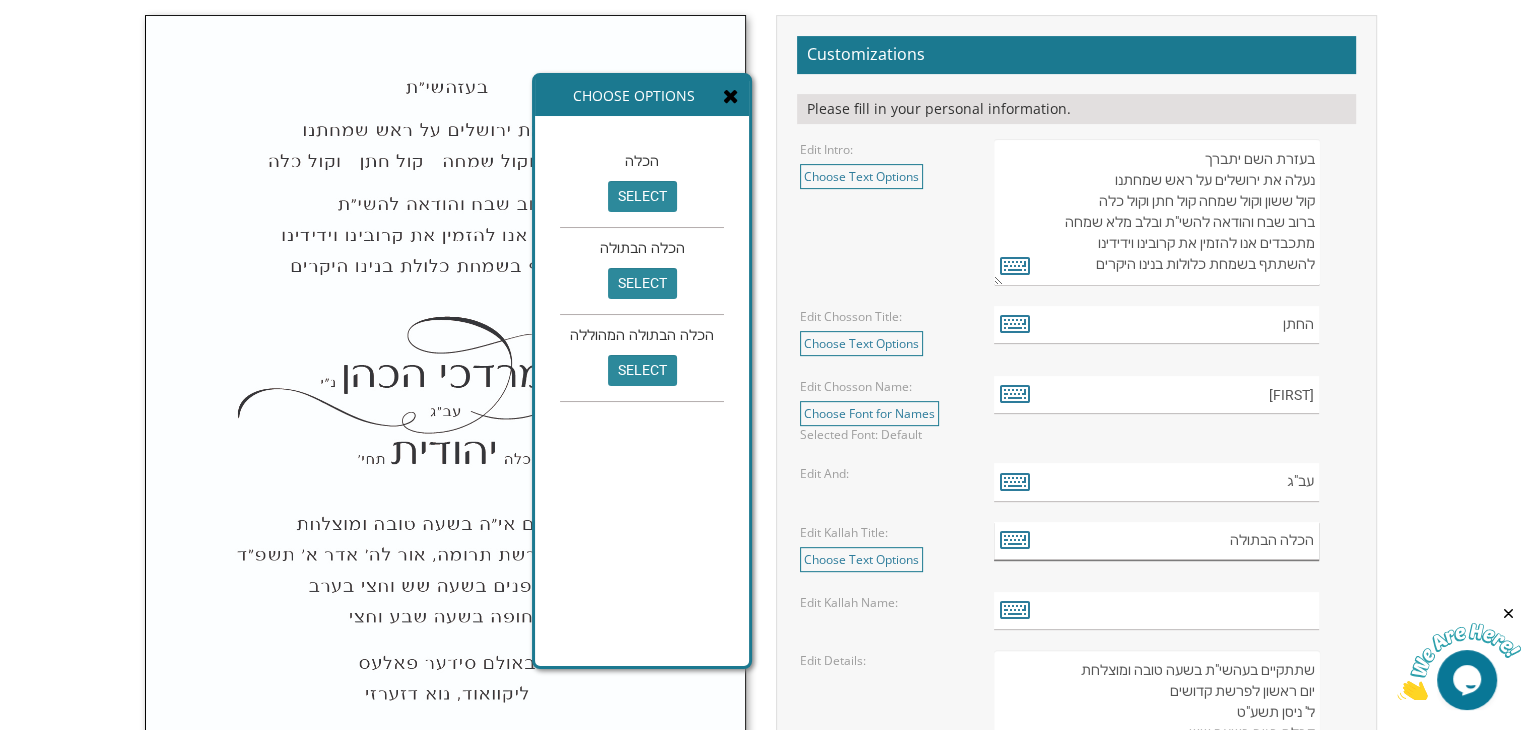 type on "הכלה" 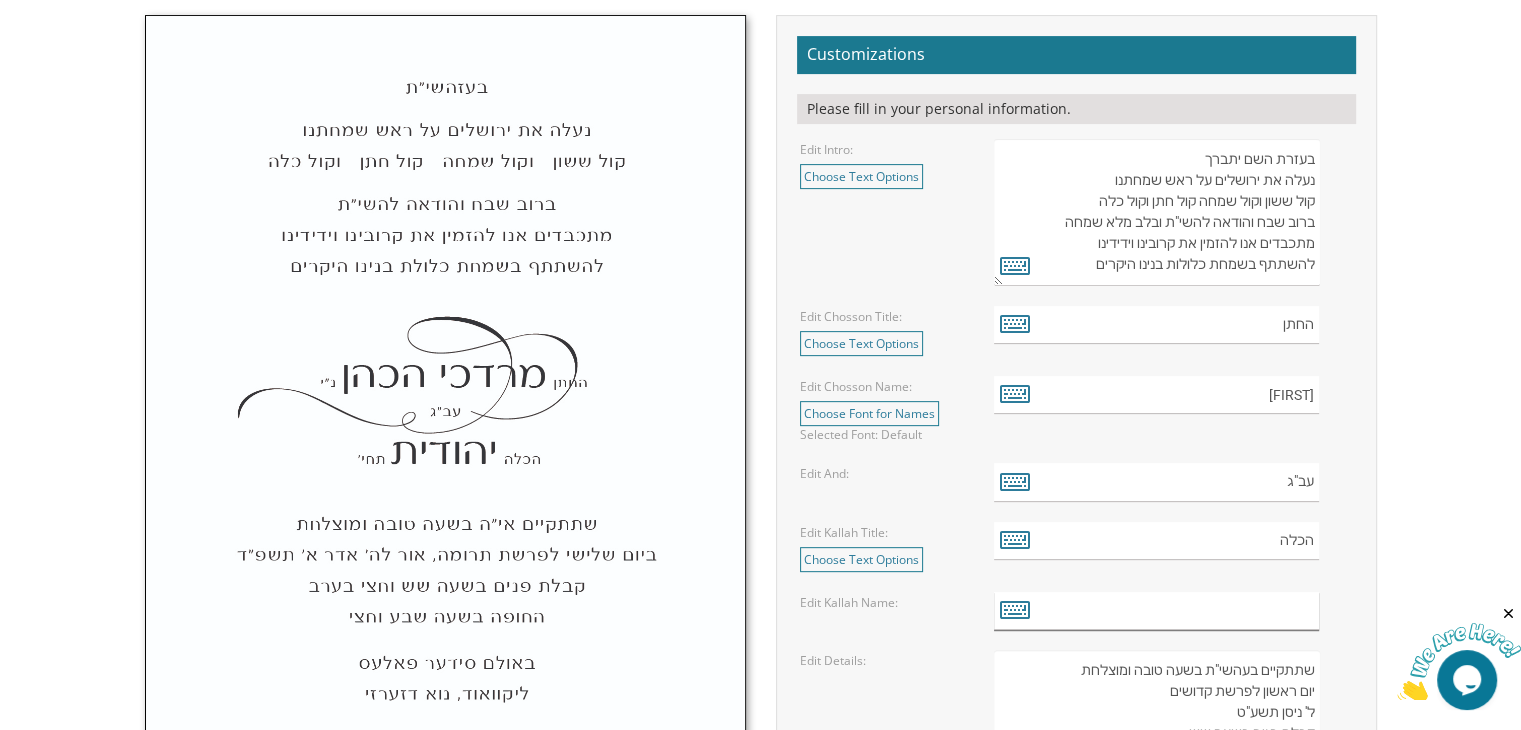 click at bounding box center [1156, 611] 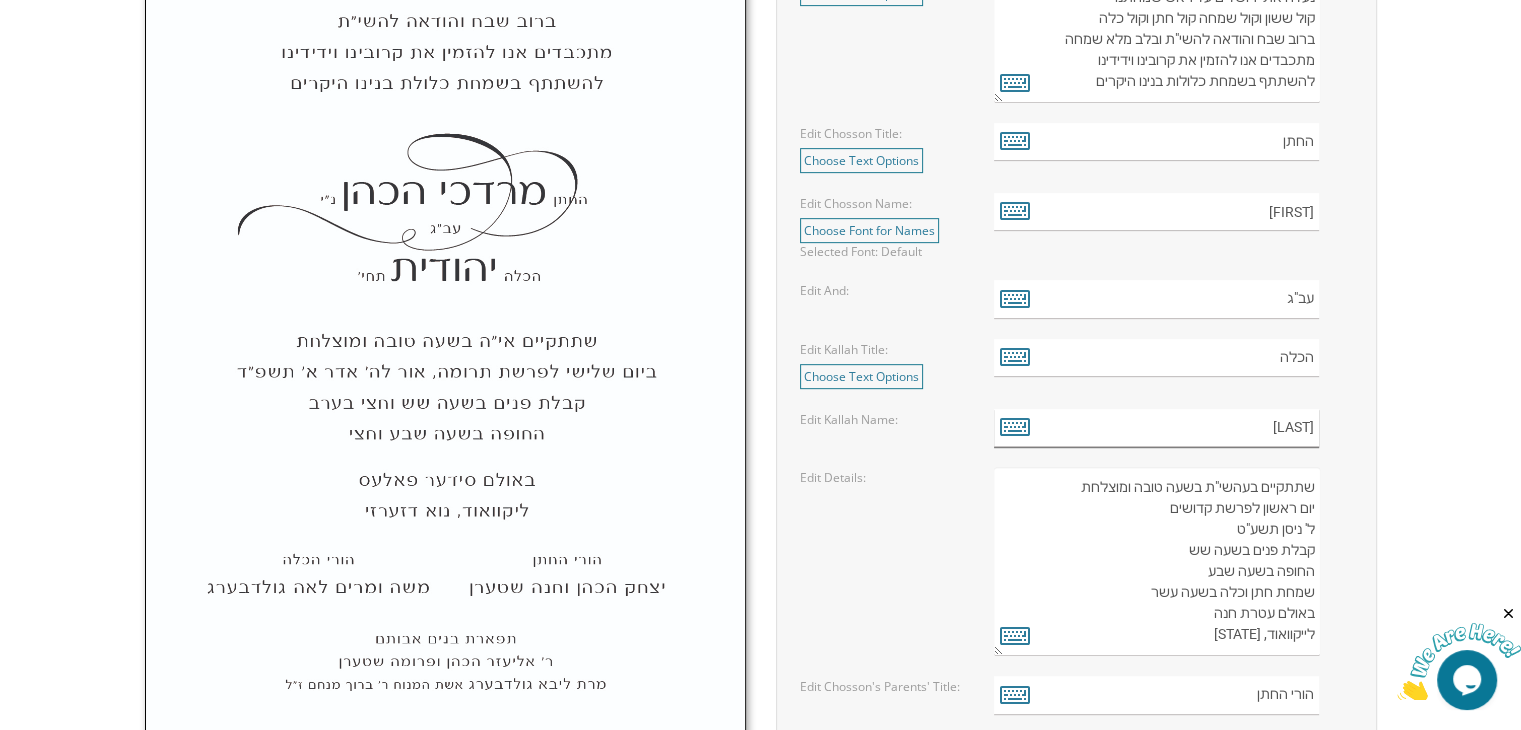 scroll, scrollTop: 871, scrollLeft: 0, axis: vertical 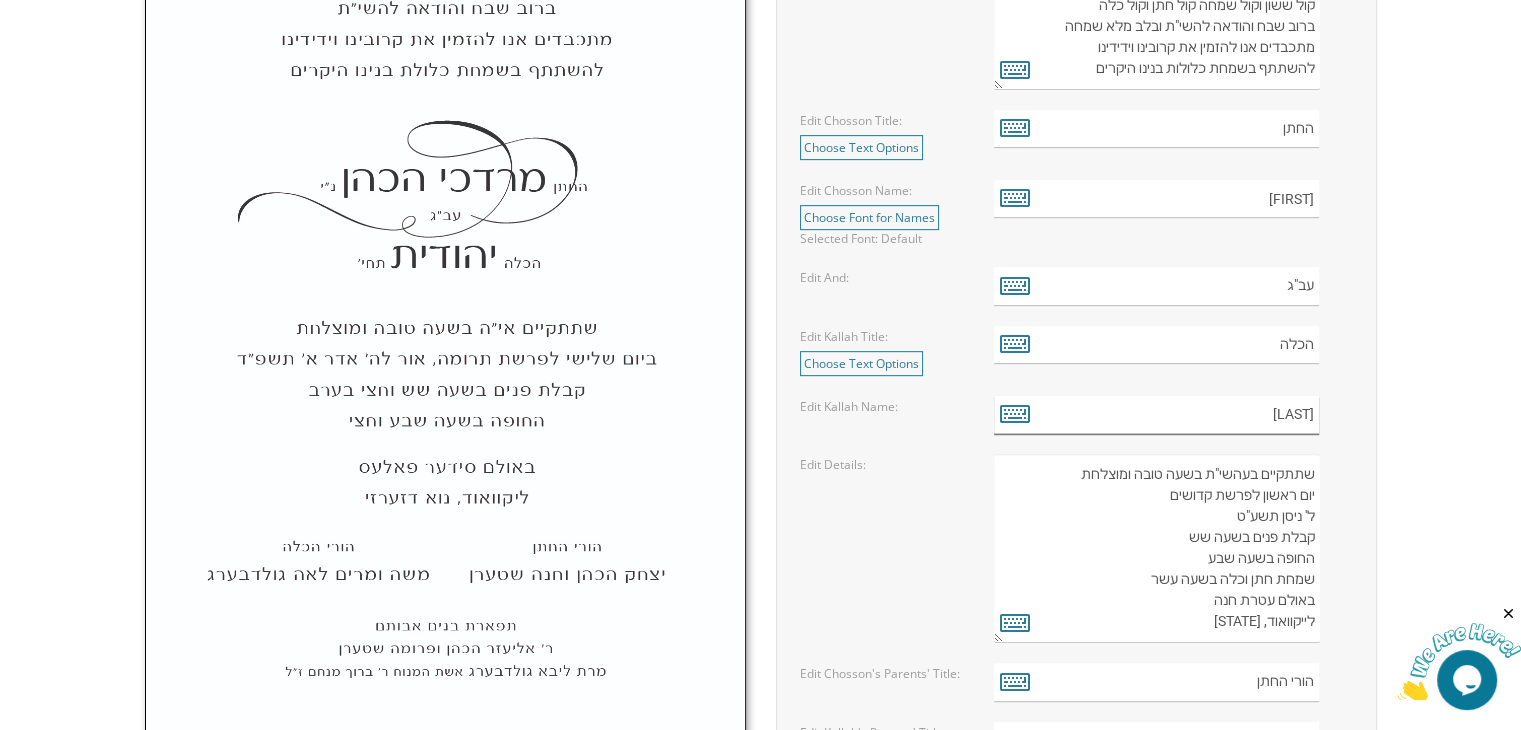 type on "[LAST]" 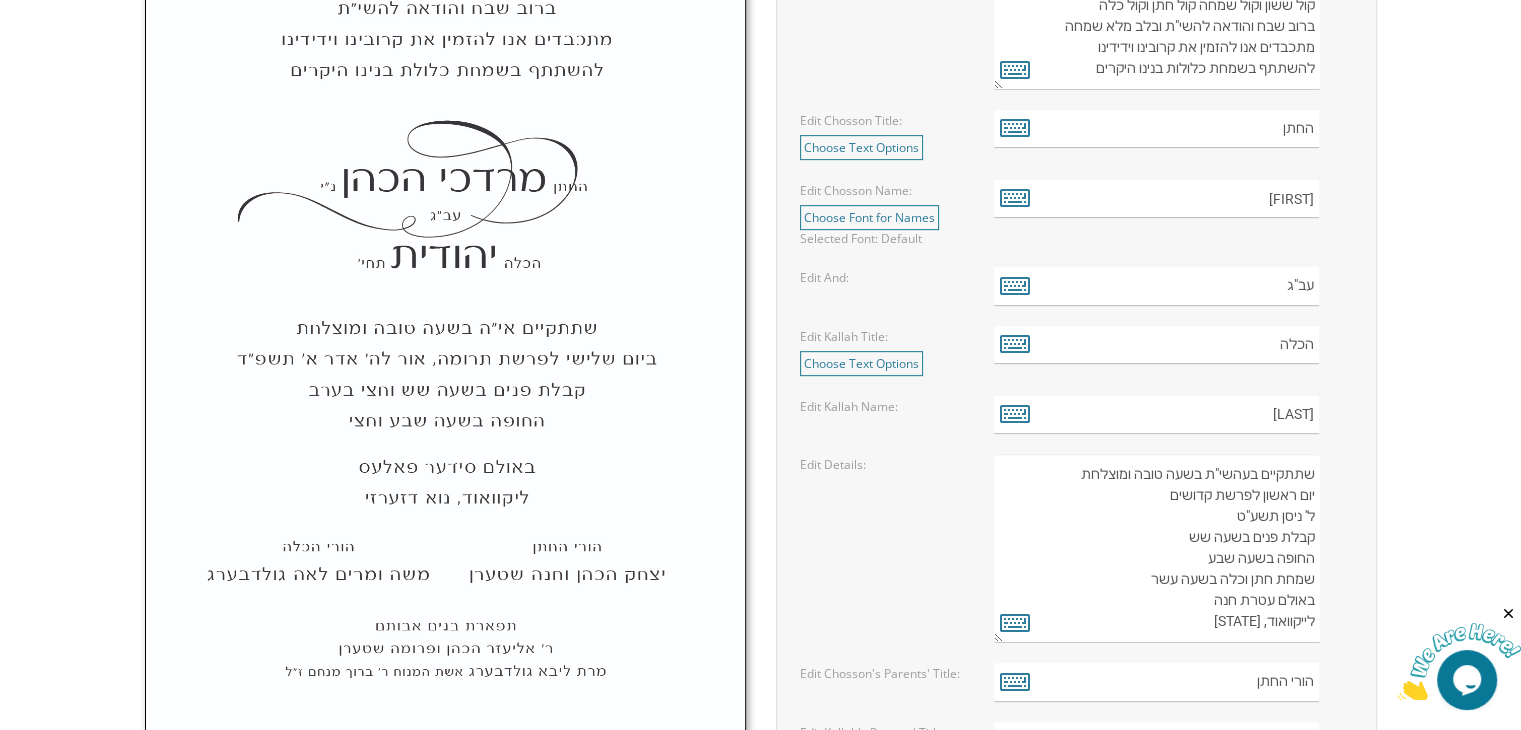 click on "שתתקיים בעהשי"ת בשעה טובה ומוצלחת
יום ראשון לפרשת קדושים
ל' ניסן תשע"ט
קבלת פנים בשעה שש
החופה בשעה שבע
שמחת חתן וכלה בשעה עשר
באולם עטרת חנה
לייקוואוד, [STATE]" at bounding box center [1156, 548] 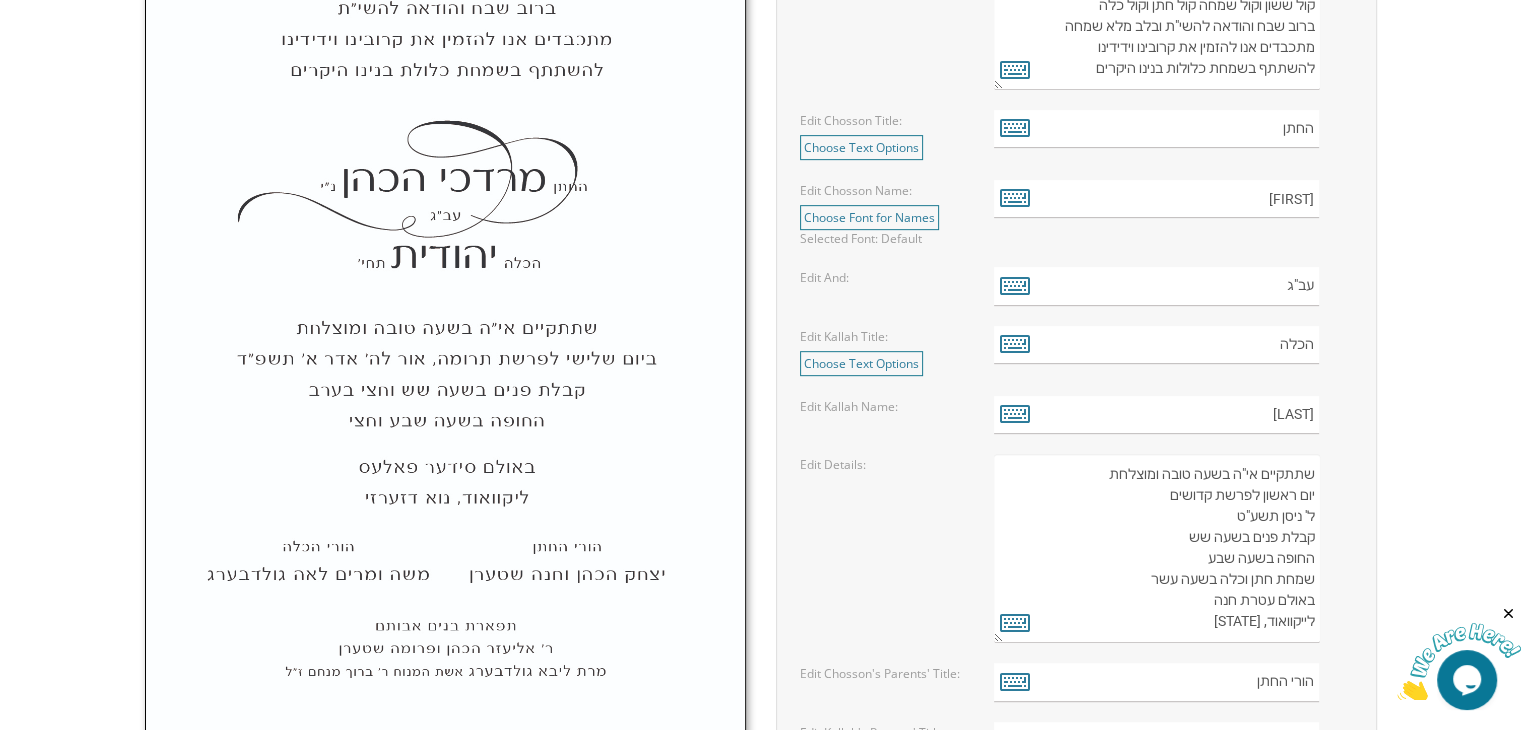 click on "שתתקיים בעהשי"ת בשעה טובה ומוצלחת
יום ראשון לפרשת קדושים
ל' ניסן תשע"ט
קבלת פנים בשעה שש
החופה בשעה שבע
שמחת חתן וכלה בשעה עשר
באולם עטרת חנה
לייקוואוד, [STATE]" at bounding box center (1156, 548) 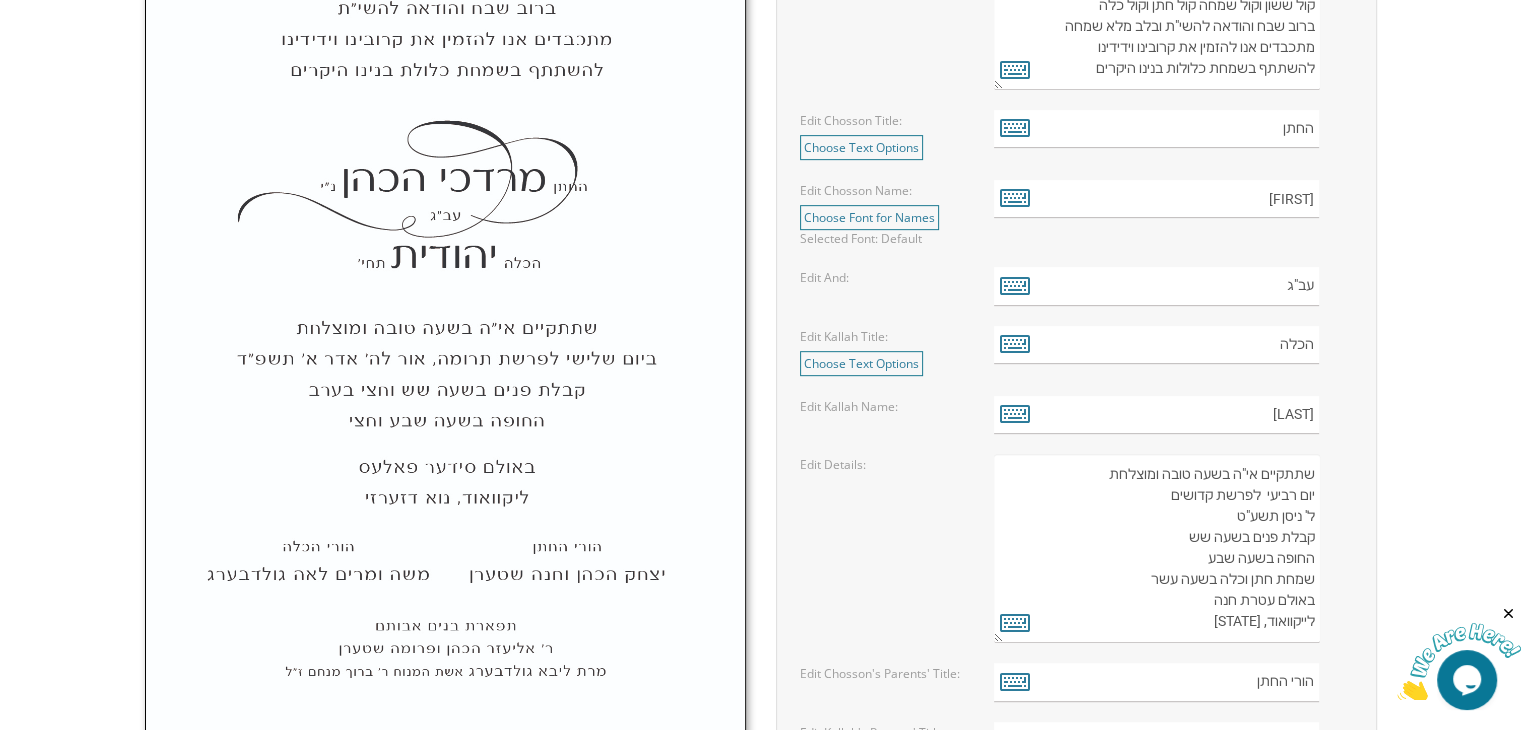 click on "שתתקיים בעהשי"ת בשעה טובה ומוצלחת
יום ראשון לפרשת קדושים
ל' ניסן תשע"ט
קבלת פנים בשעה שש
החופה בשעה שבע
שמחת חתן וכלה בשעה עשר
באולם עטרת חנה
לייקוואוד, [STATE]" at bounding box center (1156, 548) 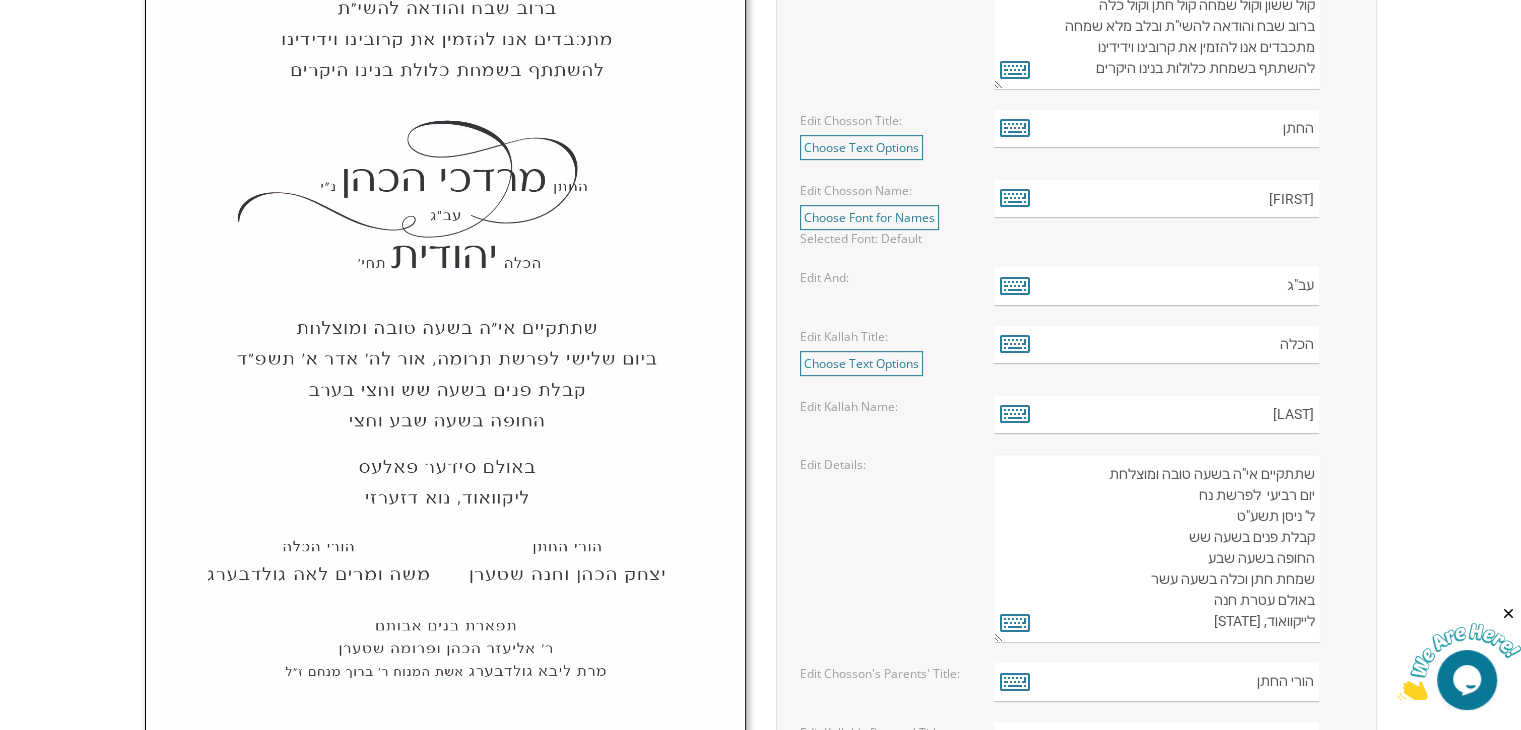 click on "שתתקיים בעהשי"ת בשעה טובה ומוצלחת
יום ראשון לפרשת קדושים
ל' ניסן תשע"ט
קבלת פנים בשעה שש
החופה בשעה שבע
שמחת חתן וכלה בשעה עשר
באולם עטרת חנה
לייקוואוד, [STATE]" at bounding box center [1156, 548] 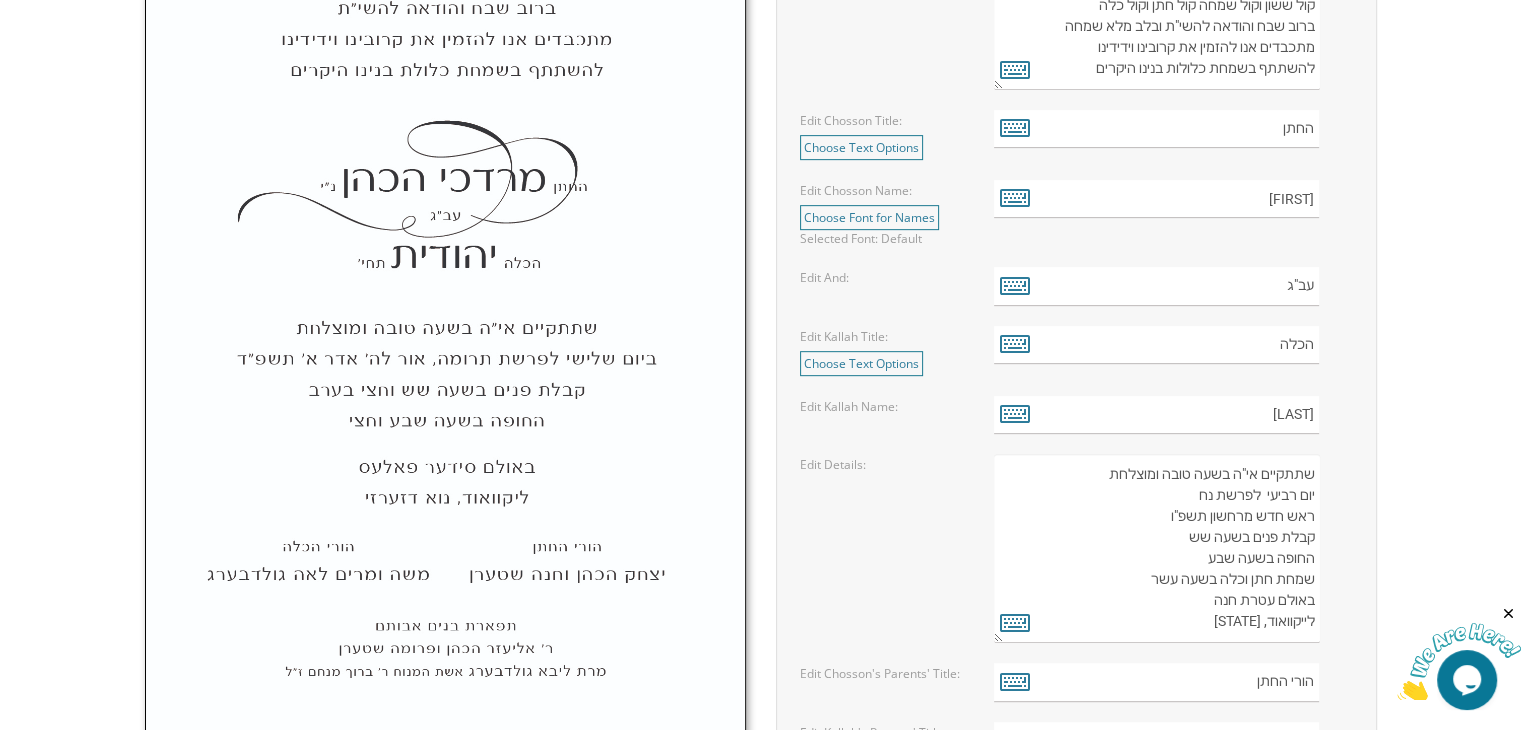 type on "שתתקיים אי"ה בשעה טובה ומוצלחת
יום רביעי  לפרשת נח
ראש חדש מרחשון תשפ"ו
קבלת פנים בשעה שש
החופה בשעה שבע
שמחת חתן וכלה בשעה עשר
באולם עטרת חנה
לייקוואוד, [STATE]" 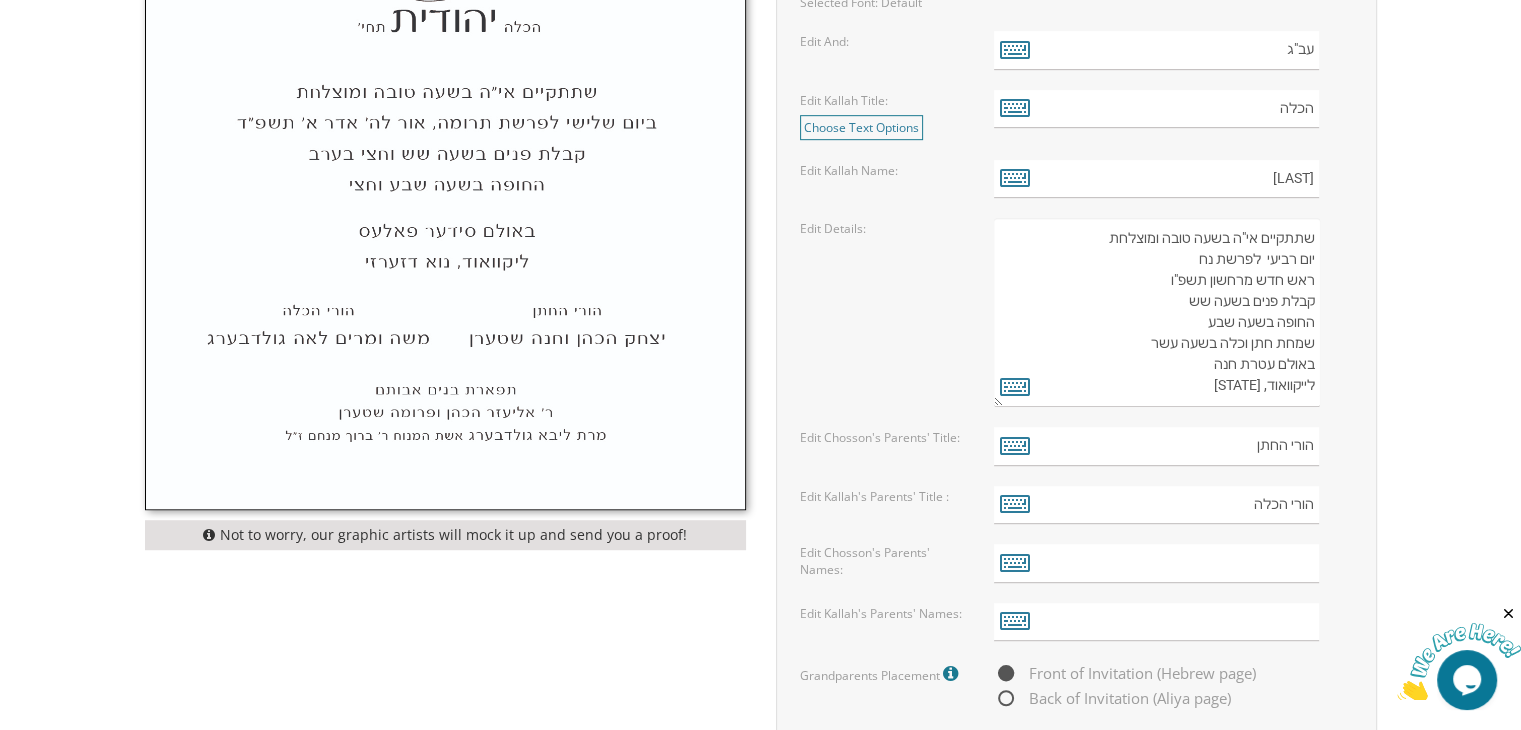 scroll, scrollTop: 1108, scrollLeft: 0, axis: vertical 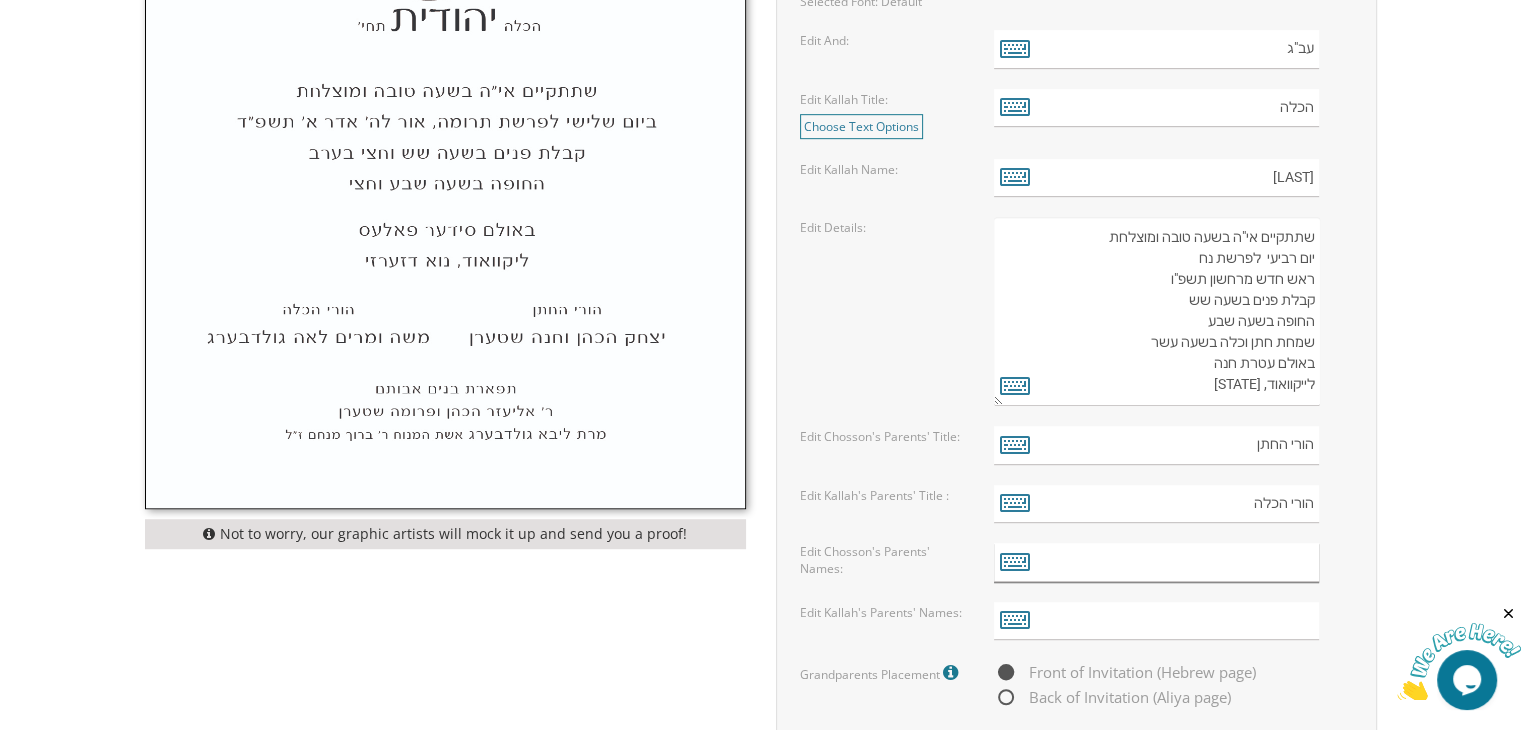 click at bounding box center [1156, 562] 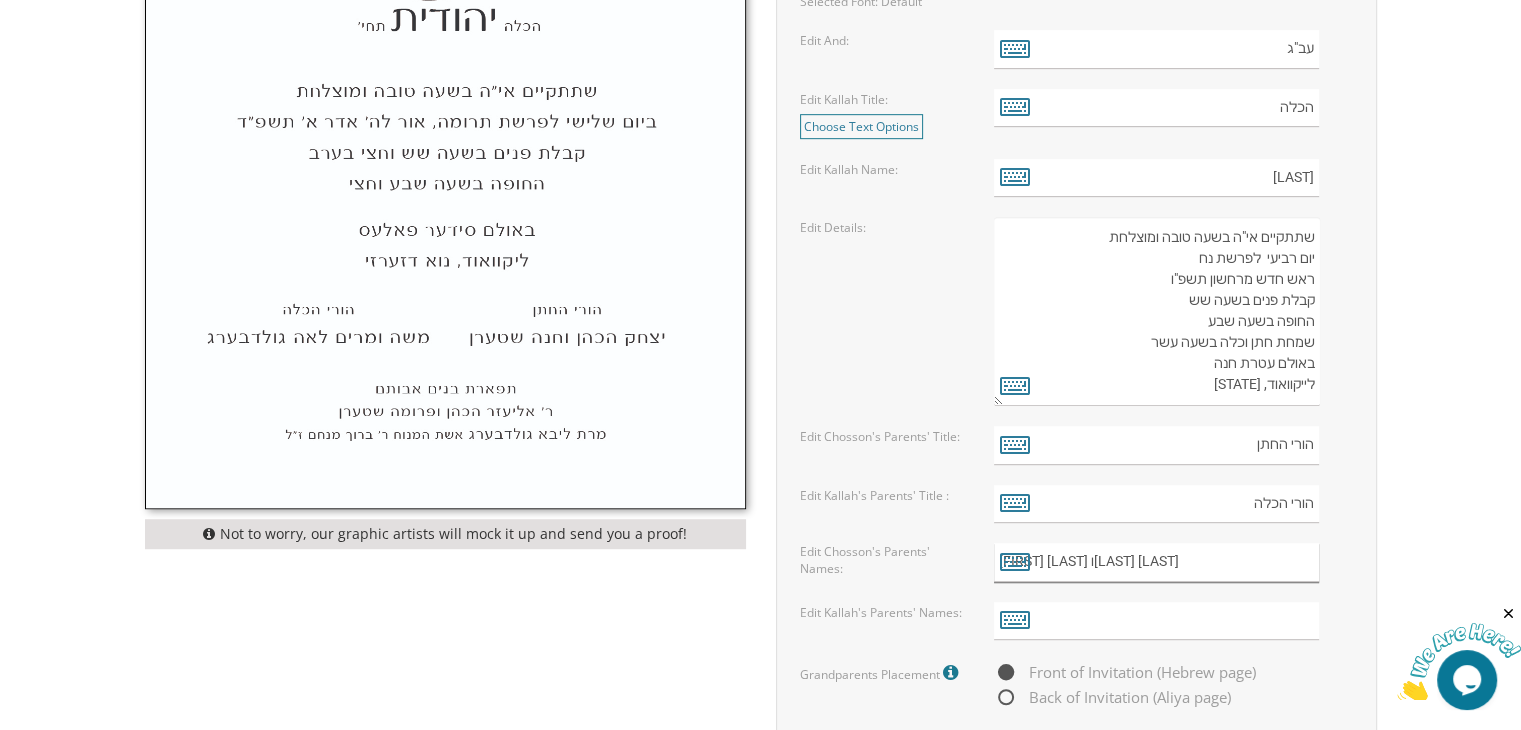 type on "מנחם מענדל ורבקה רעננערט" 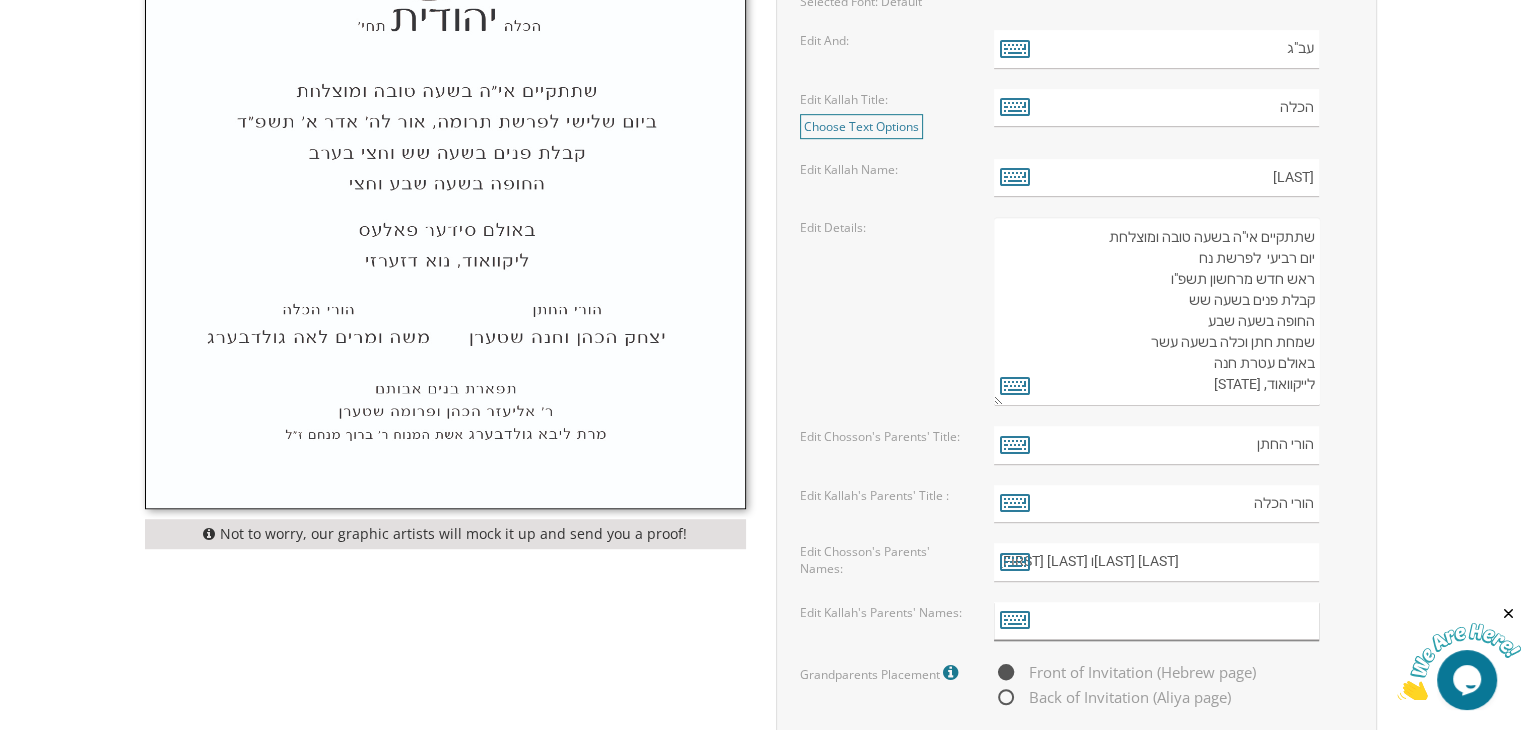 click at bounding box center [1156, 621] 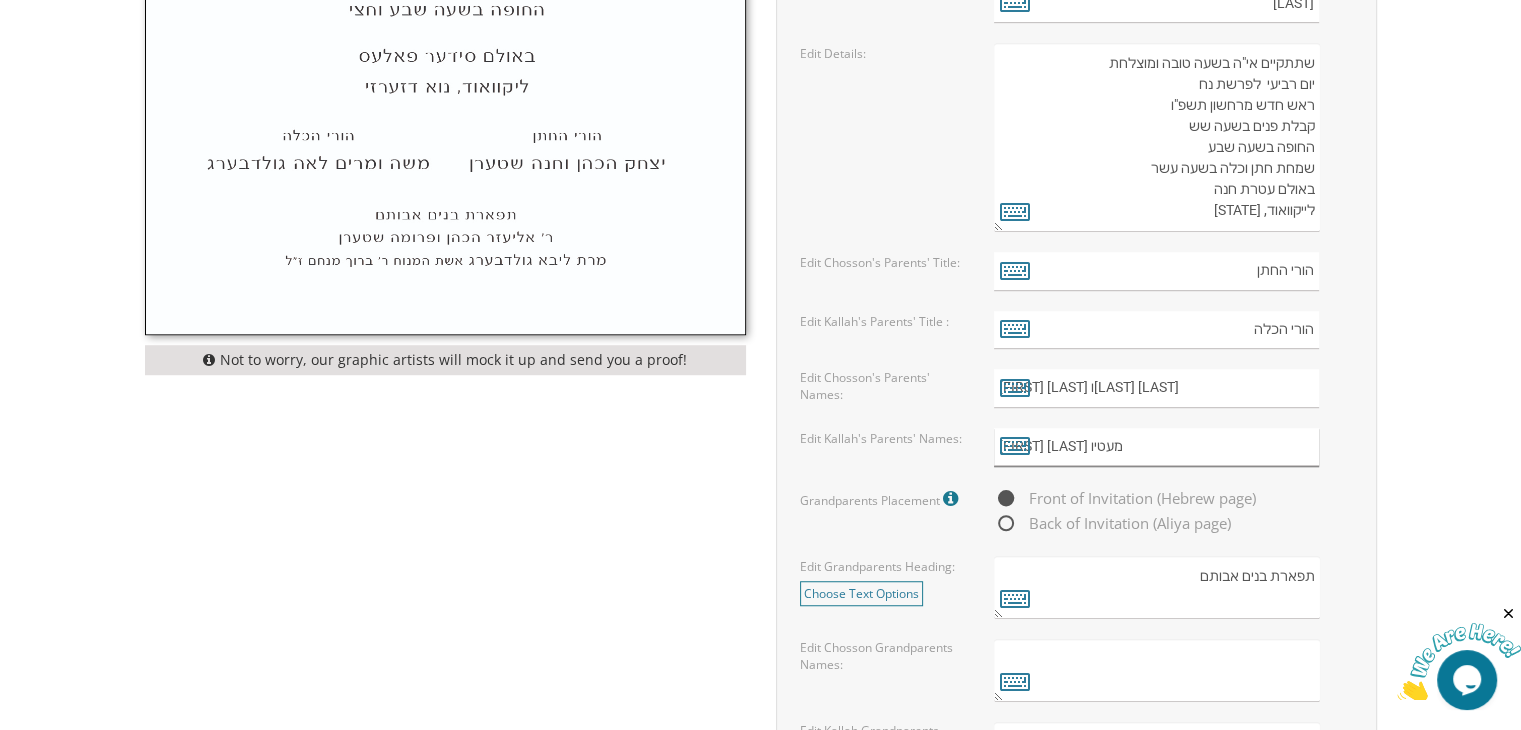 scroll, scrollTop: 1296, scrollLeft: 0, axis: vertical 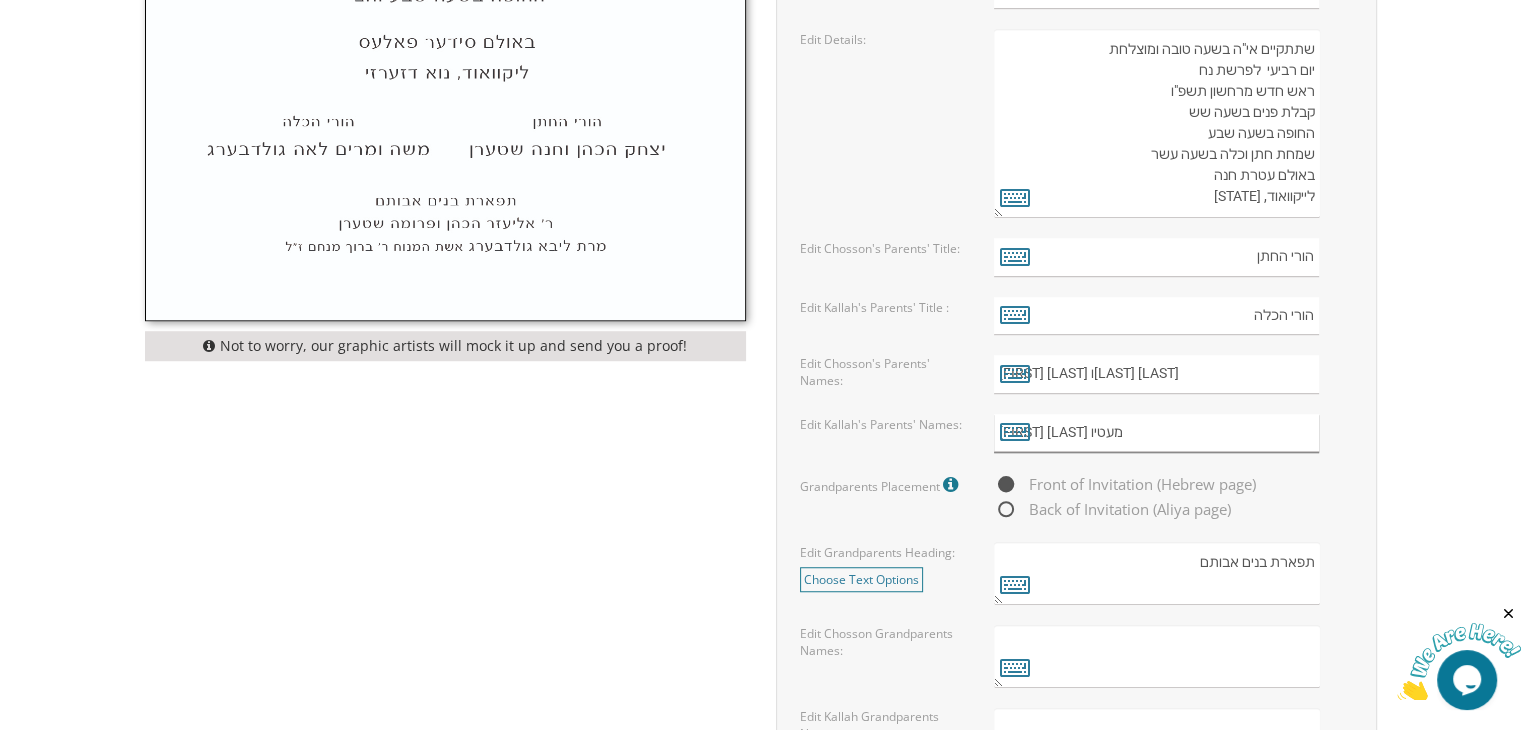 type on "זאב אלימלך ושרה לאה מעטיו" 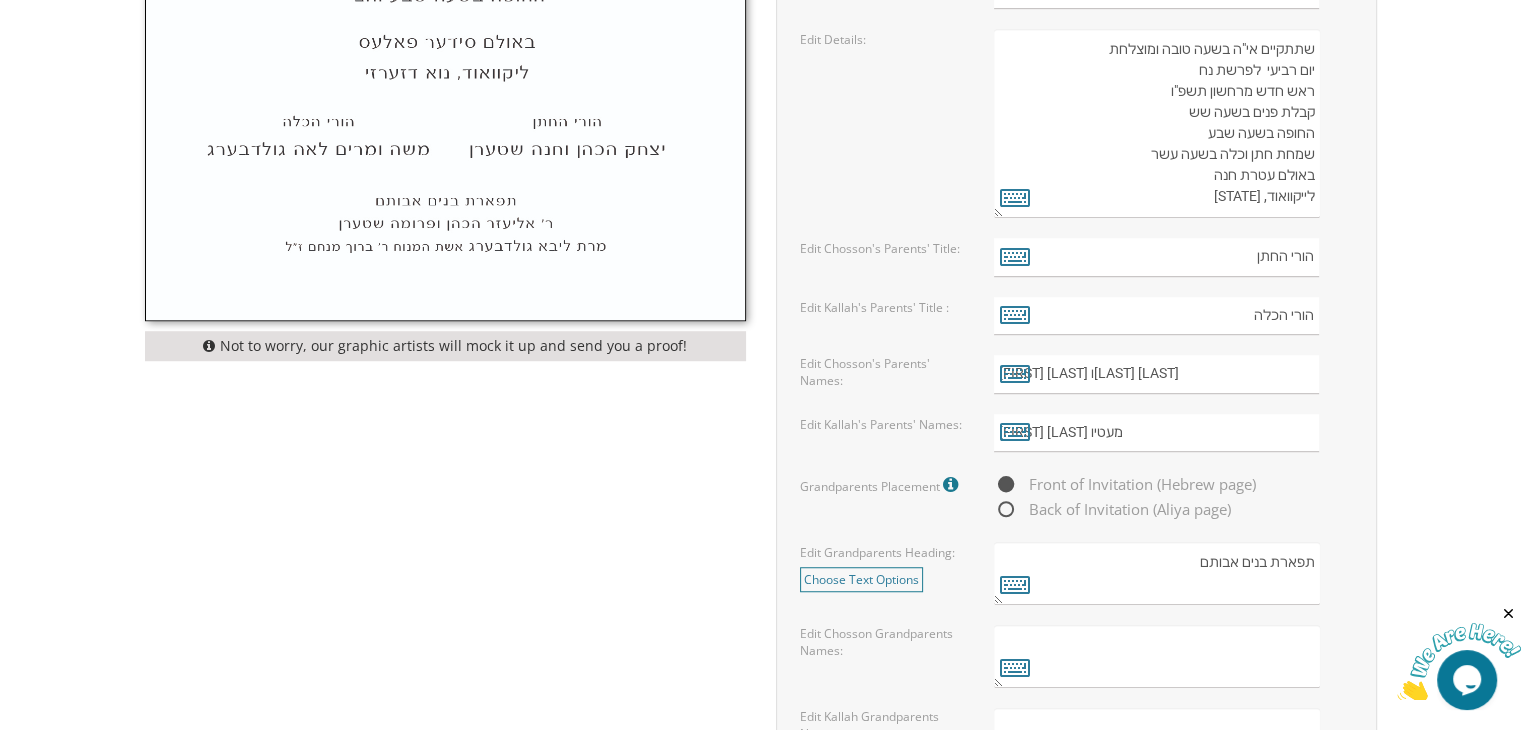 click at bounding box center (1156, 656) 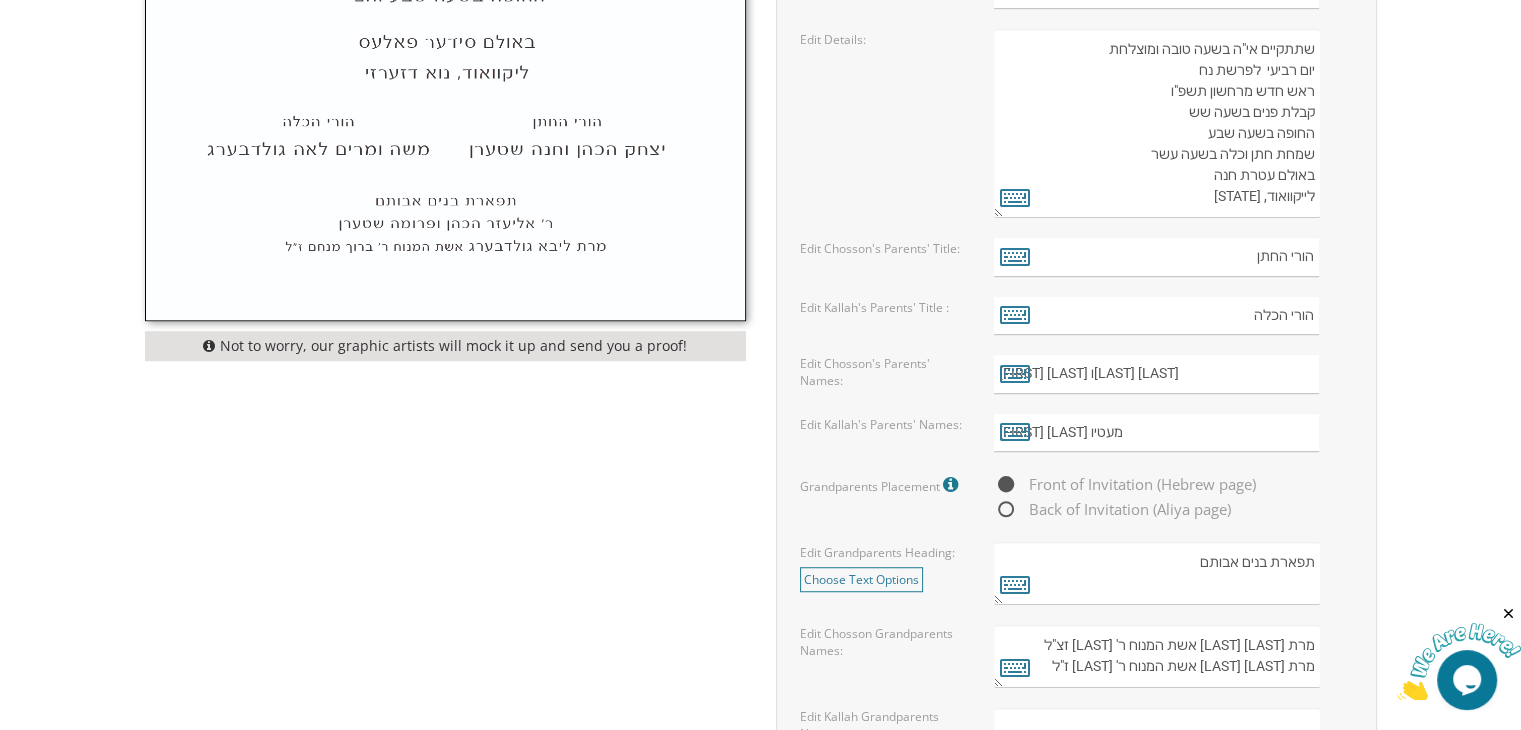 type on "מרת מאשא רעננערט אשת המנוח ר' מרדכי זצ"ל
מרת רחל גורדון אשת המנוח ר' זלמן ז"ל" 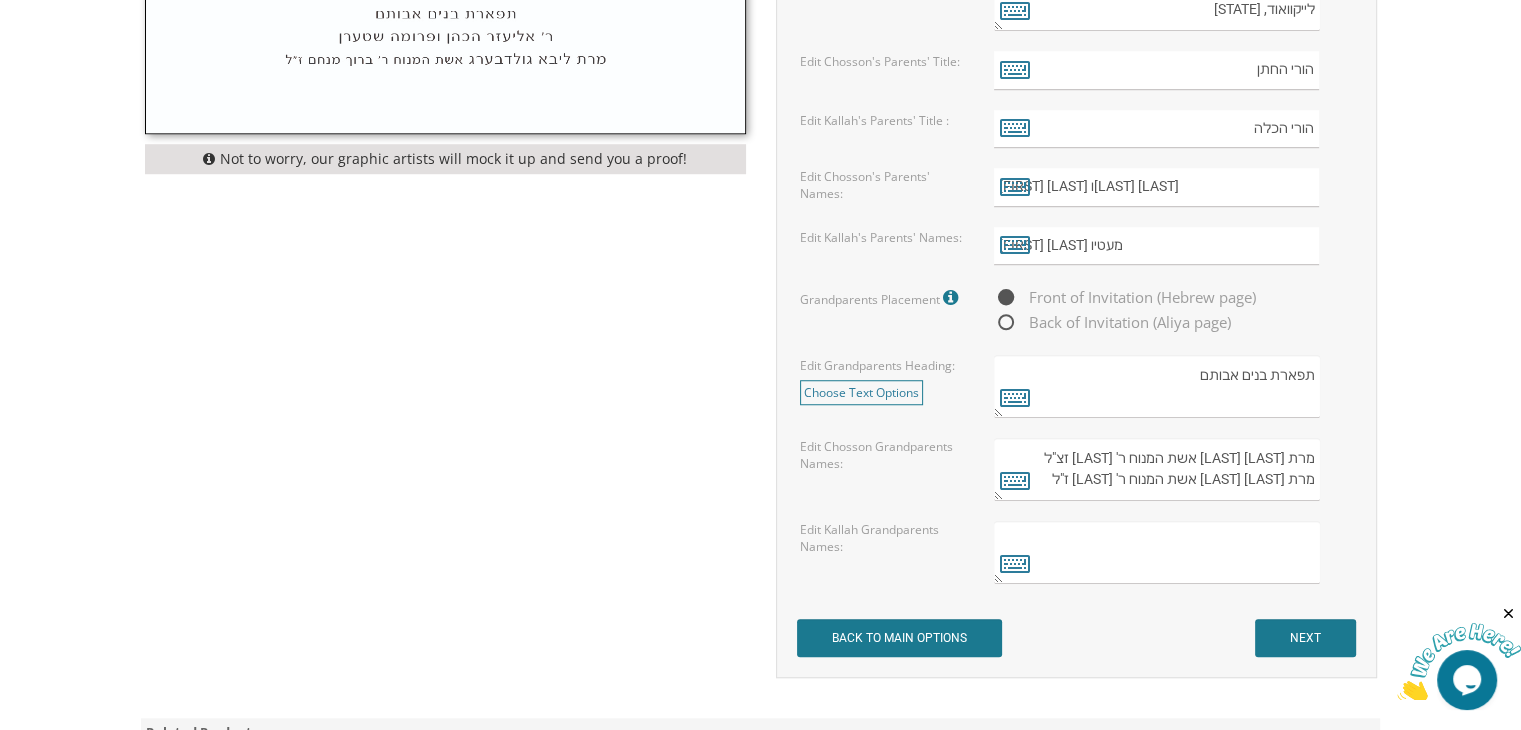 scroll, scrollTop: 1504, scrollLeft: 0, axis: vertical 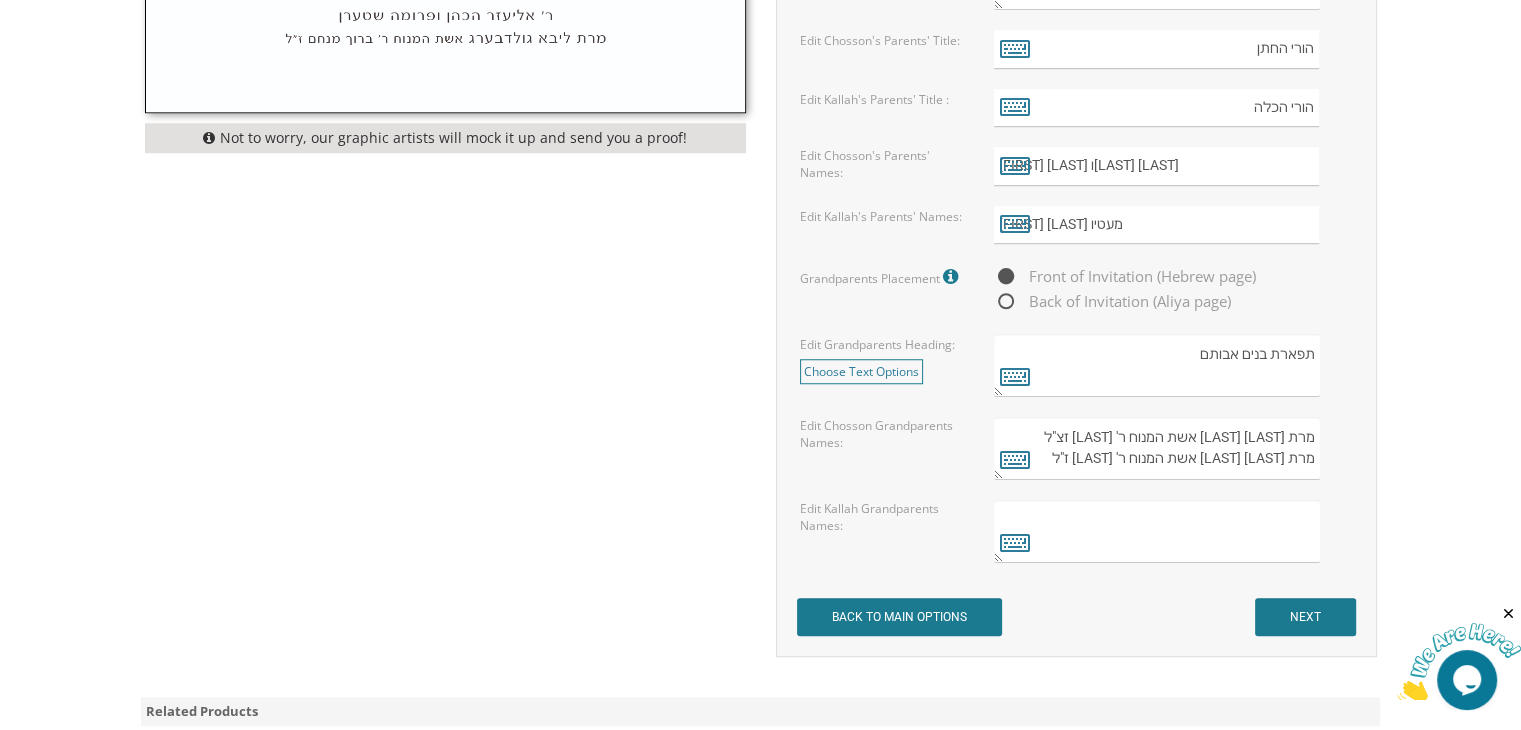 click at bounding box center (1156, 531) 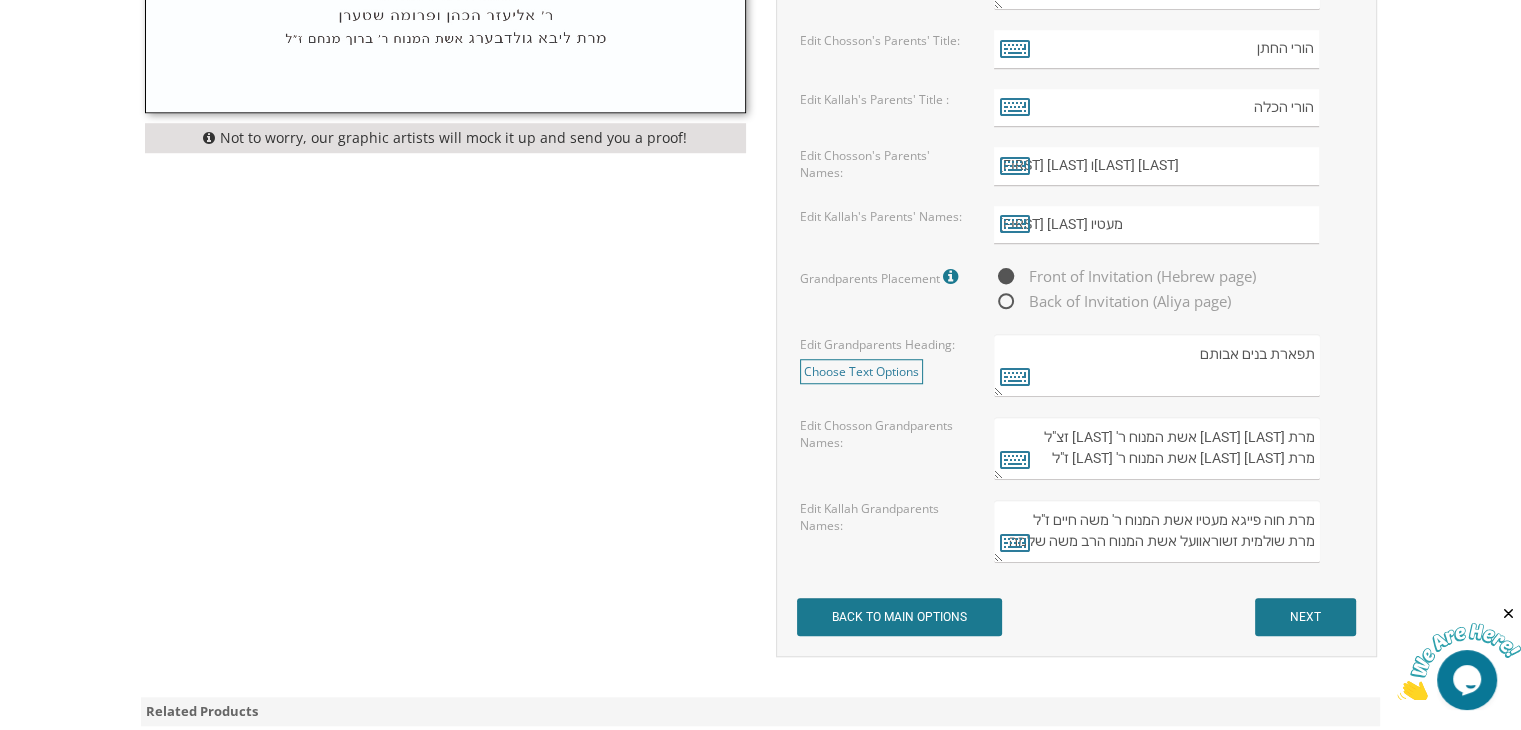 scroll, scrollTop: 30, scrollLeft: 0, axis: vertical 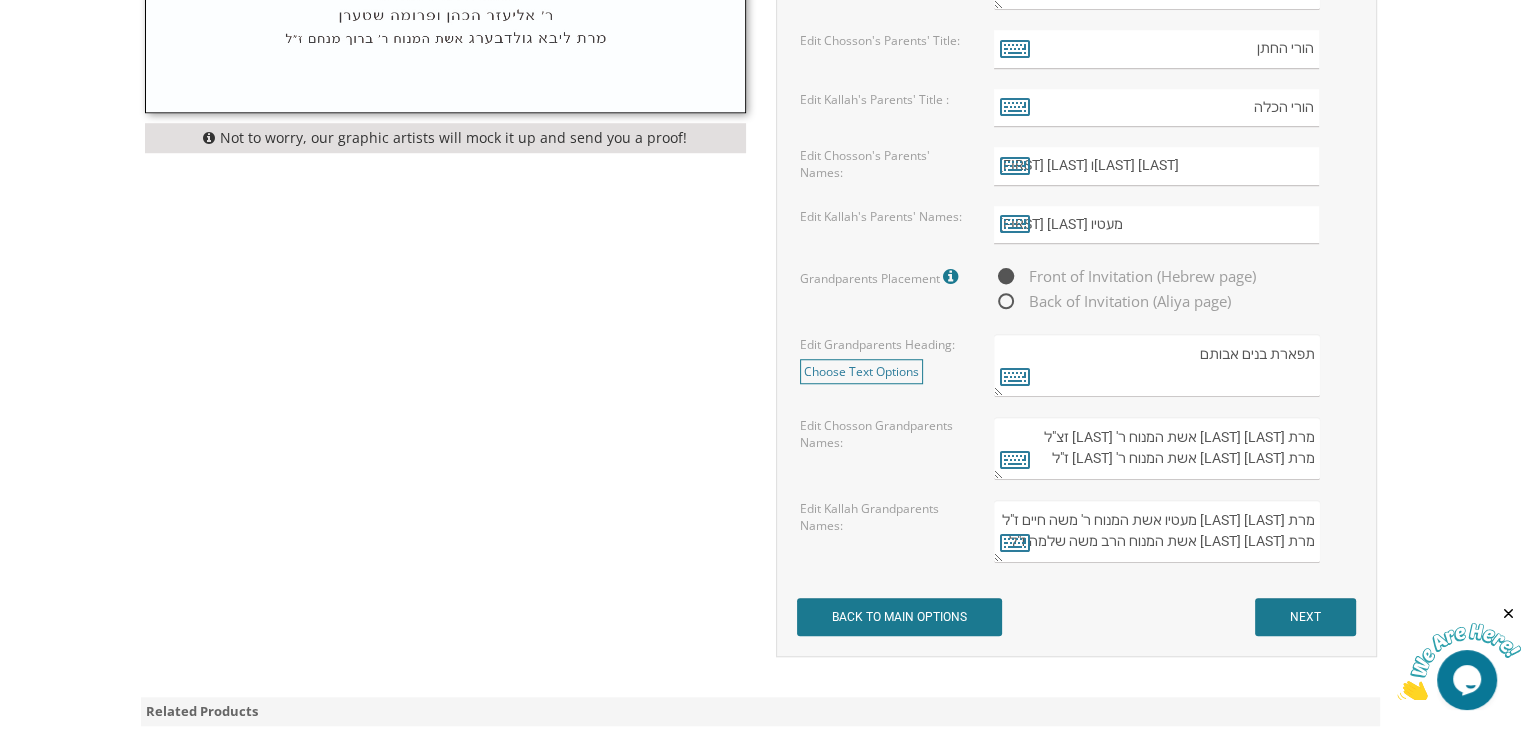 type on "מרת חוה פייגא מעטיו אשת המנוח ר' משה חיים ז"ל
מרת שולמית זשוראוועל אשת המנוח הרב משה שלמה ז"ל" 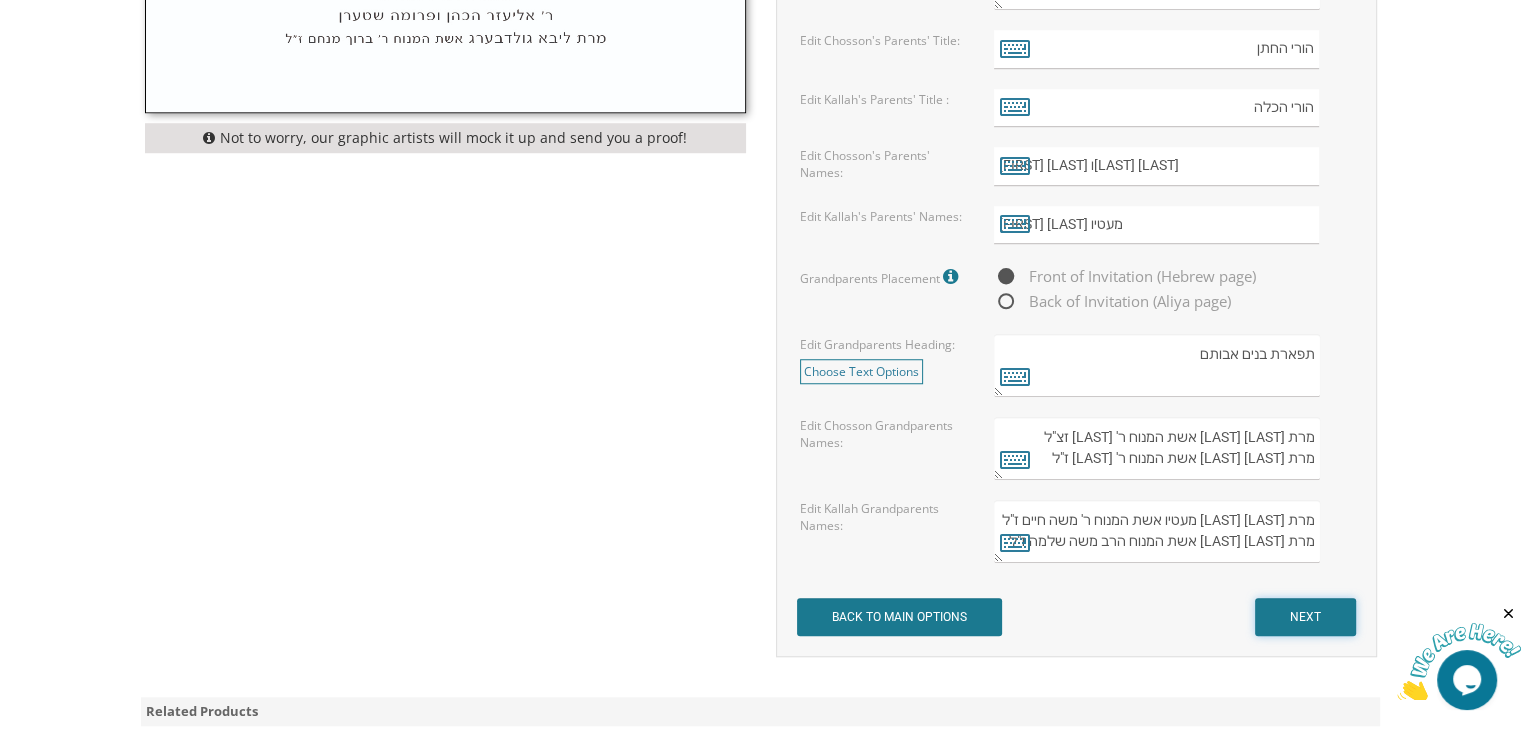 click on "NEXT" at bounding box center (1305, 617) 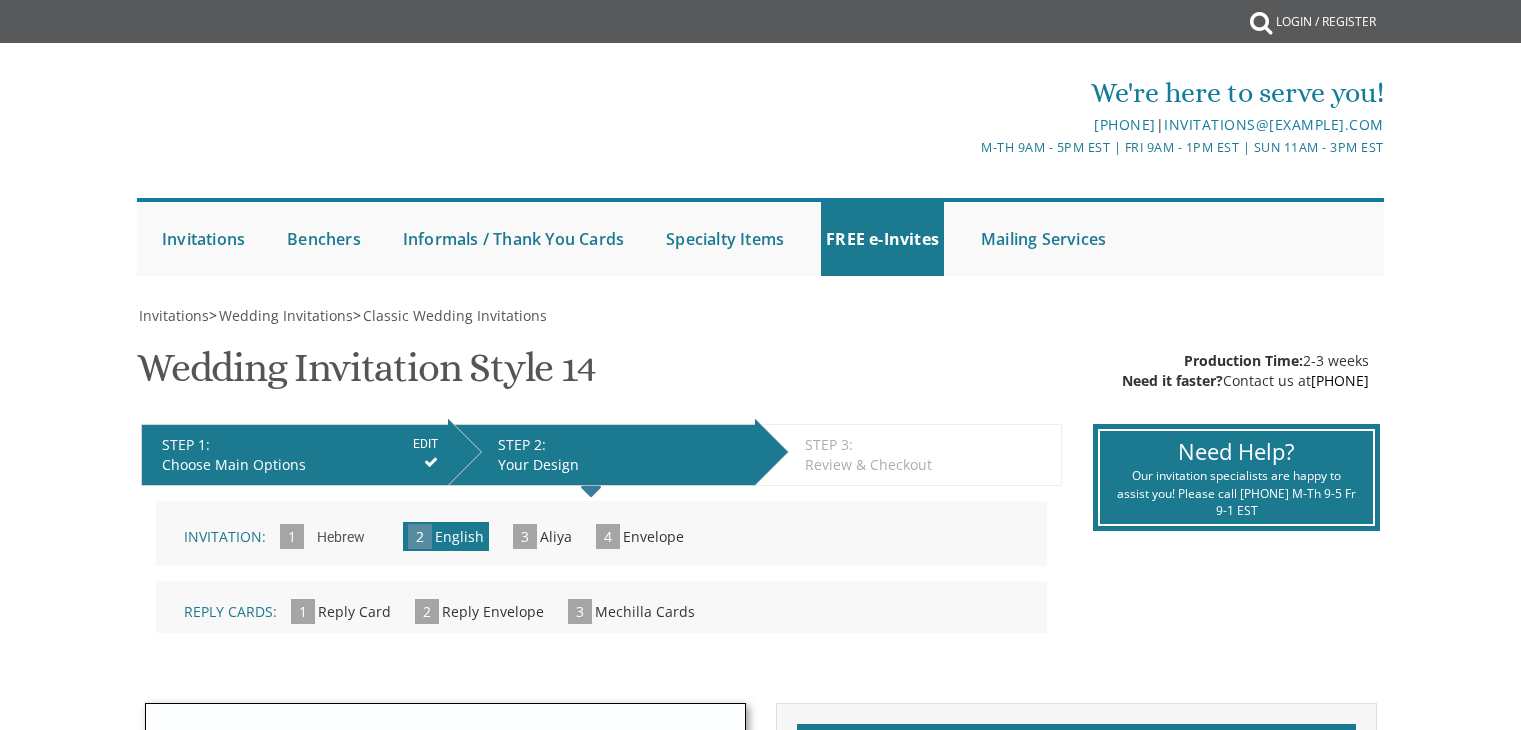 scroll, scrollTop: 0, scrollLeft: 0, axis: both 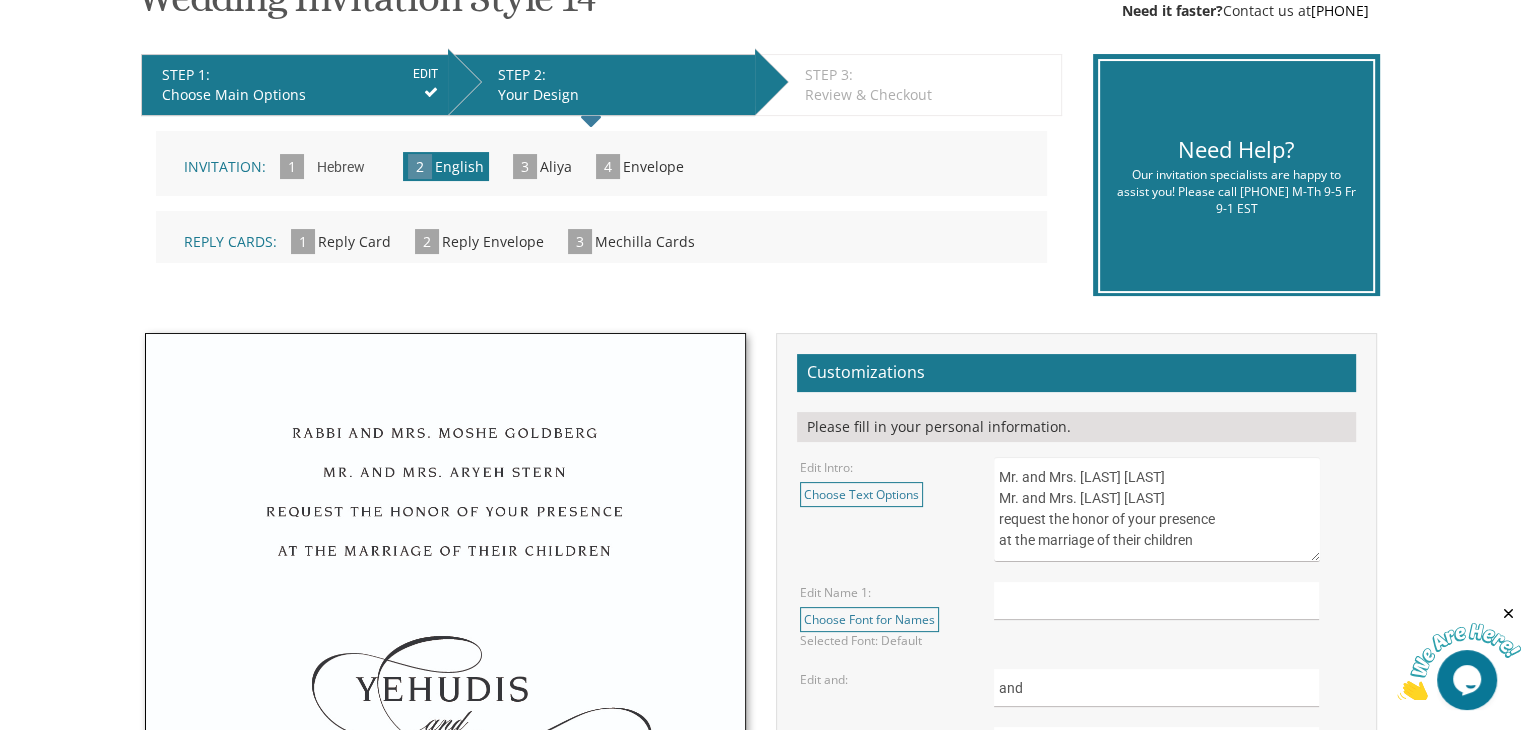 click on "Mr. and Mrs. Yossi Schwartz
Mr. and Mrs. Yaakov Friedman
request the honor of your presence
at the marriage of their children" at bounding box center (1156, 509) 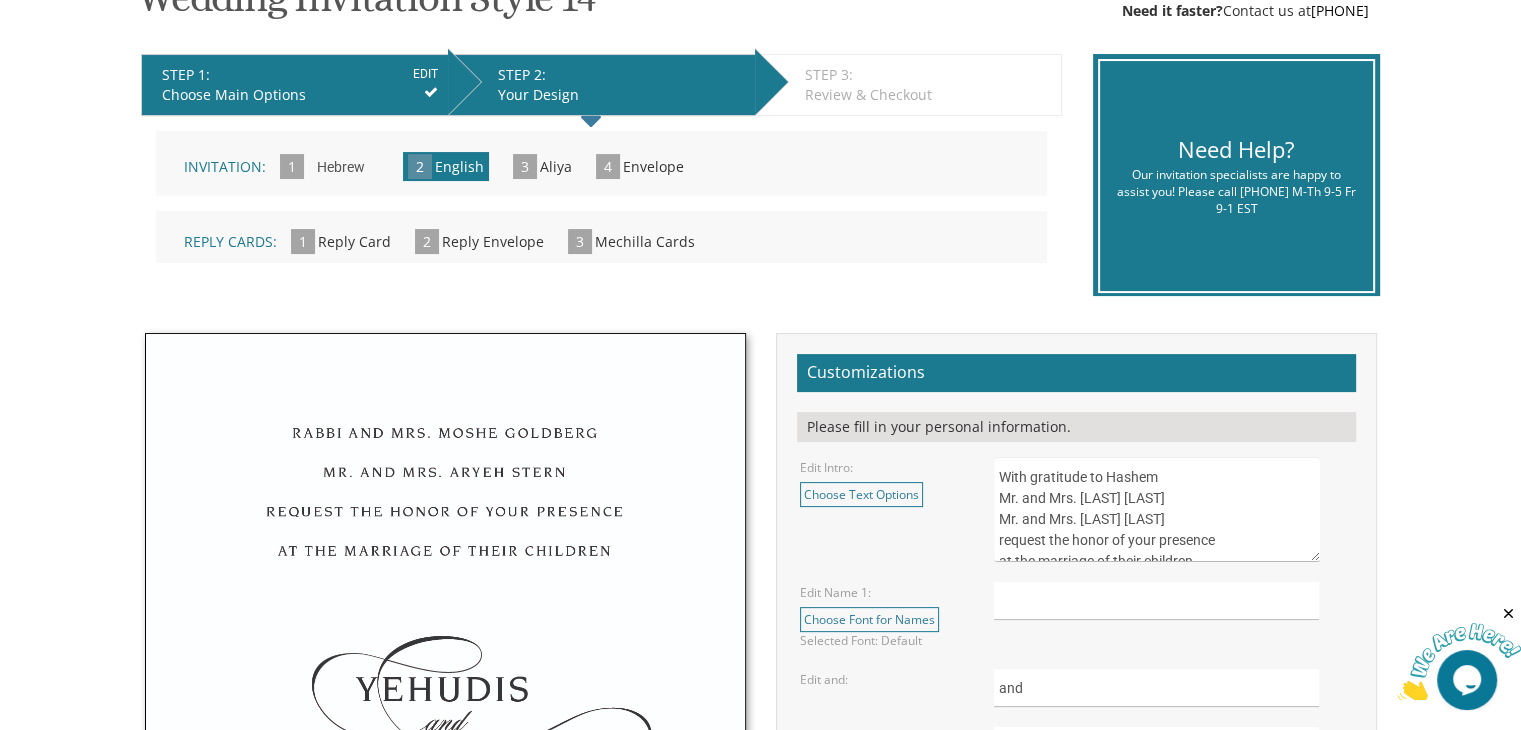 click on "Mr. and Mrs. Yossi Schwartz
Mr. and Mrs. Yaakov Friedman
request the honor of your presence
at the marriage of their children" at bounding box center [1156, 509] 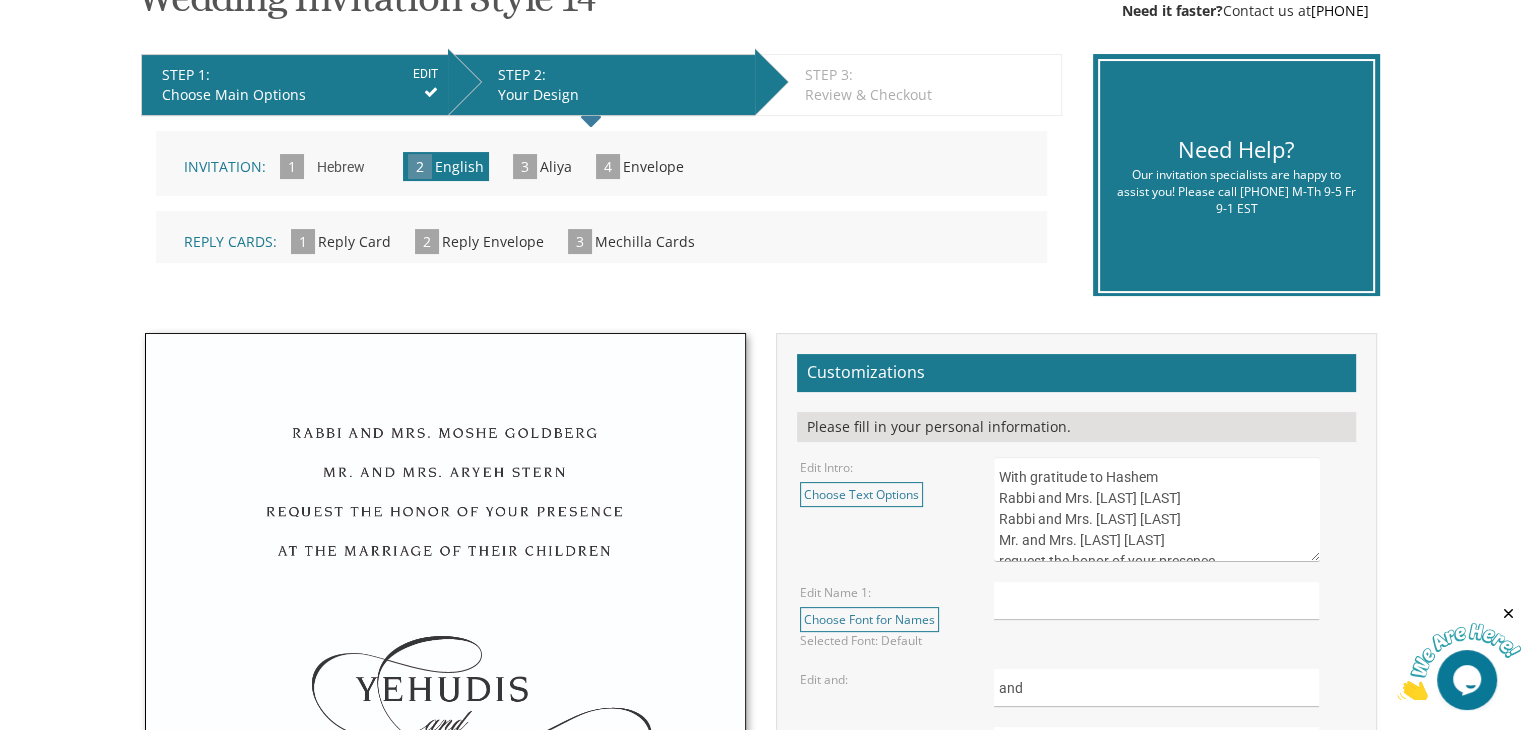 click on "Mr. and Mrs. Yossi Schwartz
Mr. and Mrs. Yaakov Friedman
request the honor of your presence
at the marriage of their children" at bounding box center [1156, 509] 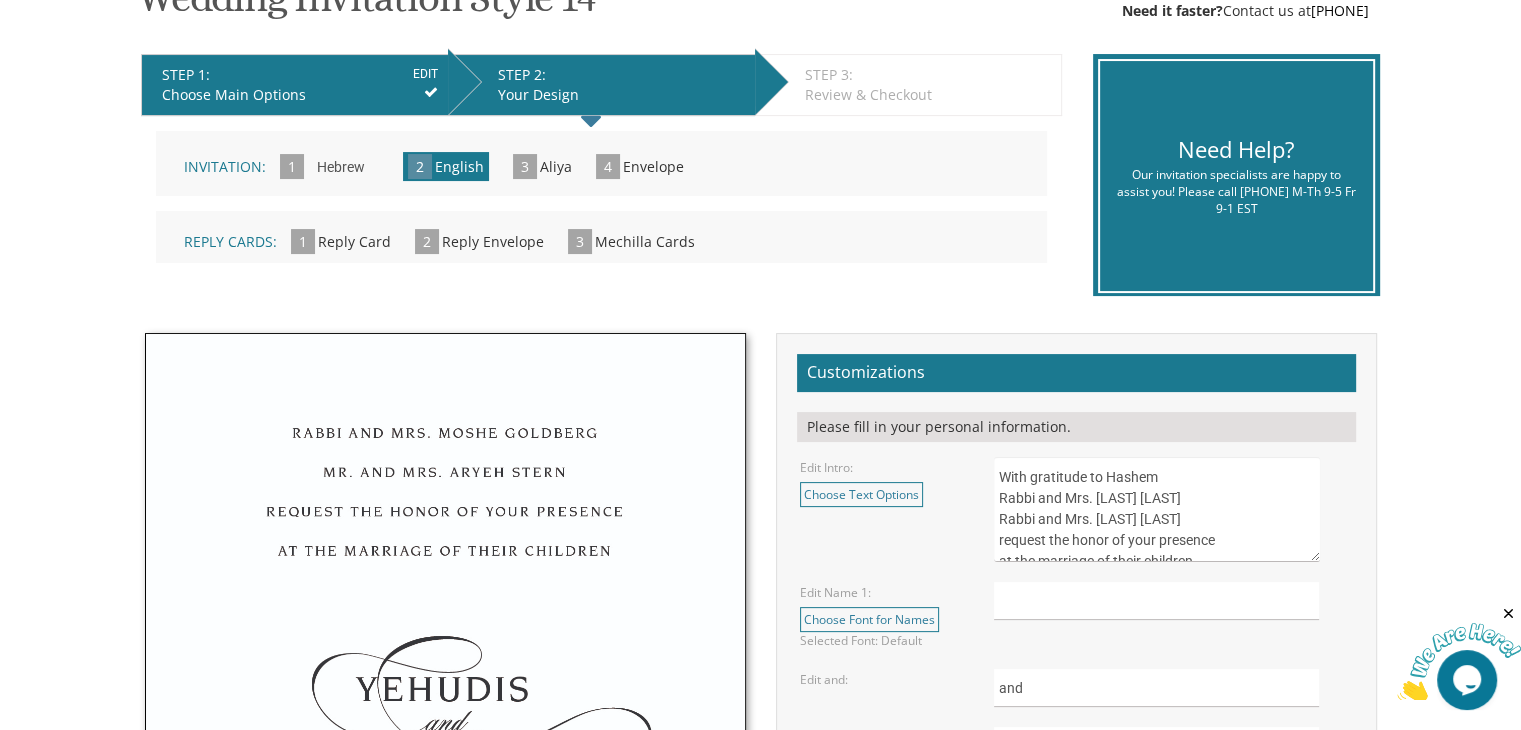 scroll, scrollTop: 20, scrollLeft: 0, axis: vertical 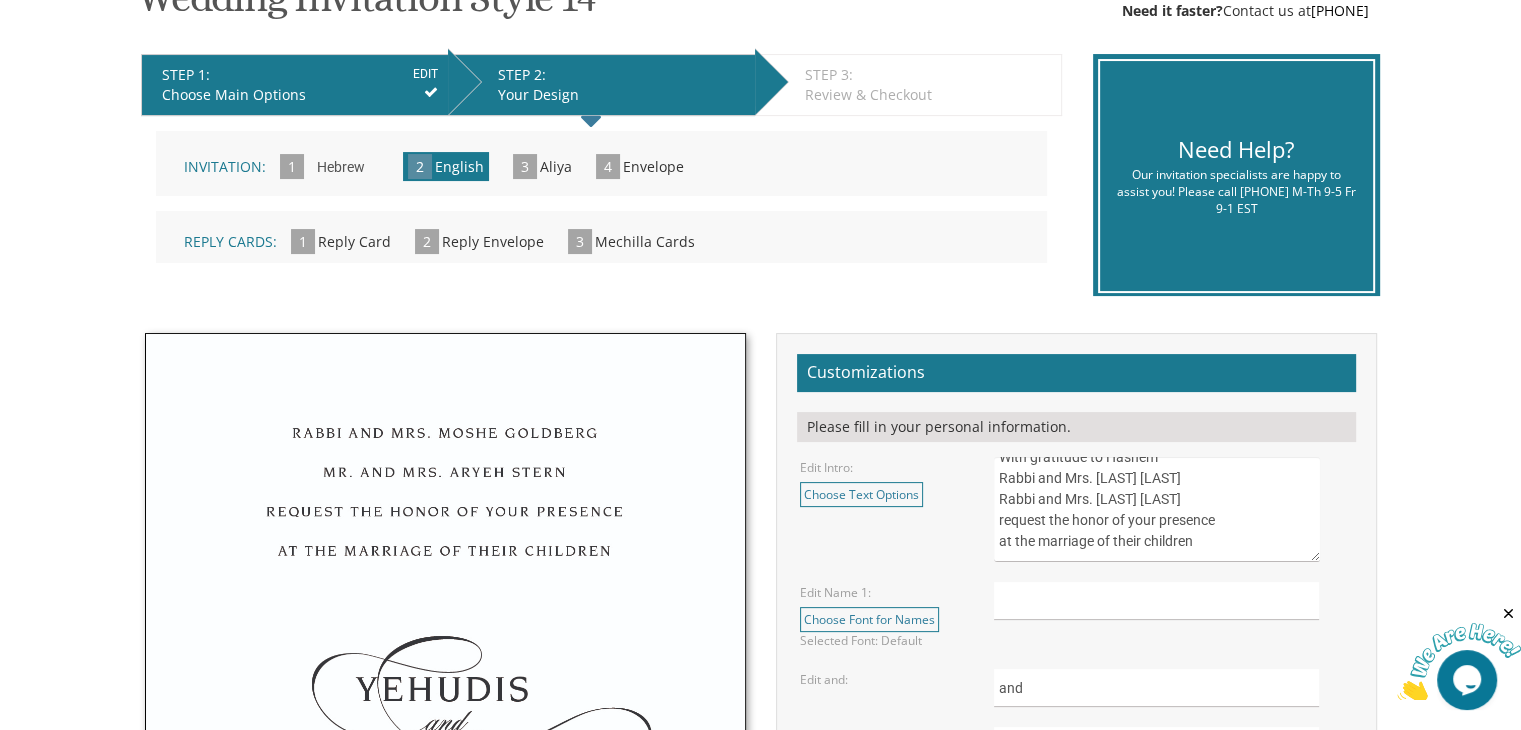 type on "With gratitude to Hashem
Rabbi and Mrs. Zev E. Matthew
Rabbi and Mrs. Menachem Mendel Rennert
request the honor of your presence
at the marriage of their children" 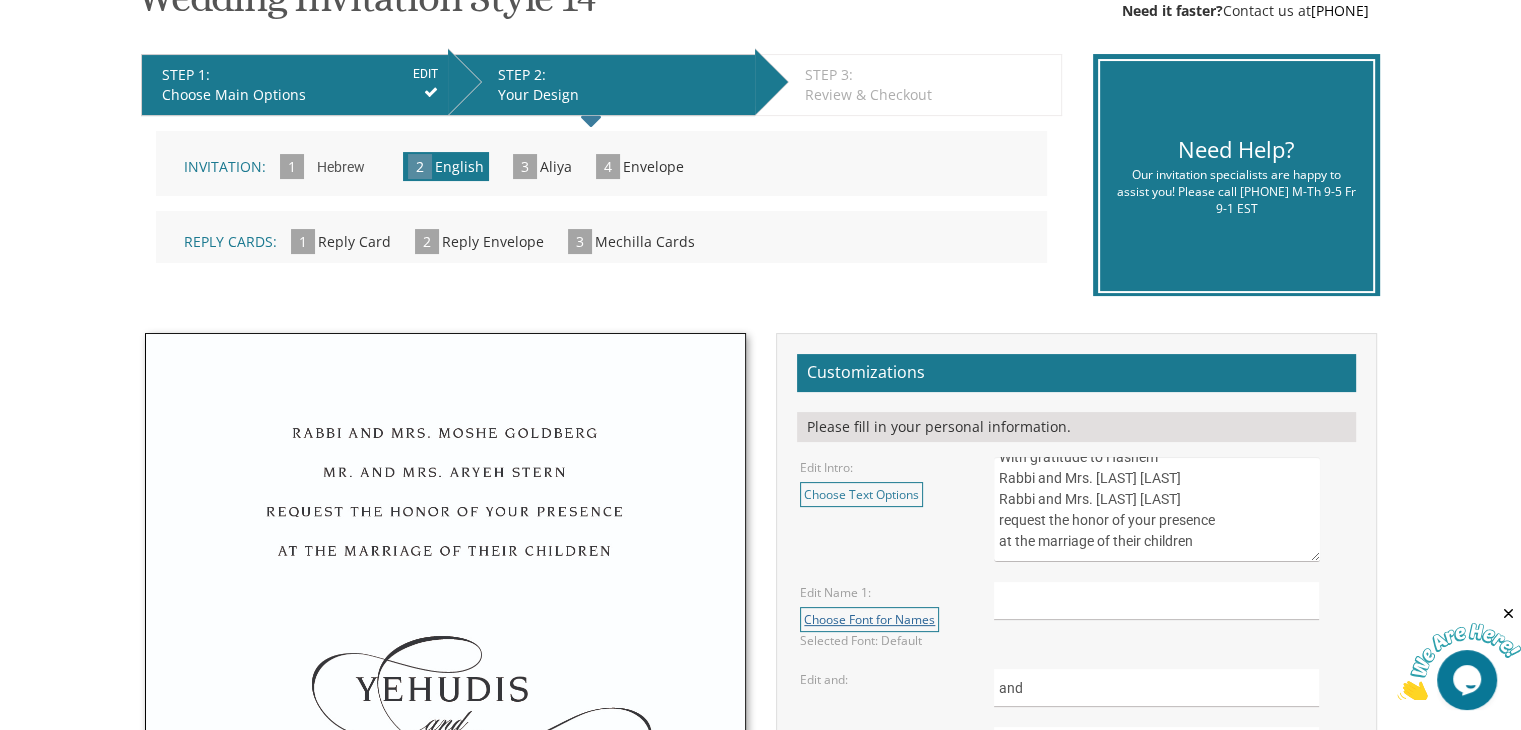 click on "Choose Font for Names" at bounding box center (869, 619) 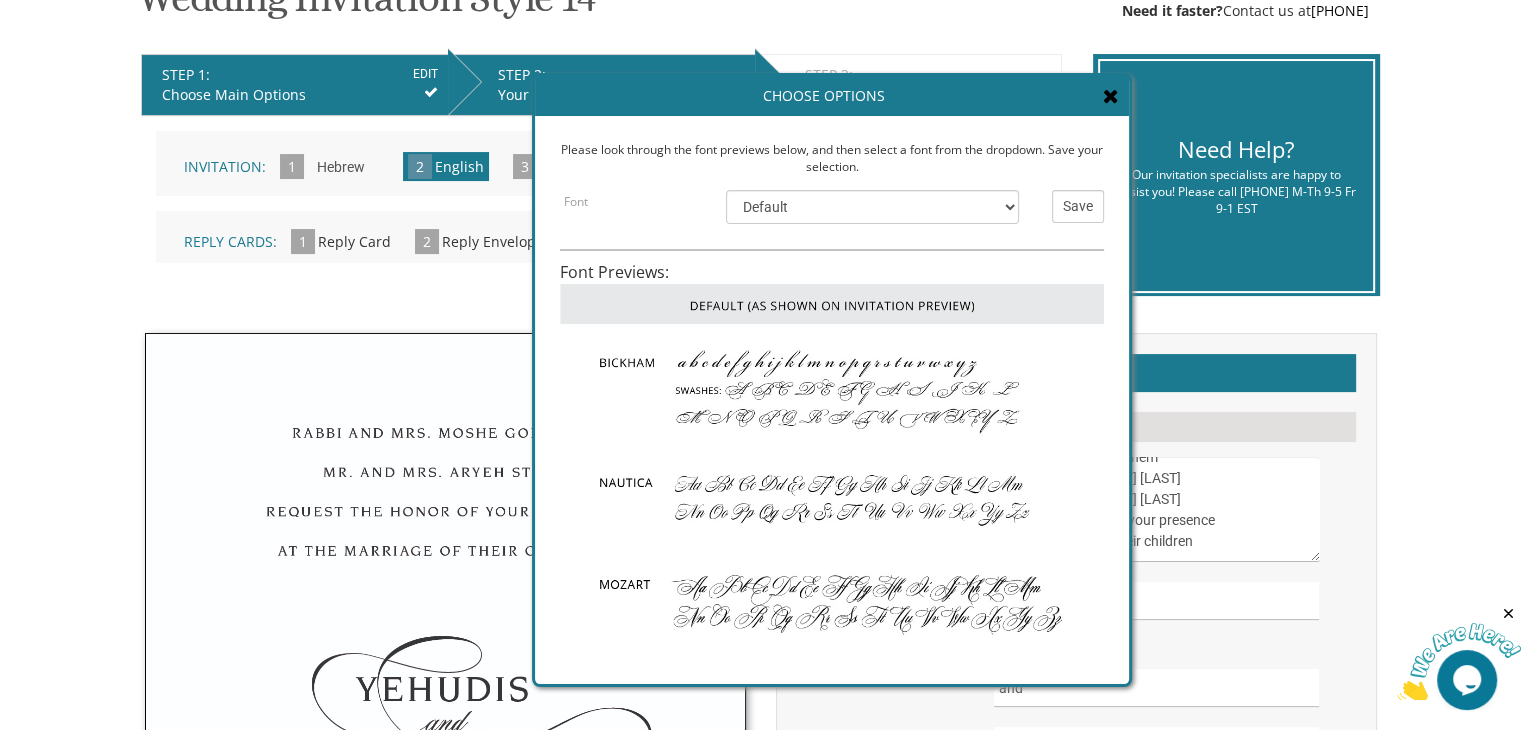 click at bounding box center (1111, 96) 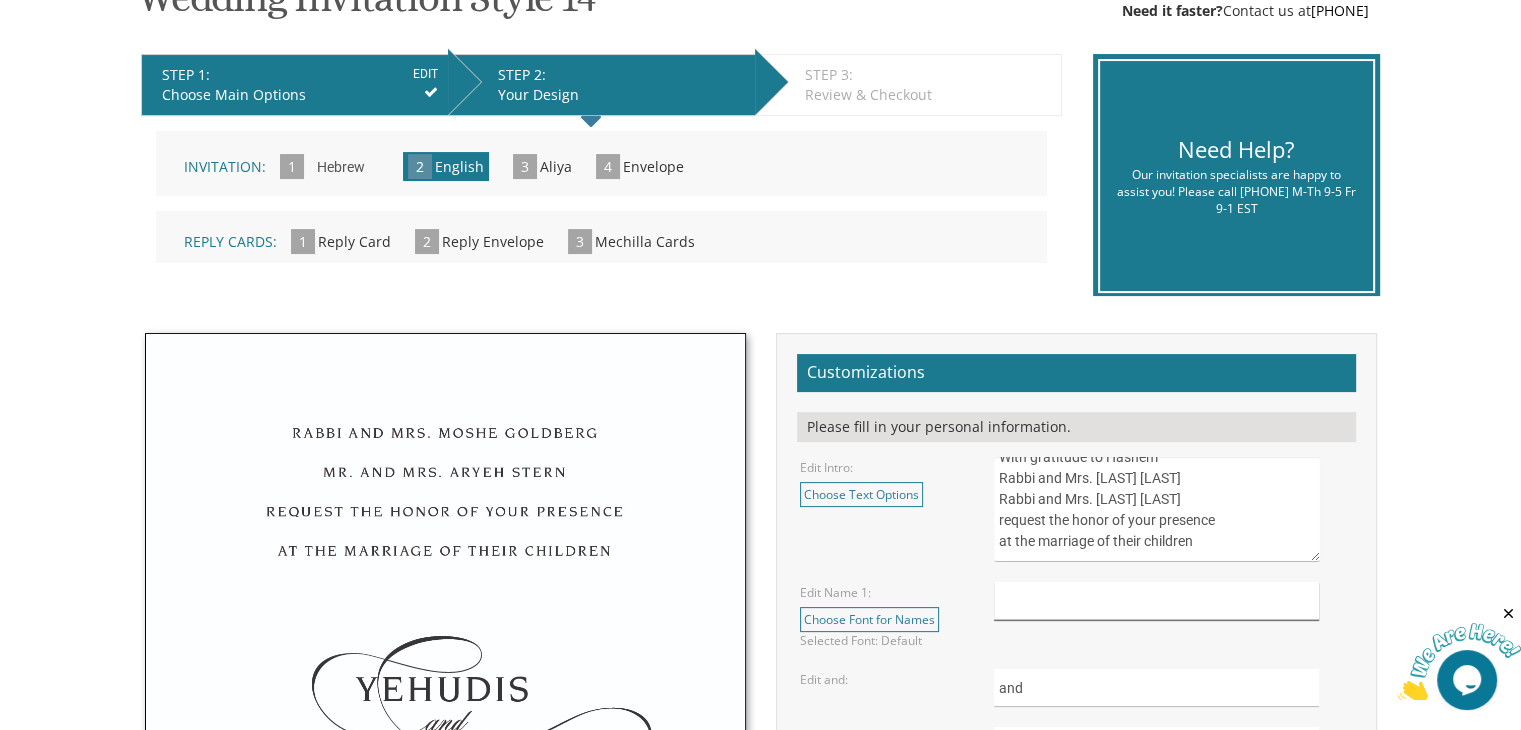 click at bounding box center [1156, 601] 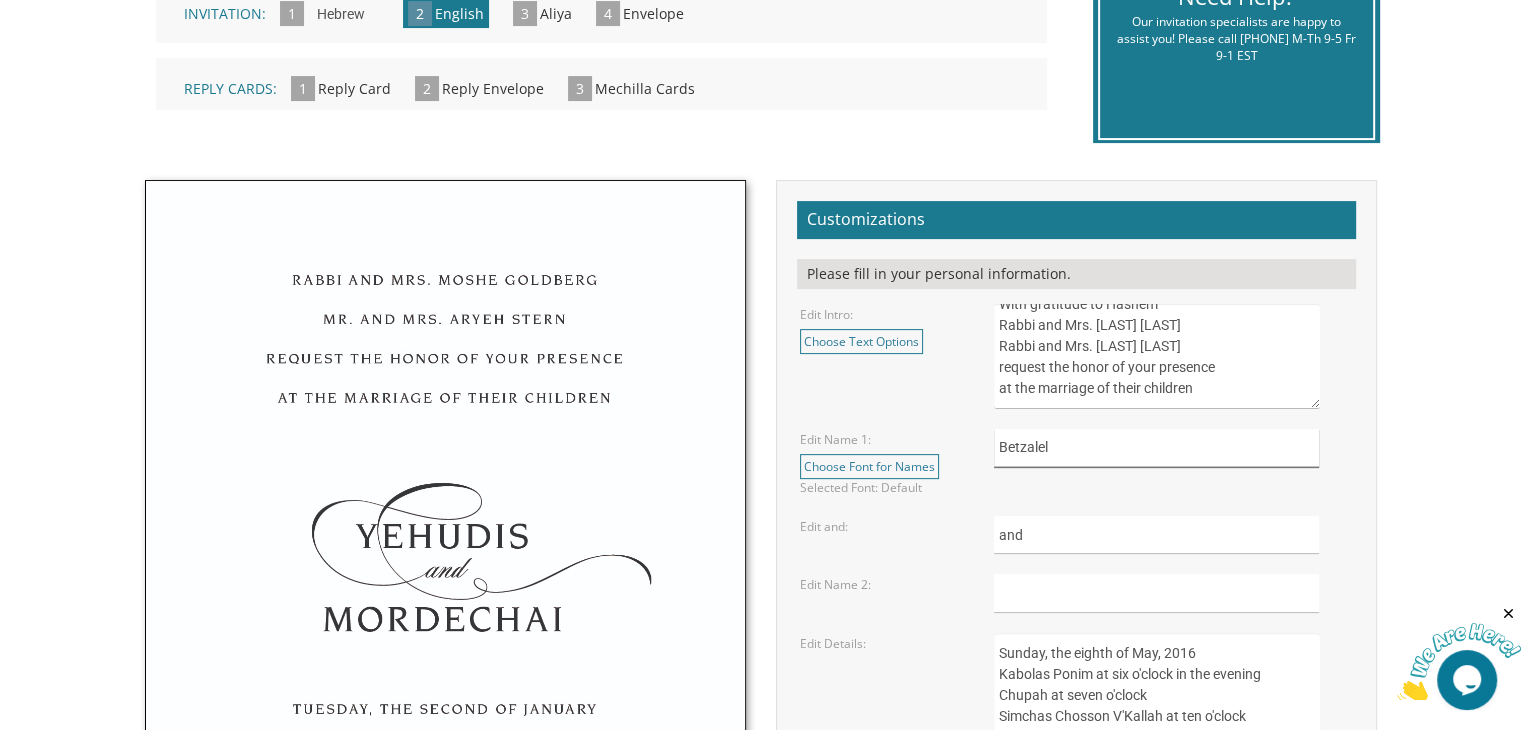 scroll, scrollTop: 526, scrollLeft: 0, axis: vertical 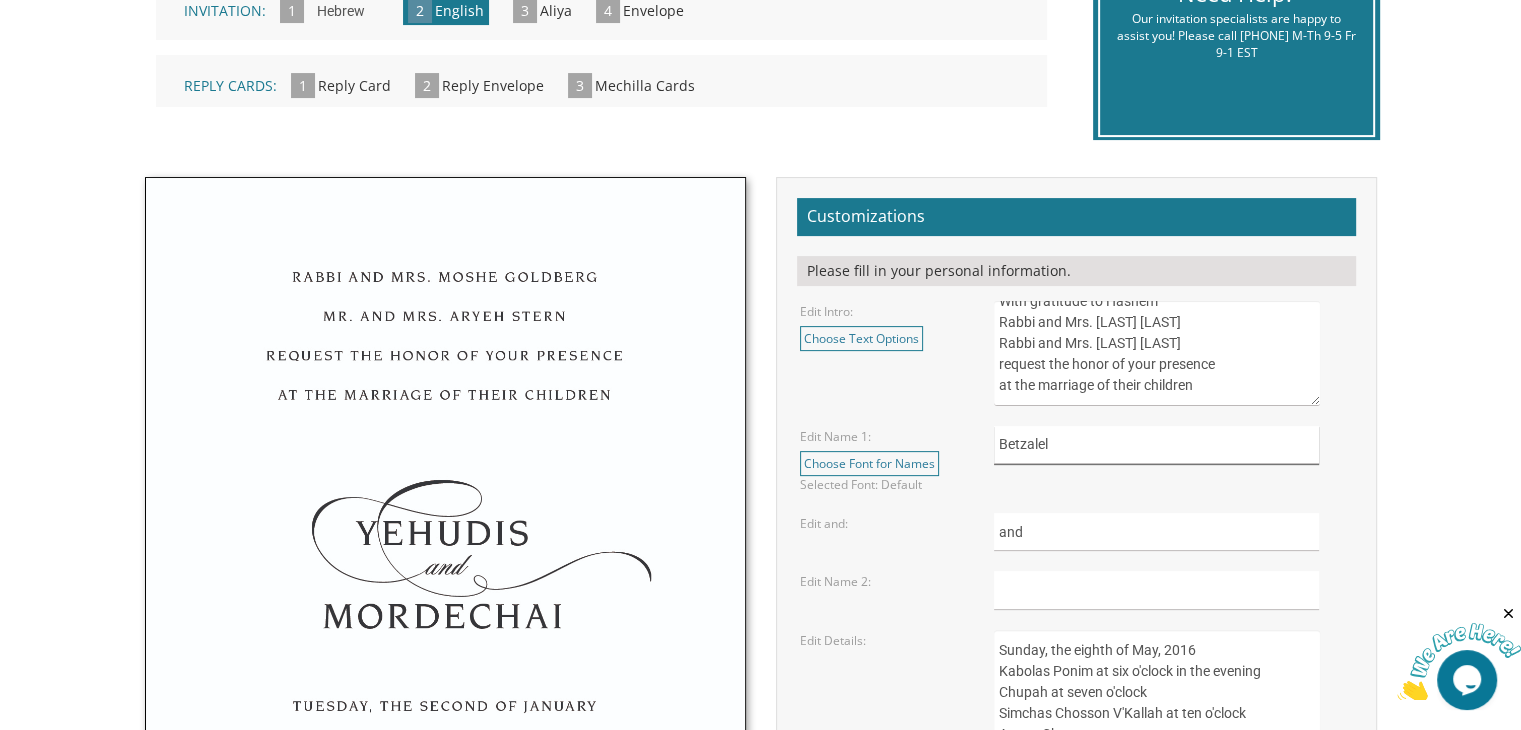 type on "Betzalel" 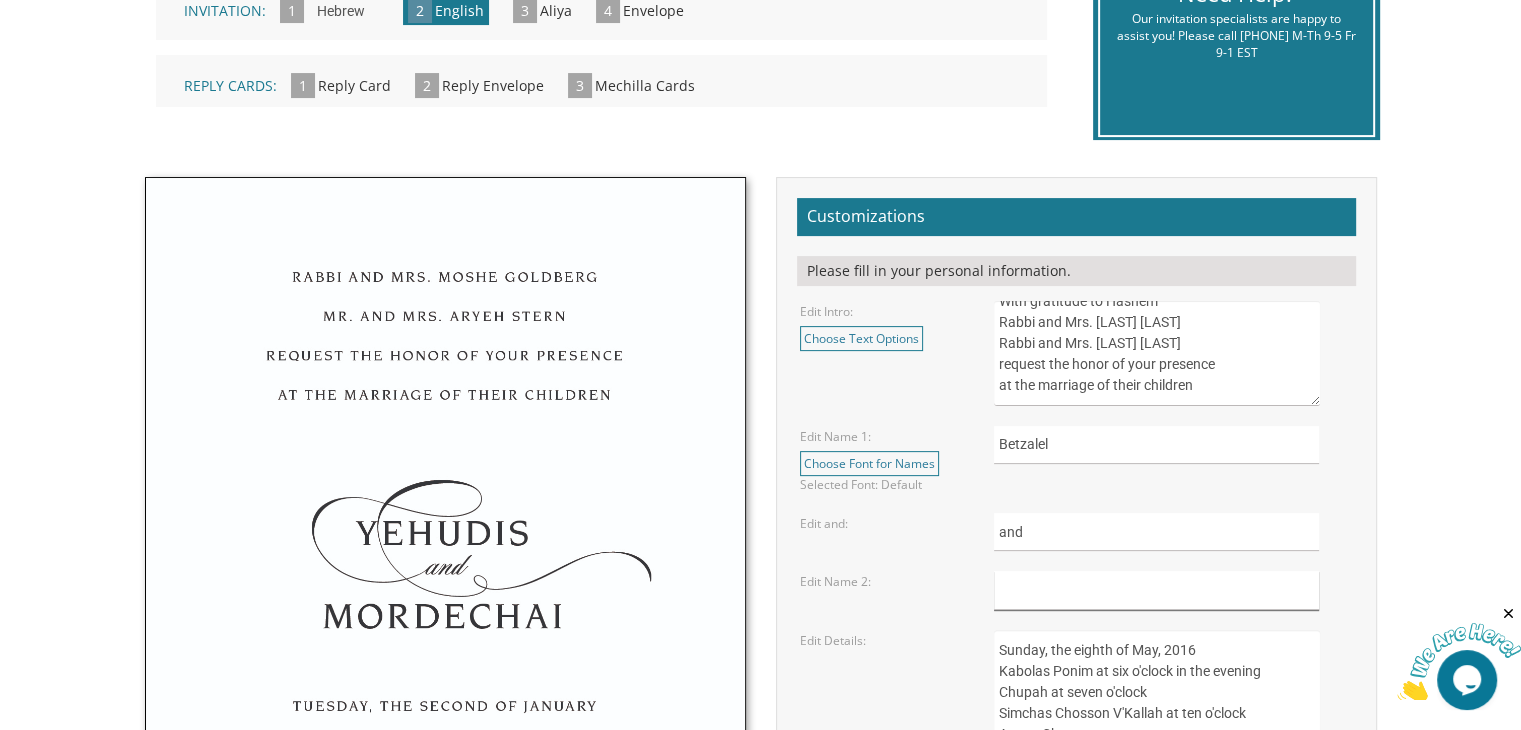 click at bounding box center (1156, 590) 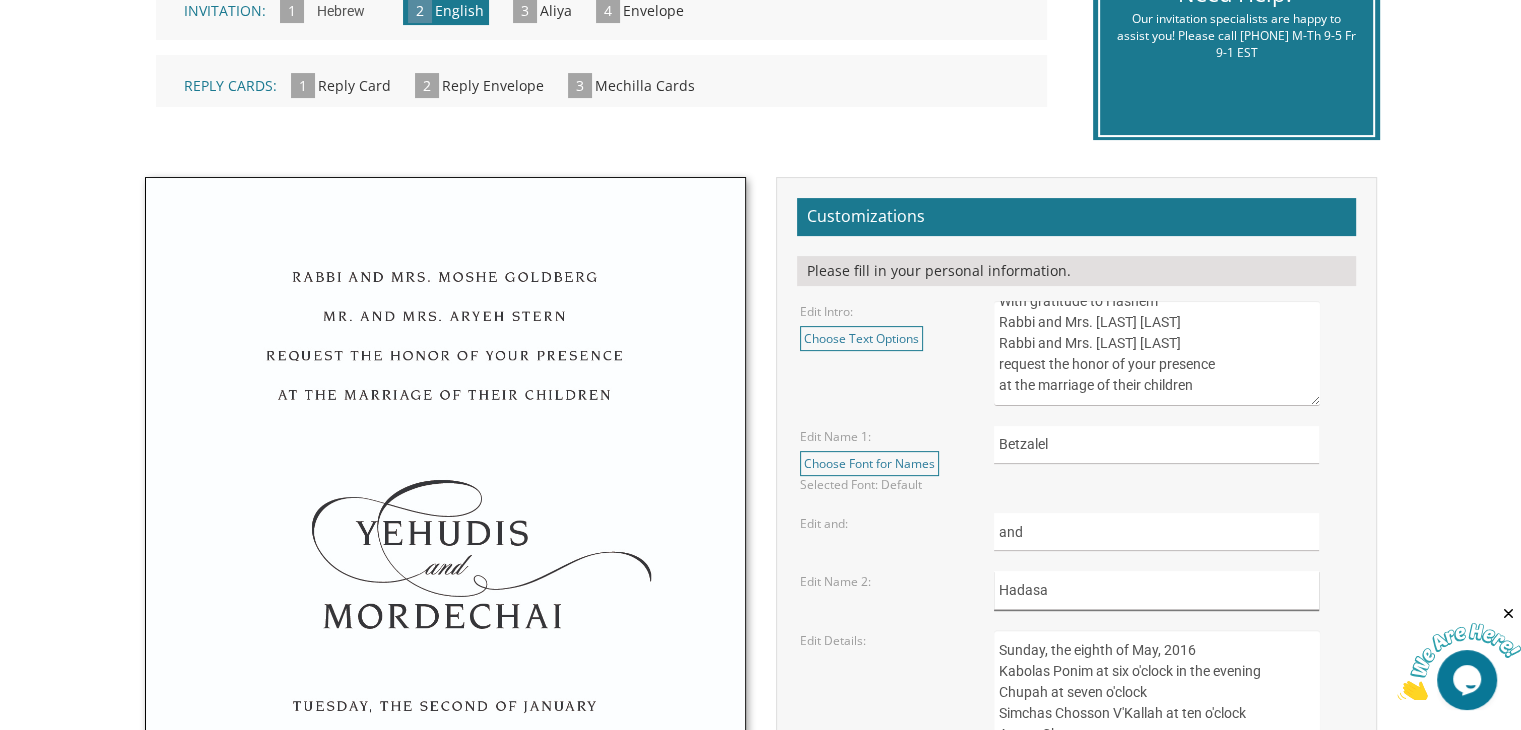 type on "Hadasa" 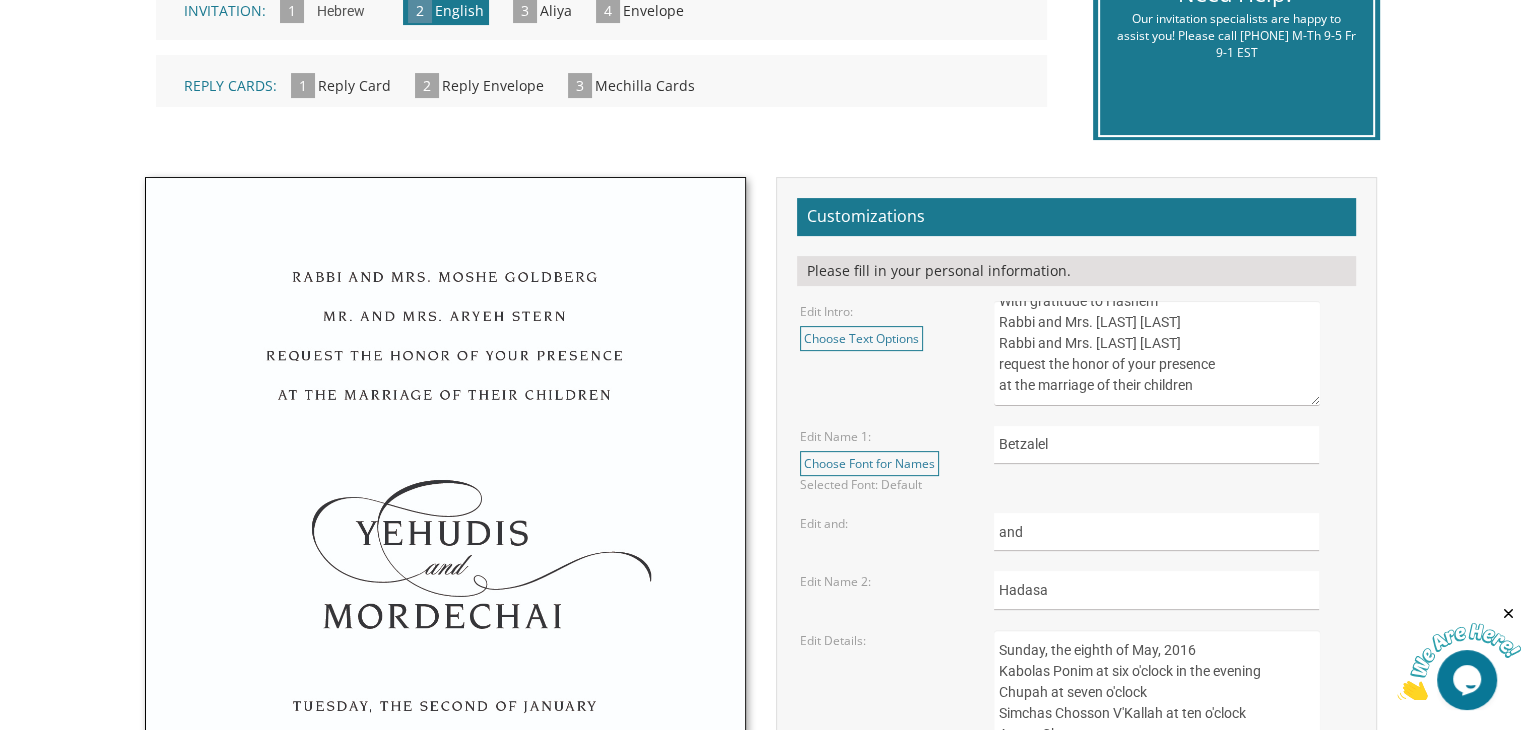 click on "Sunday, the eighth of May, 2016
Kabolas Ponim at six o'clock in the evening
Chupah at seven o'clock
Simchas Chosson V'Kallah at ten o'clock
Ateres Chana
350 Courtney Road
Lakewood, New Jersey" at bounding box center (1156, 714) 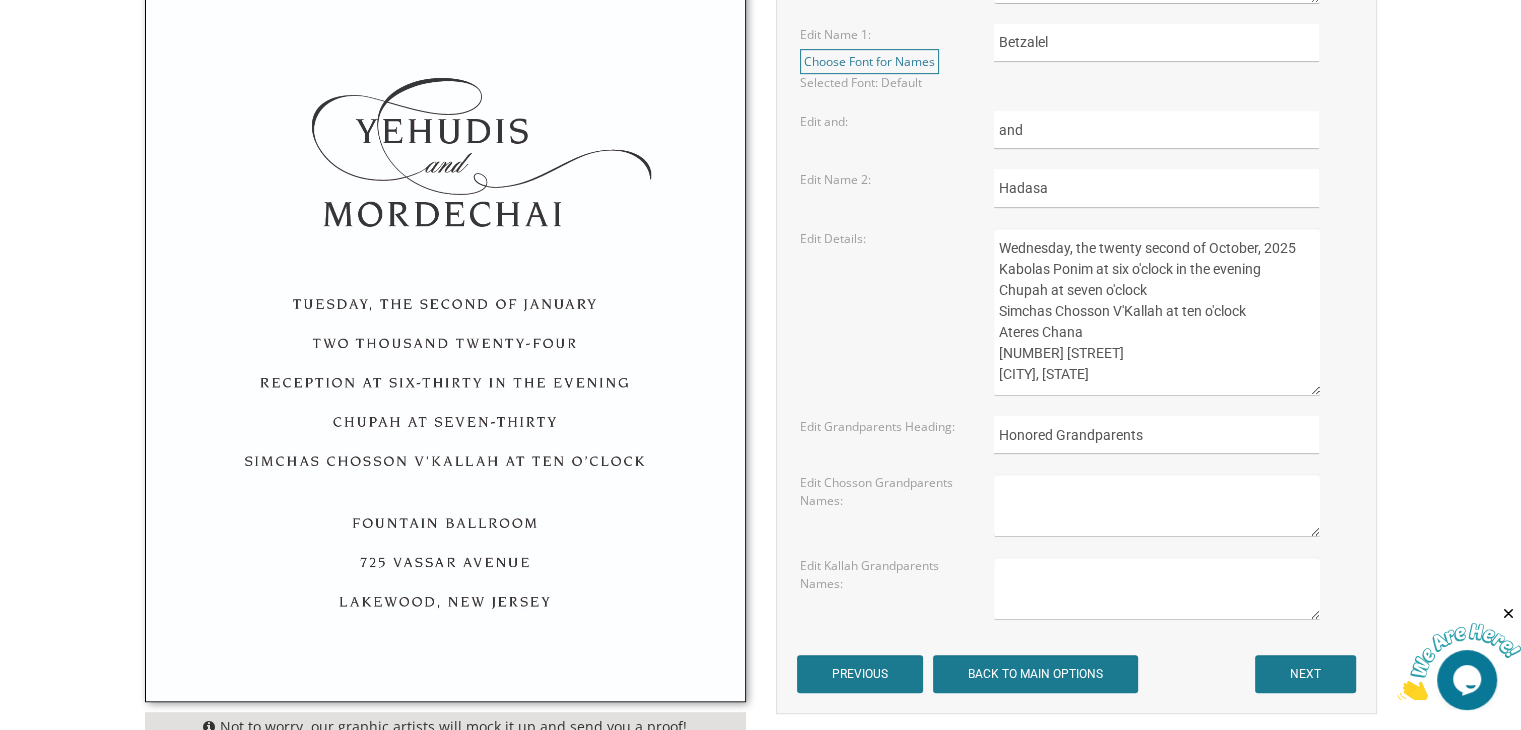 scroll, scrollTop: 928, scrollLeft: 0, axis: vertical 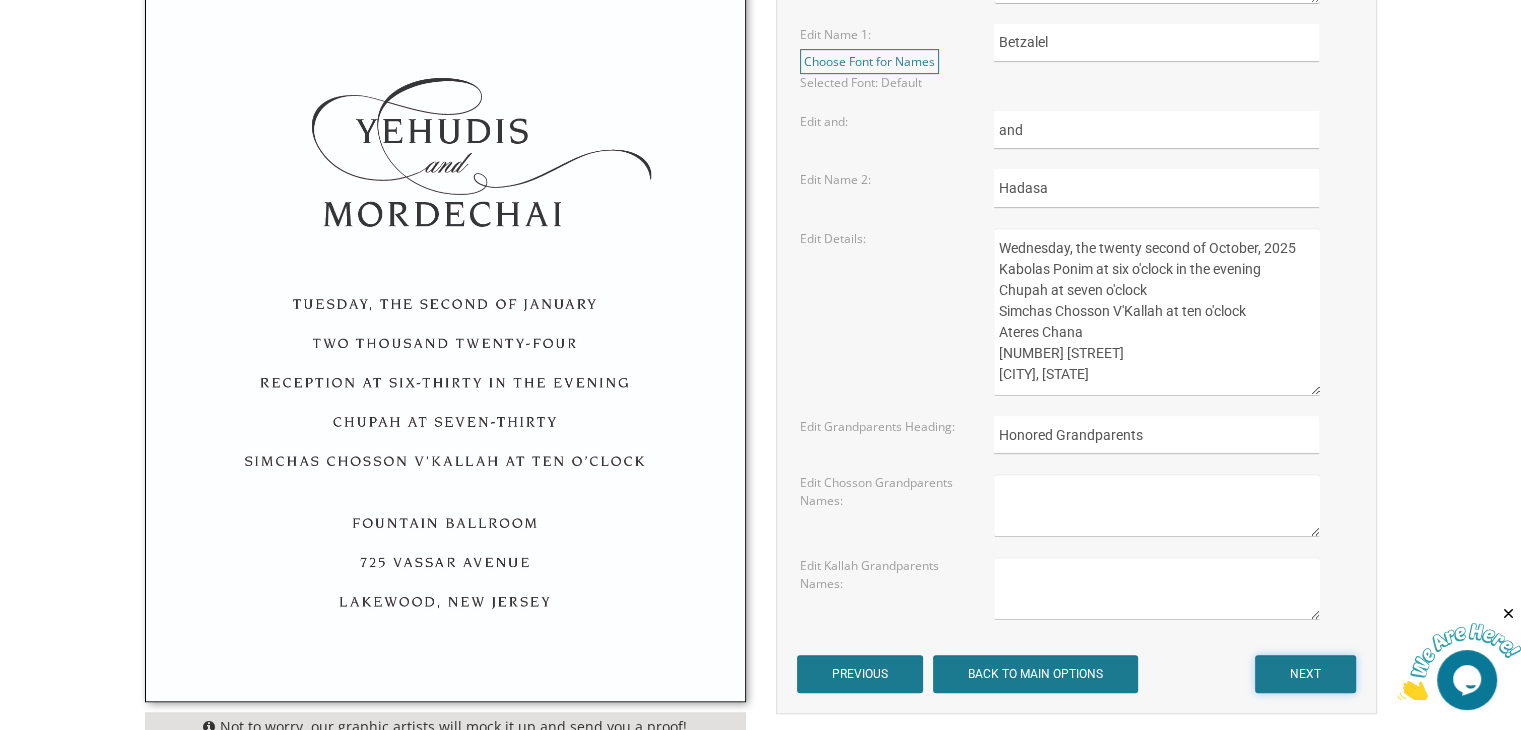 click on "NEXT" at bounding box center [1305, 674] 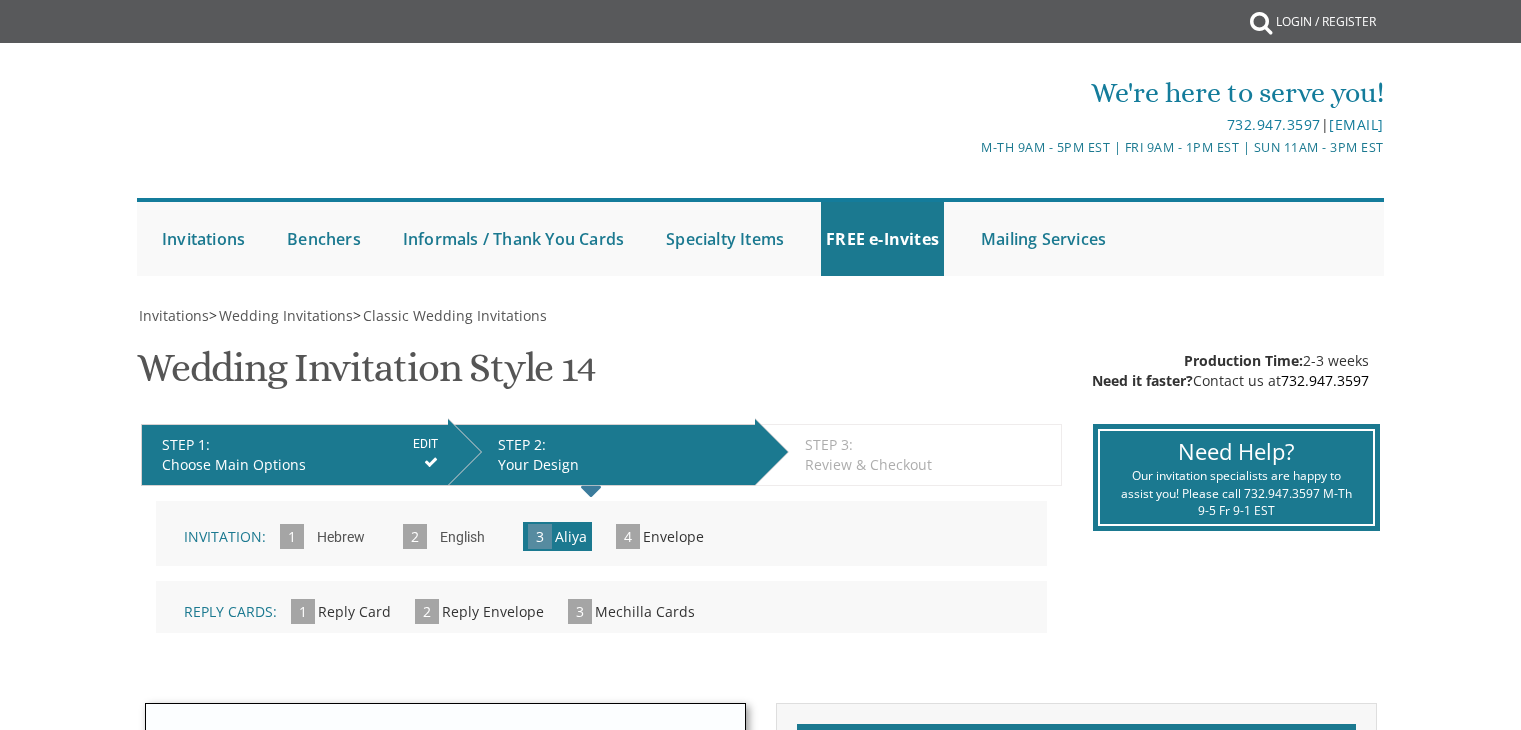 scroll, scrollTop: 0, scrollLeft: 0, axis: both 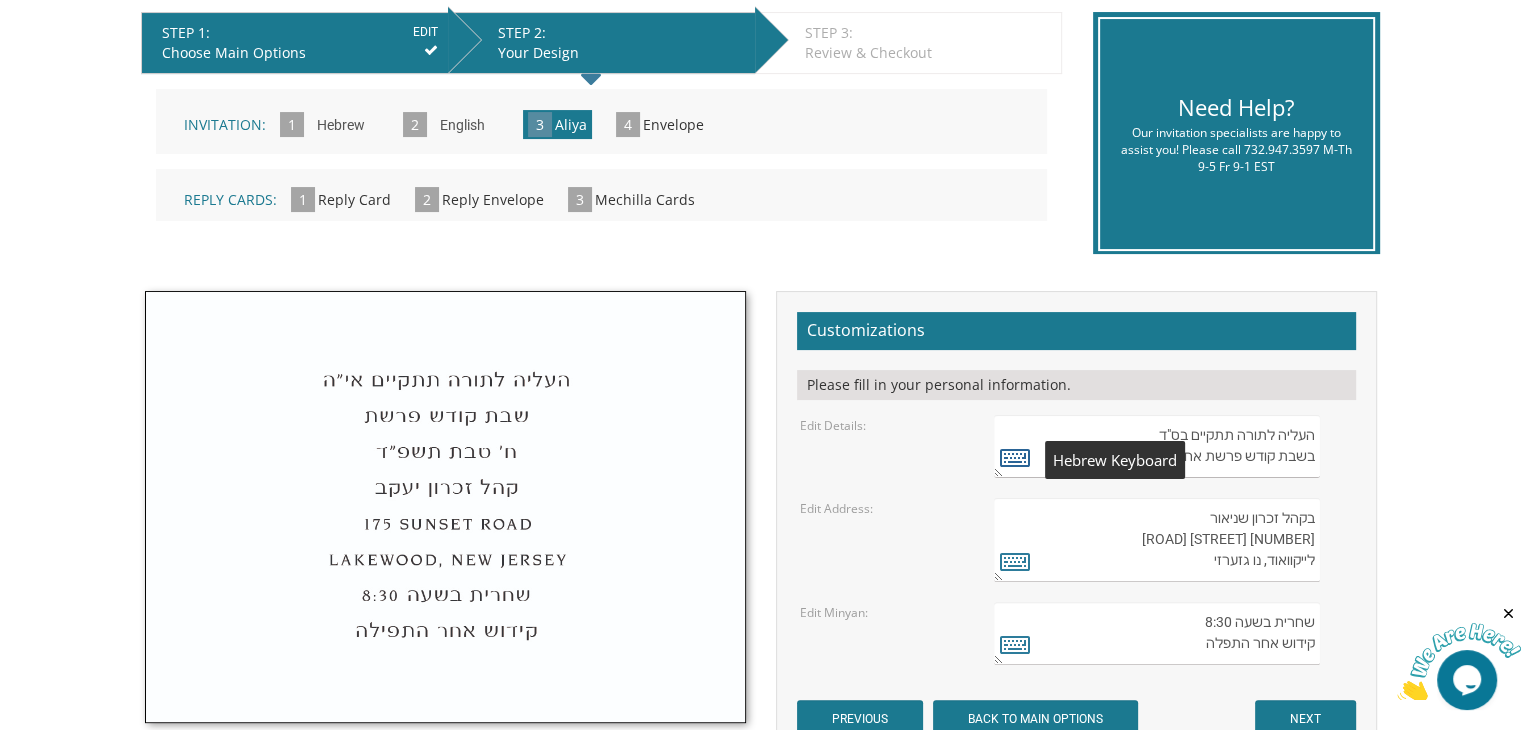 click at bounding box center [1015, 457] 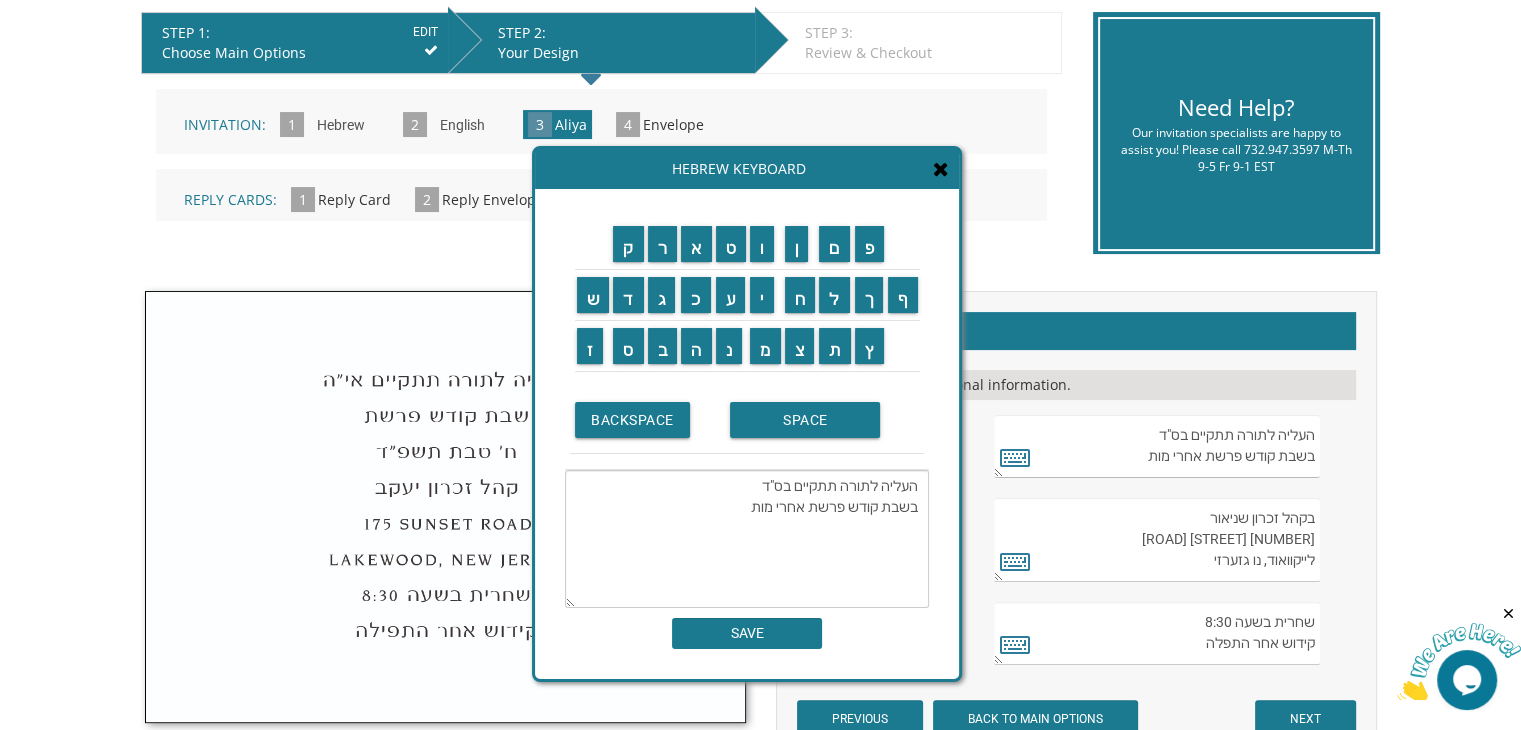 click at bounding box center [941, 169] 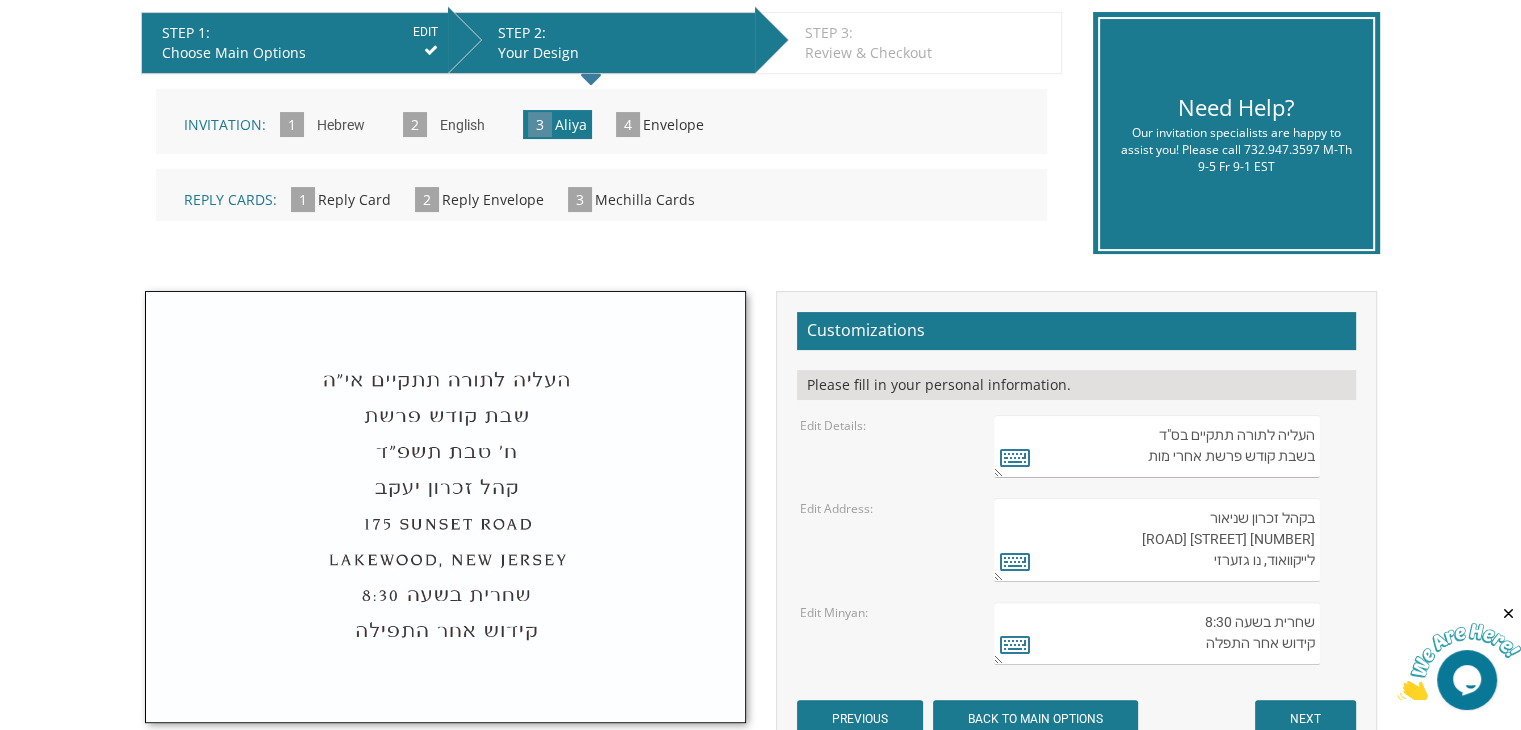 click on "העליה לתורה תתקיים בס"ד
בשבת קודש פרשת אחרי מות" at bounding box center [1156, 446] 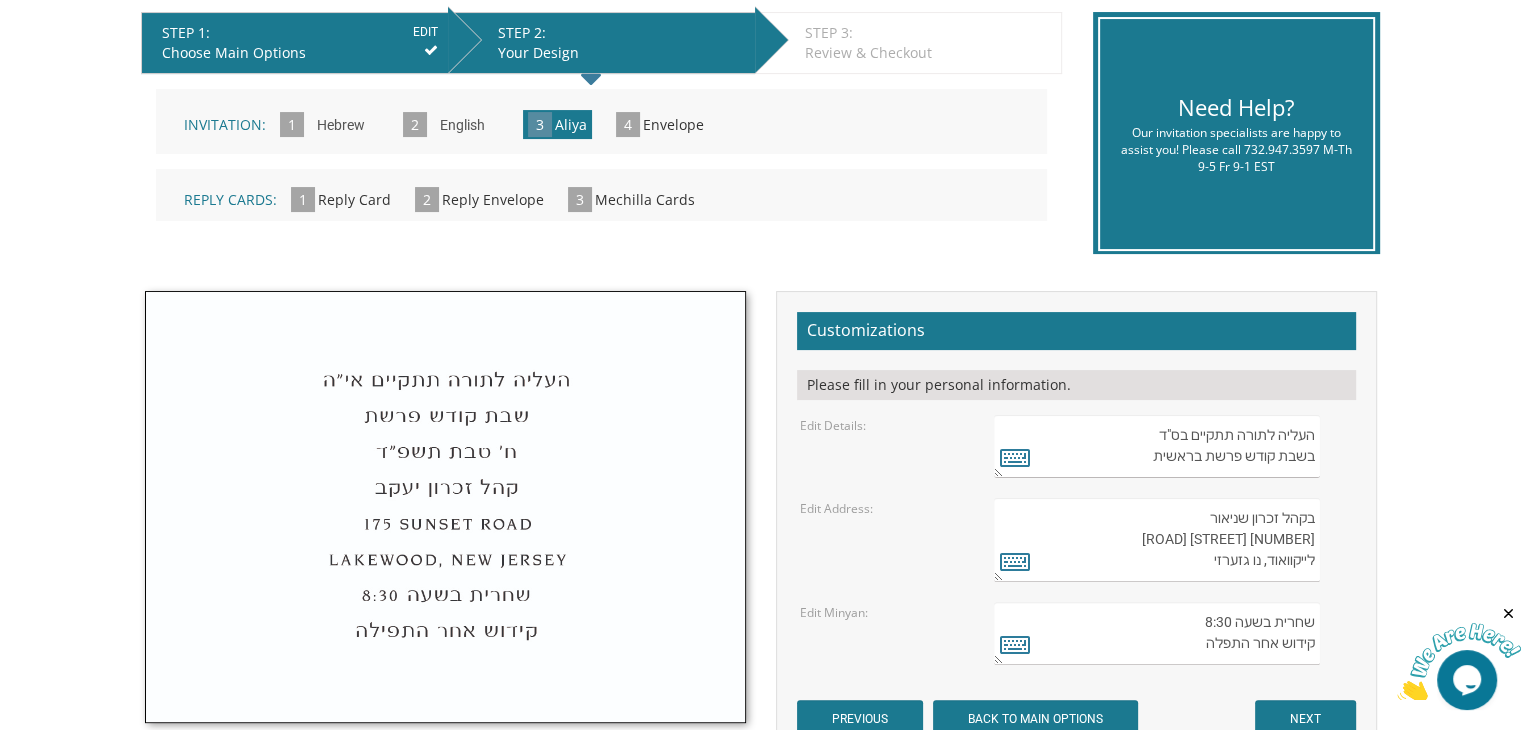 type on "העליה לתורה תתקיים בס"ד
בשבת קודש פרשת בראשית" 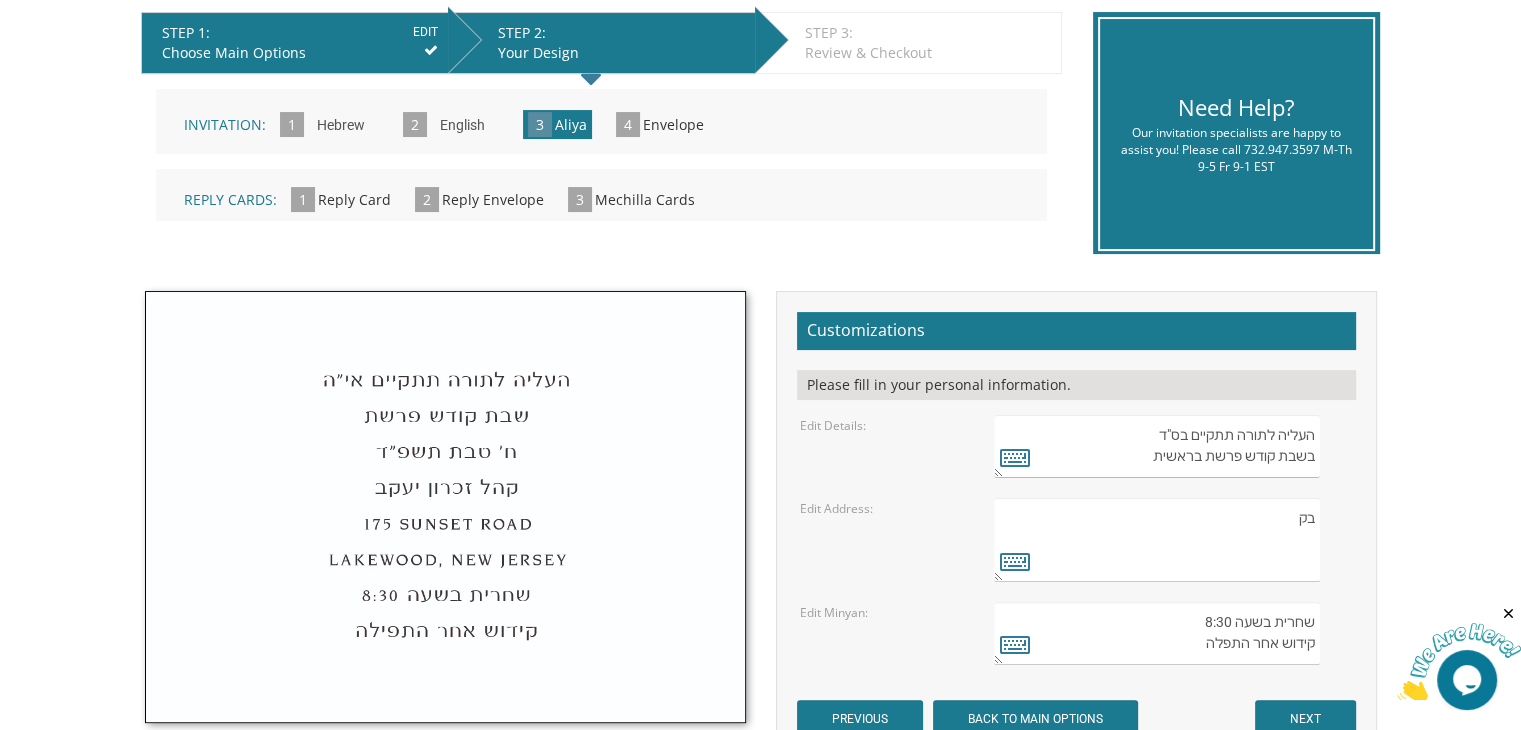 type on "ב" 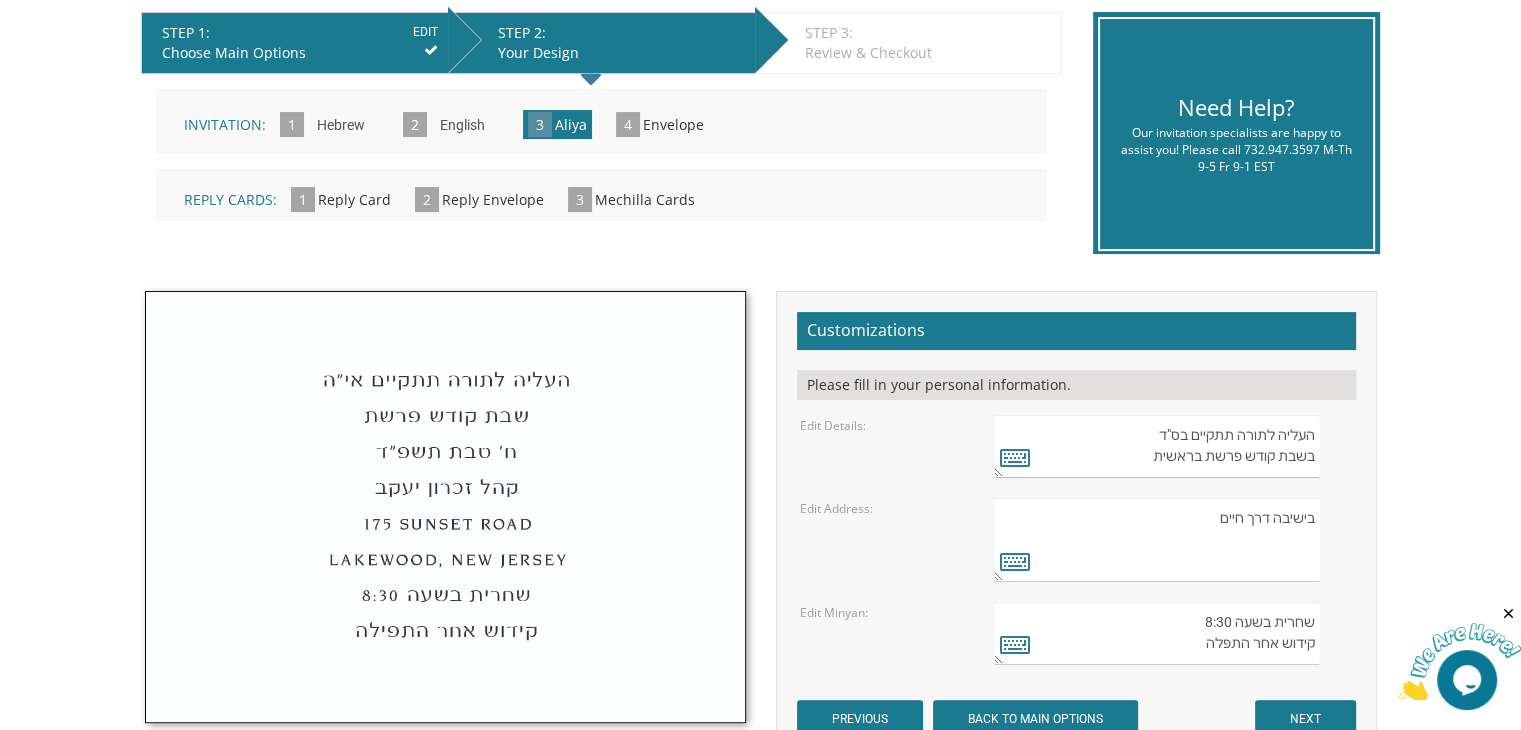 type on "בישיבה דרך חיים" 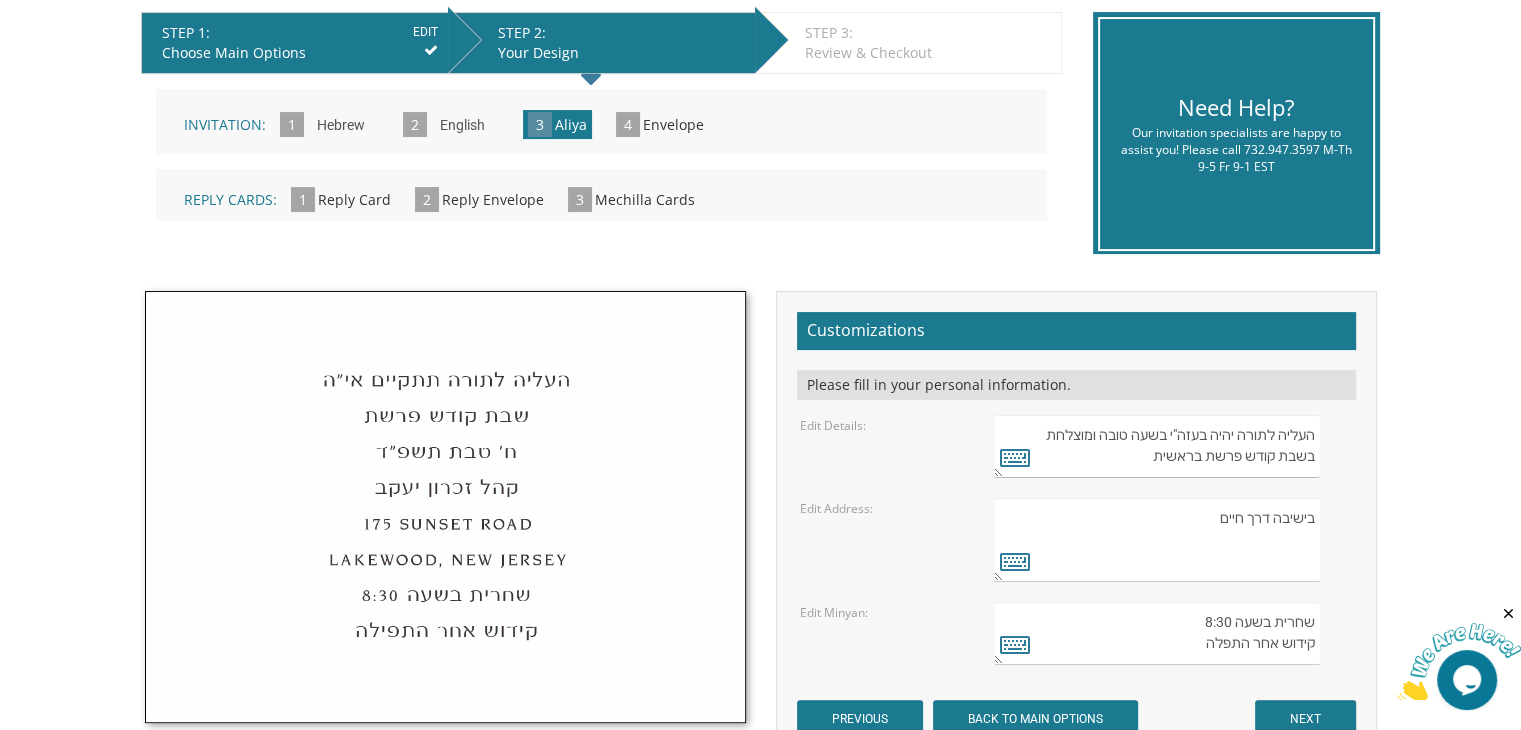 type on "העליה לתורה יהיה בעזה"י בשעה טובה ומוצלחת
בשבת קודש פרשת בראשית" 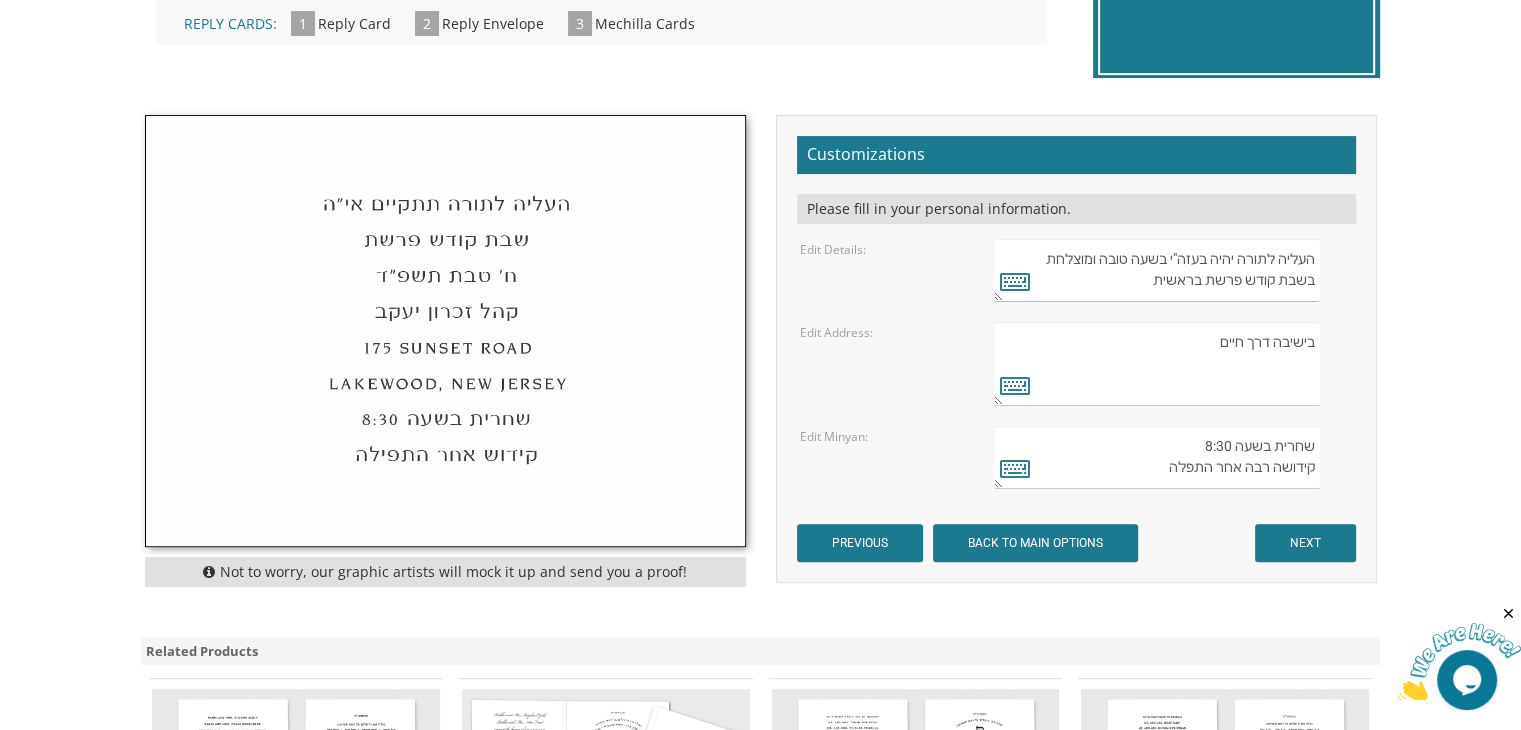 scroll, scrollTop: 596, scrollLeft: 0, axis: vertical 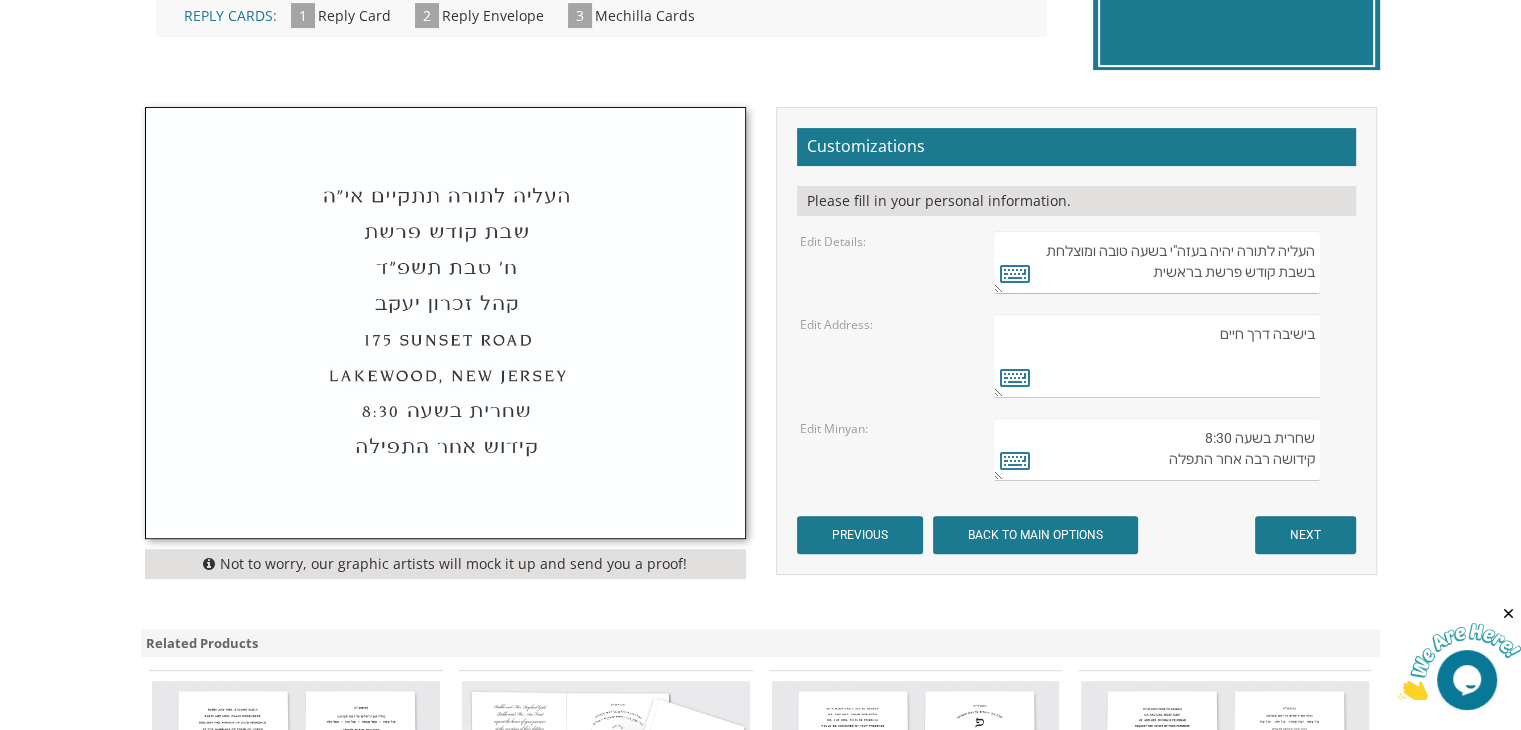 type on "שחרית בשעה 8:30
קידושה רבה אחר התפלה" 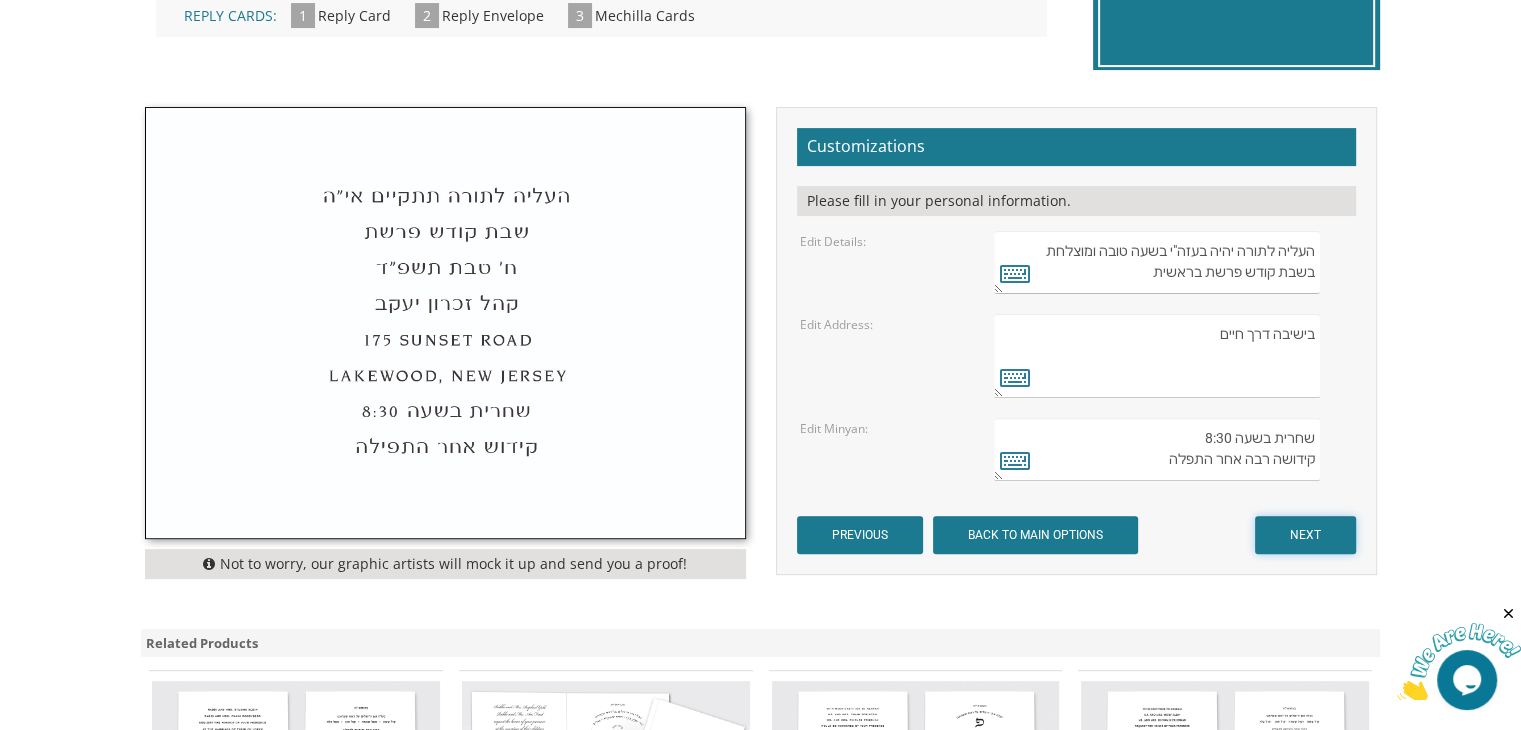click on "NEXT" at bounding box center [1305, 535] 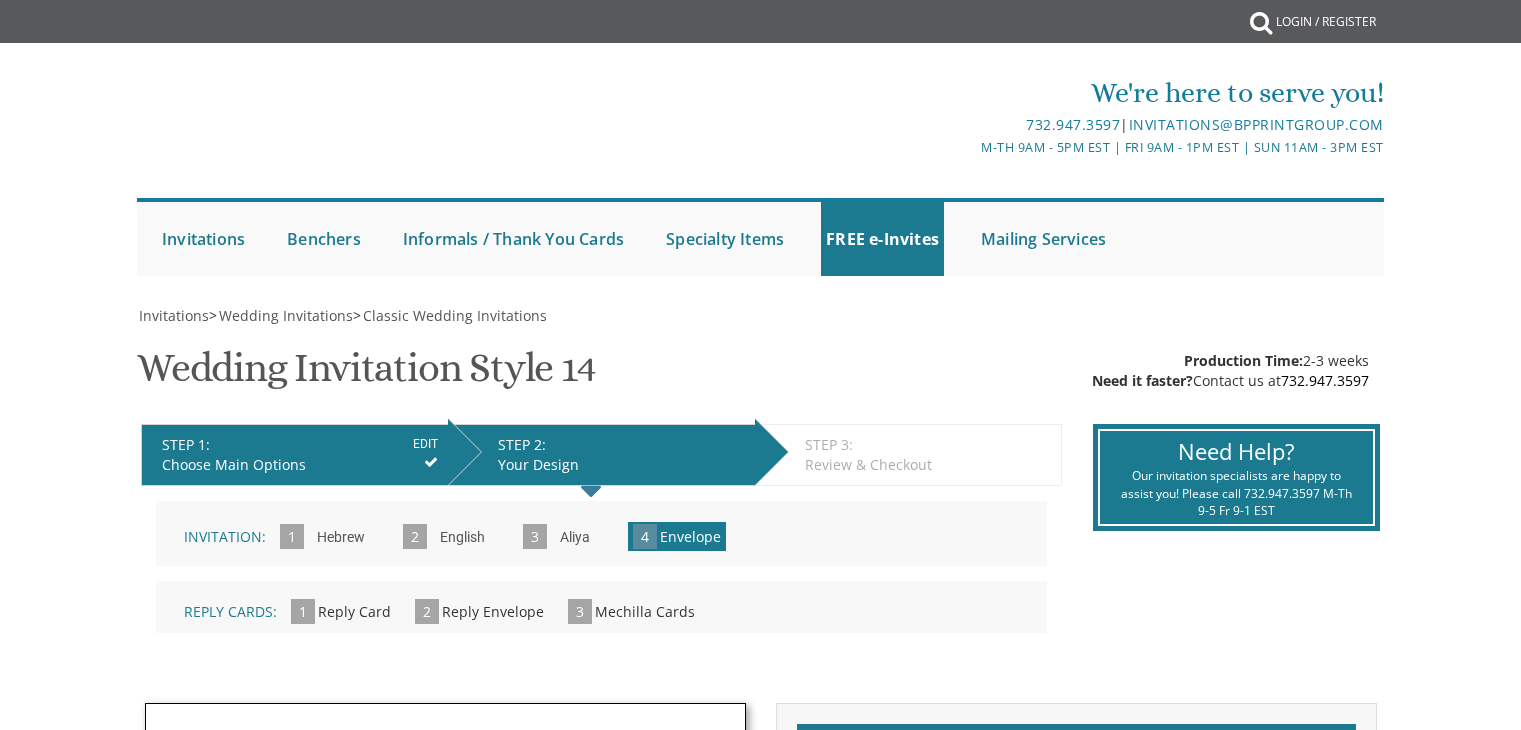 scroll, scrollTop: 0, scrollLeft: 0, axis: both 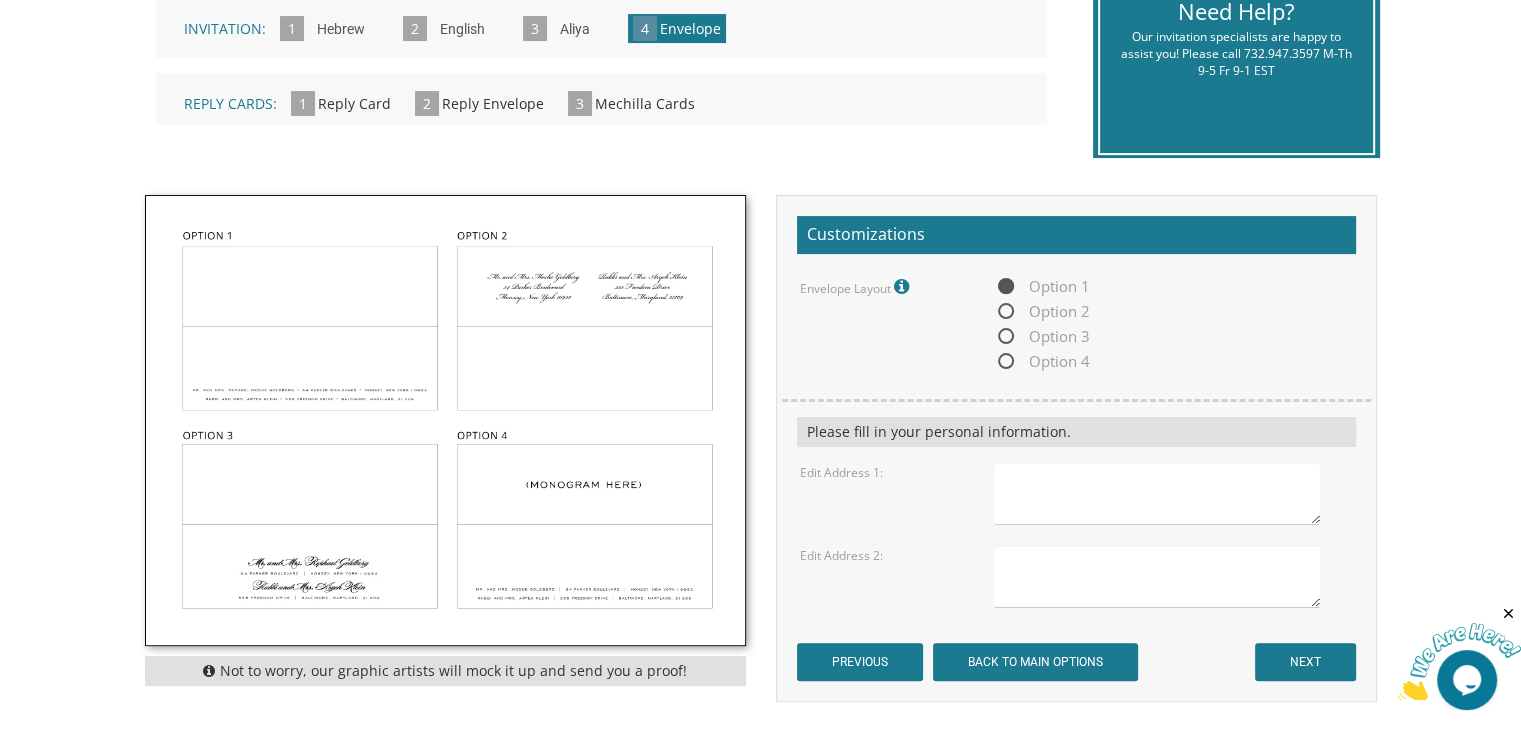 click at bounding box center (1156, 493) 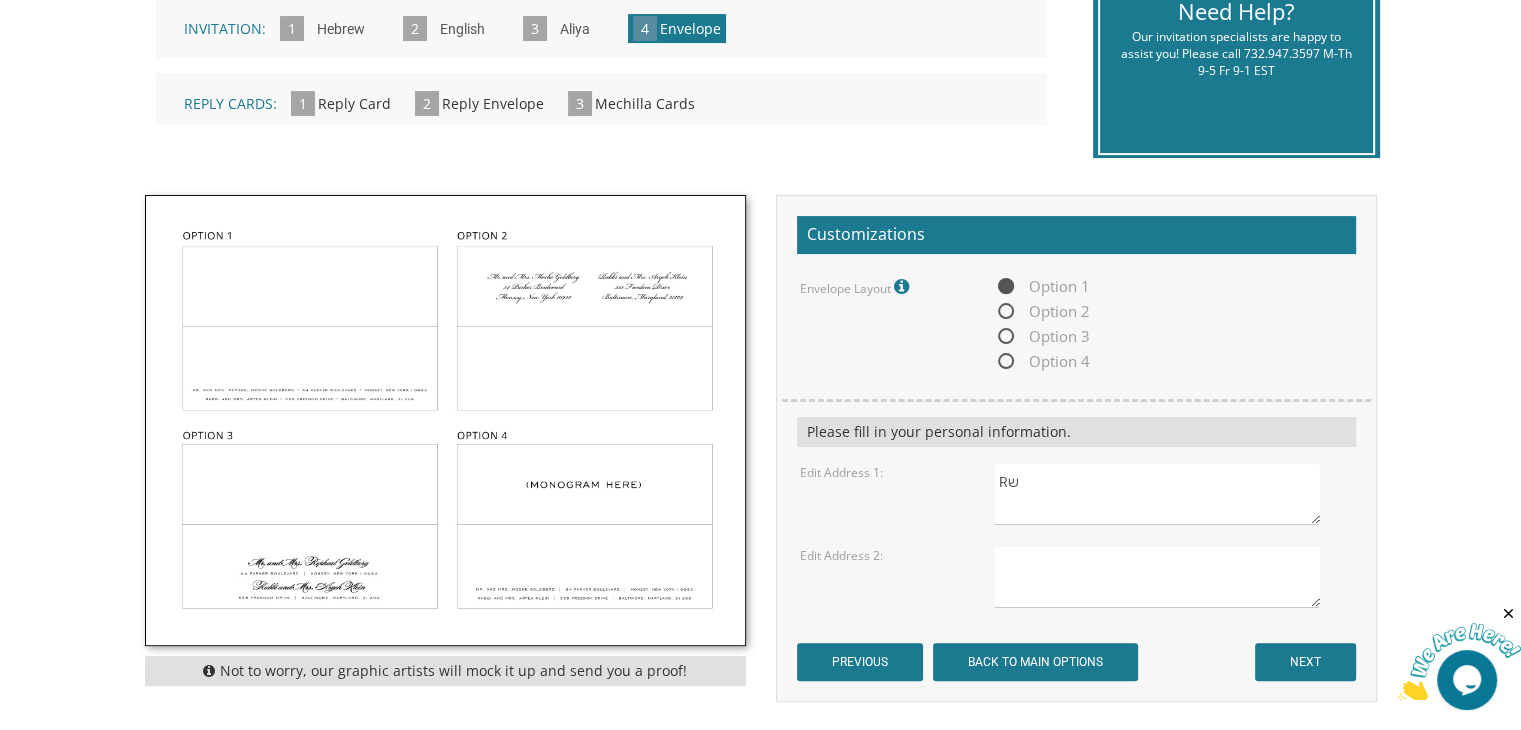 type on "R" 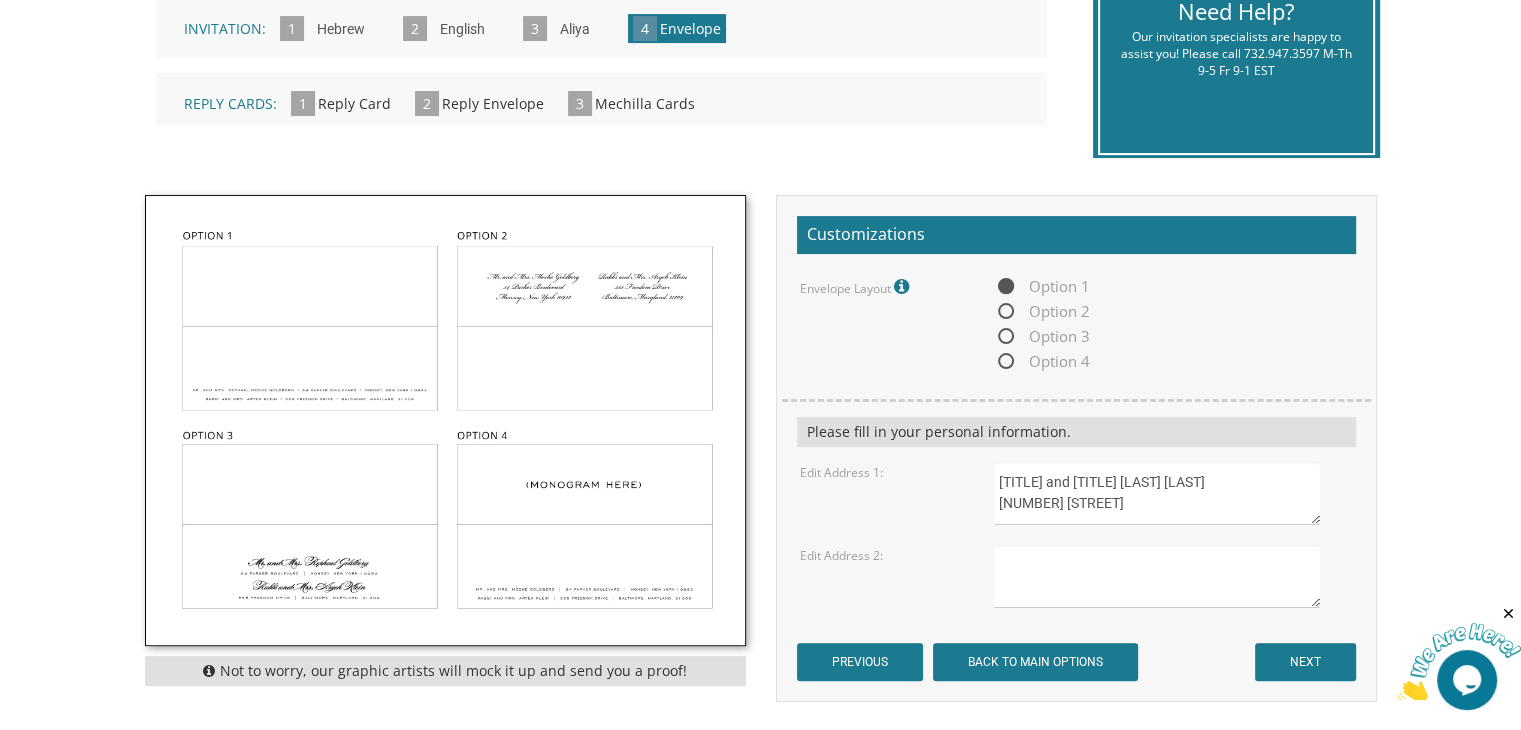 scroll, scrollTop: 9, scrollLeft: 0, axis: vertical 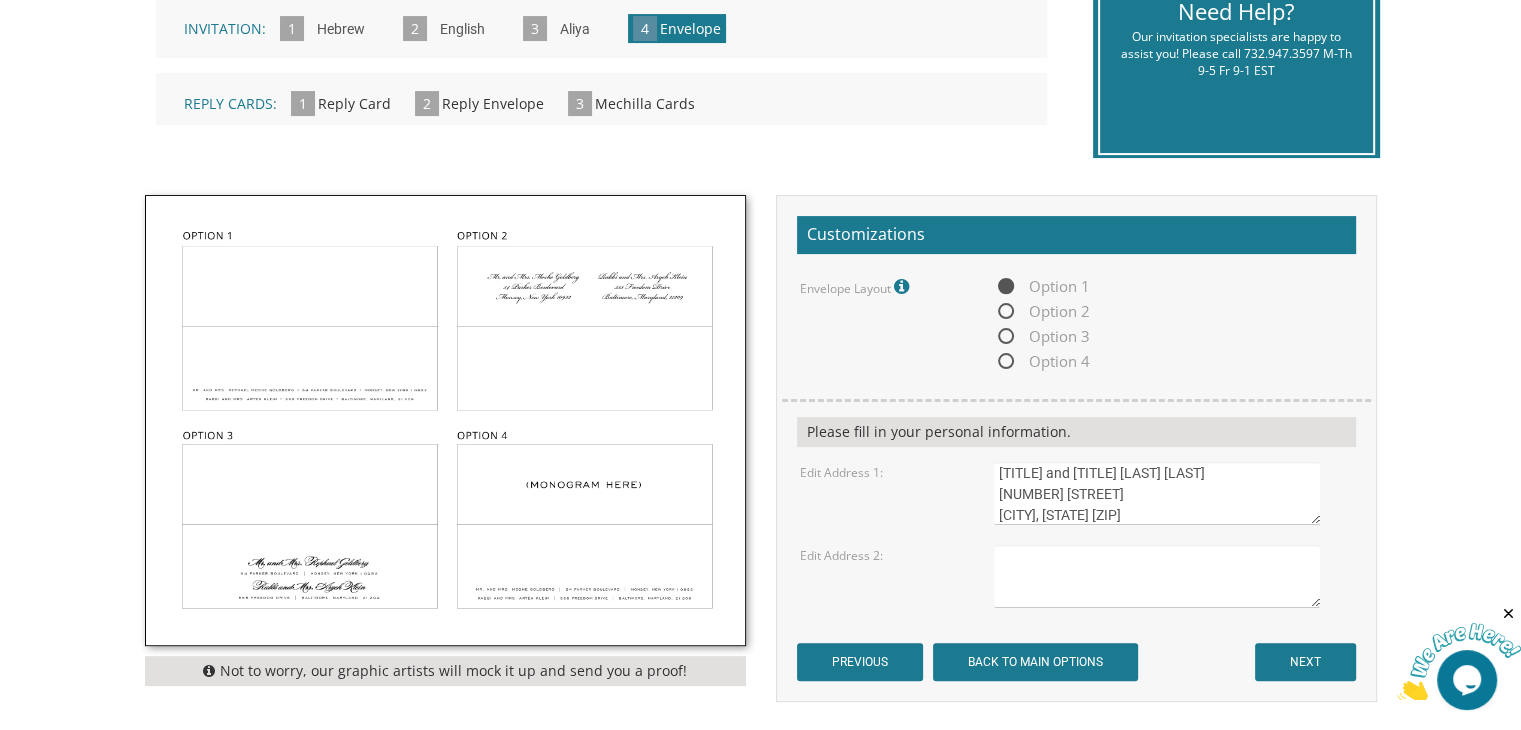 type on "Rabbi and Mrs. Zev E. Matthew
24620 Sussex Street
Oak Park, Michigan 48237" 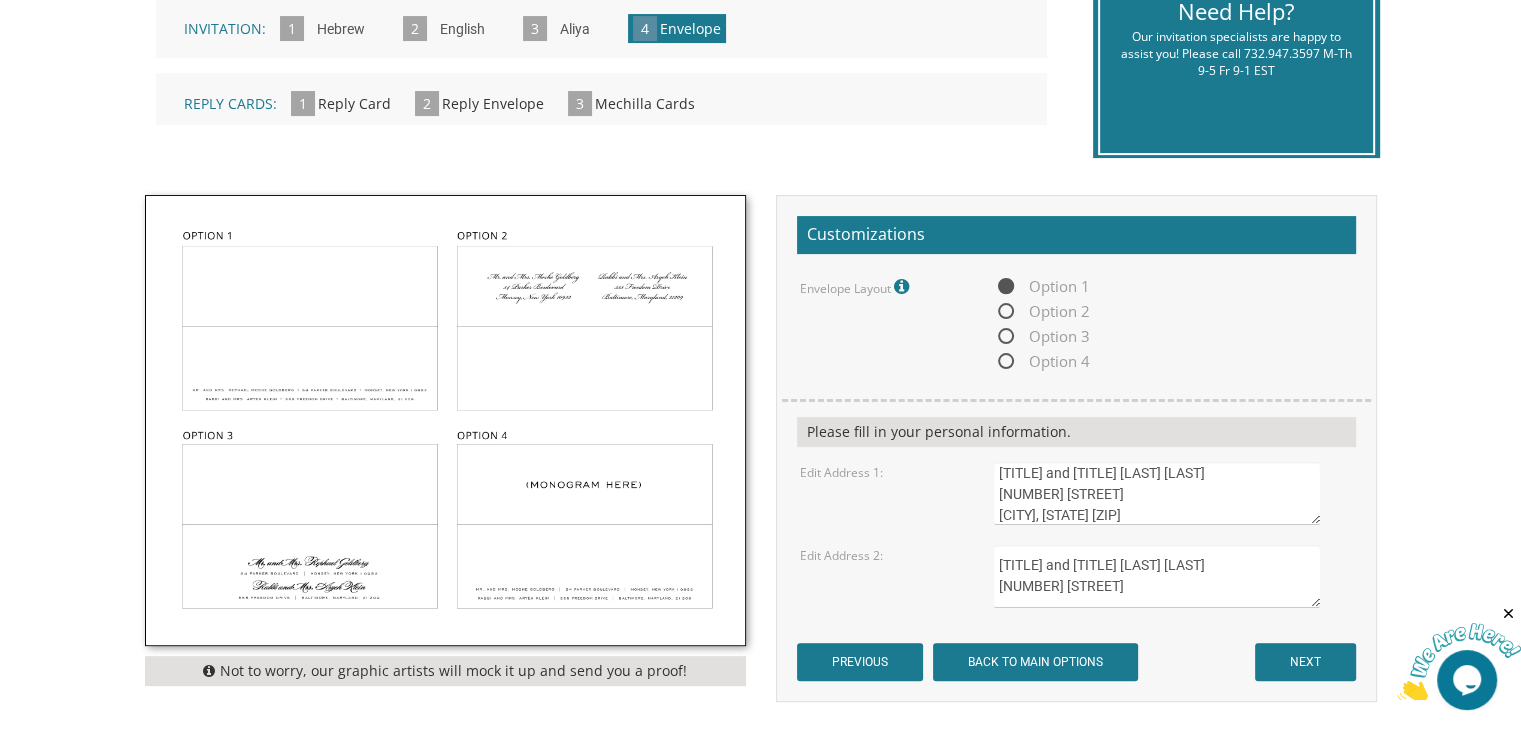 click on "Rabbi and Mrs. Menachem Mendel Rennert
604 Easst 4th Street" at bounding box center (1156, 576) 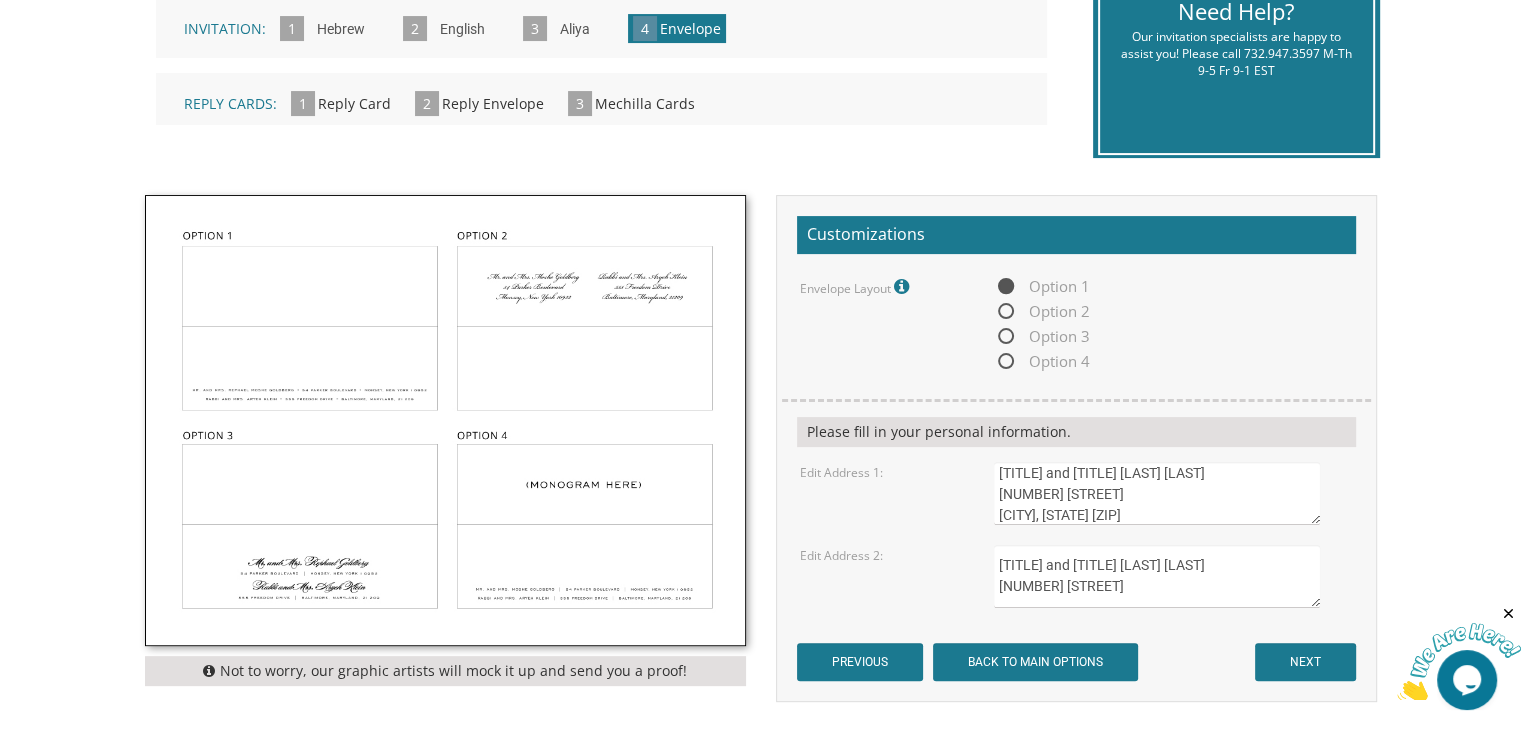 scroll, scrollTop: 9, scrollLeft: 0, axis: vertical 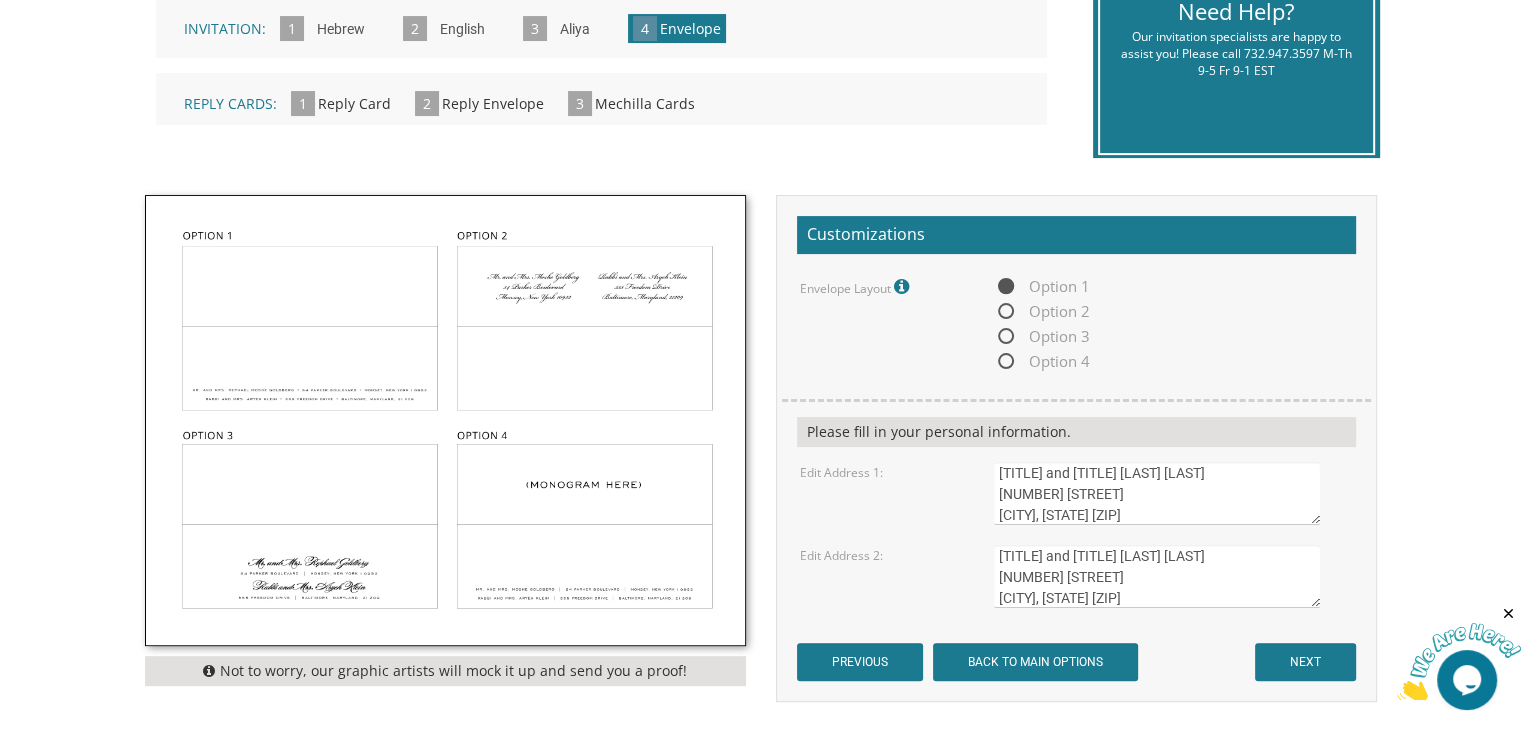 type on "Rabbi and Mrs. Menachem Mendel Rennert
604 East 4th Street
Brooklyn, New York 11218" 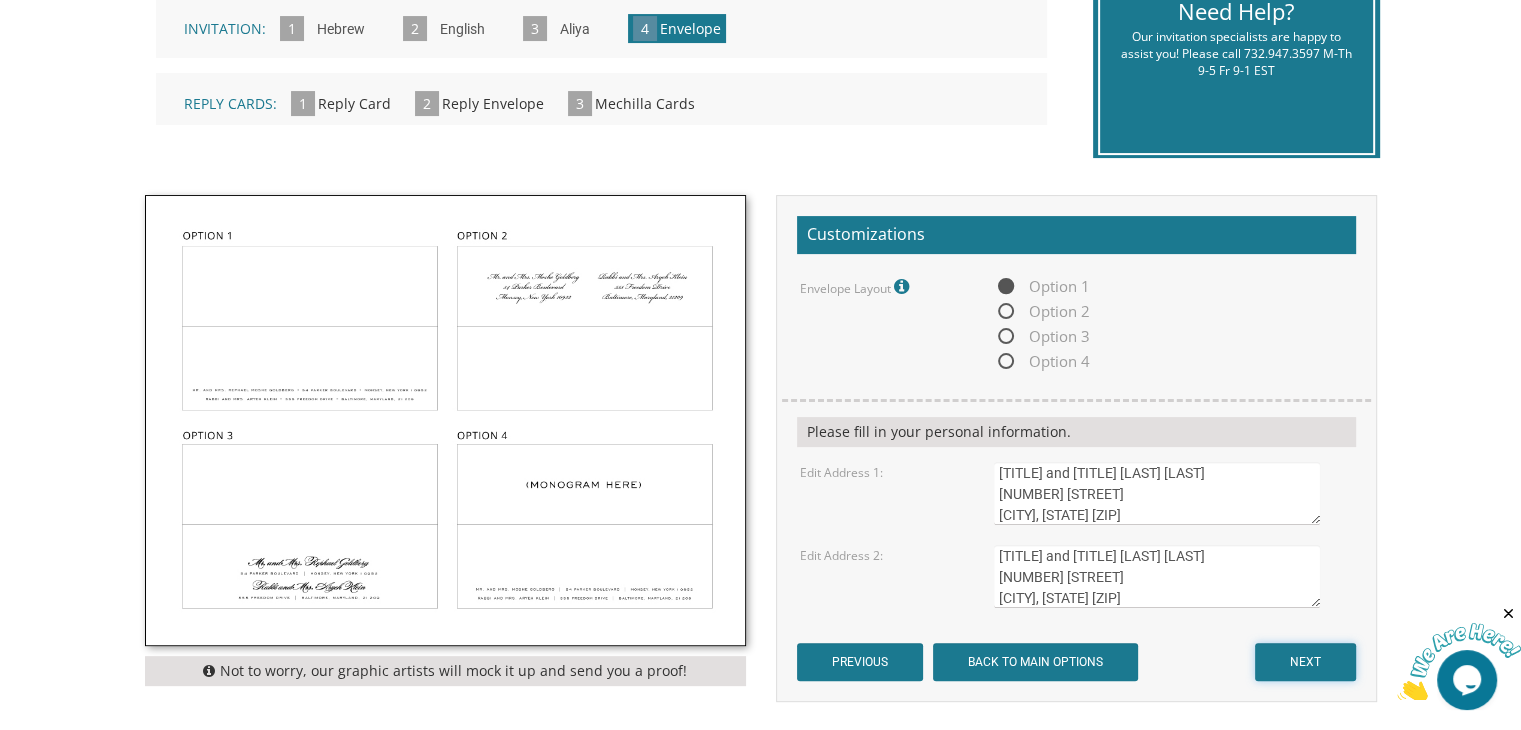 click on "NEXT" at bounding box center [1305, 662] 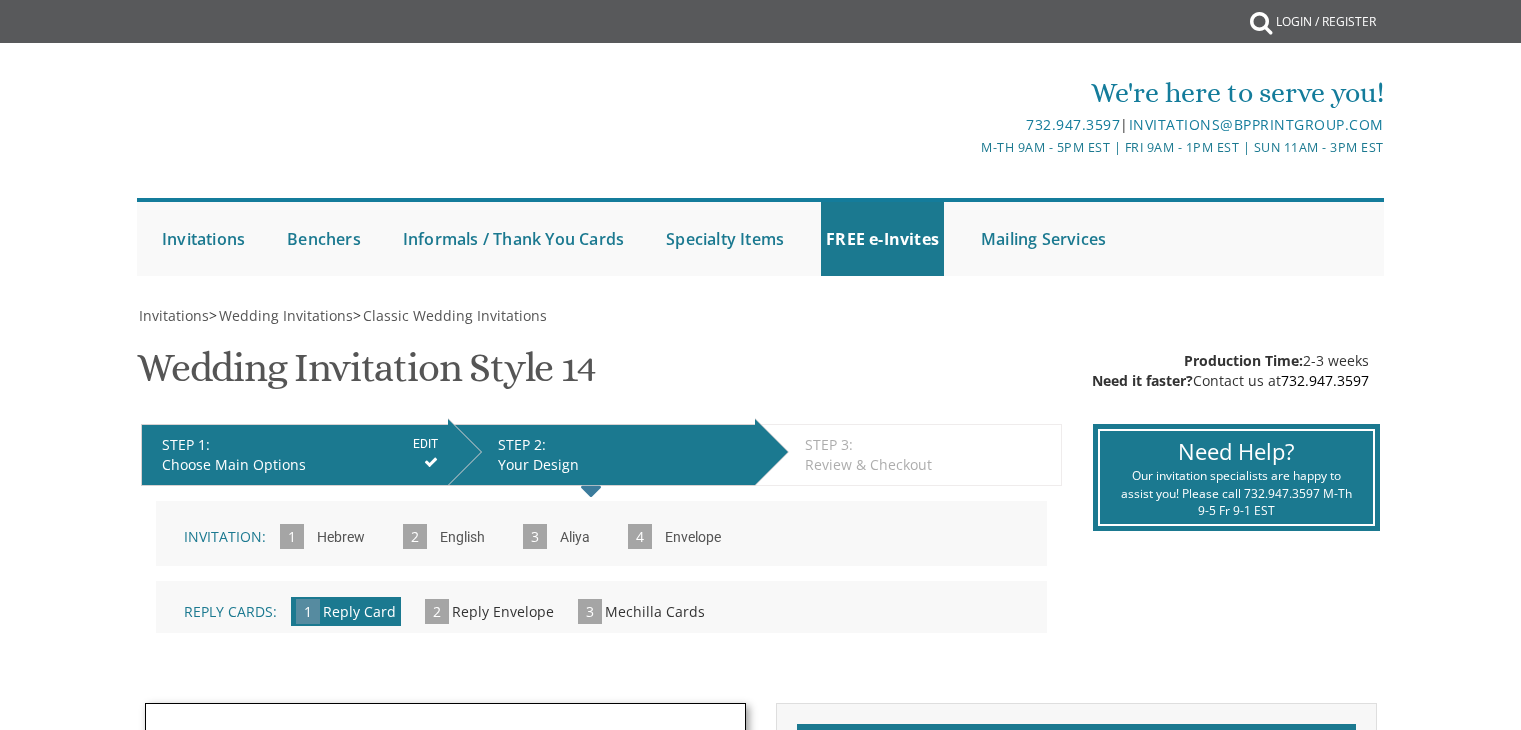 scroll, scrollTop: 0, scrollLeft: 0, axis: both 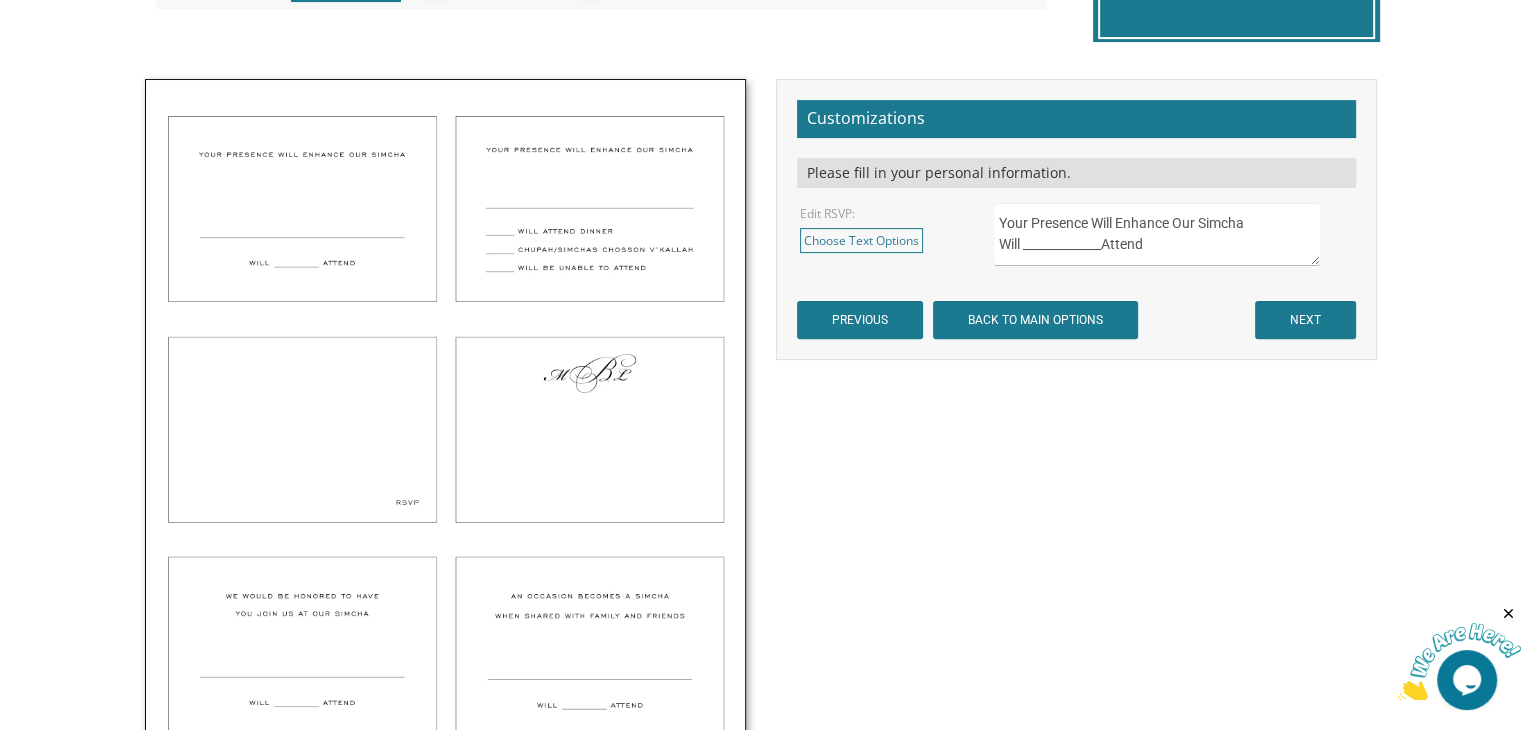 click at bounding box center [445, 419] 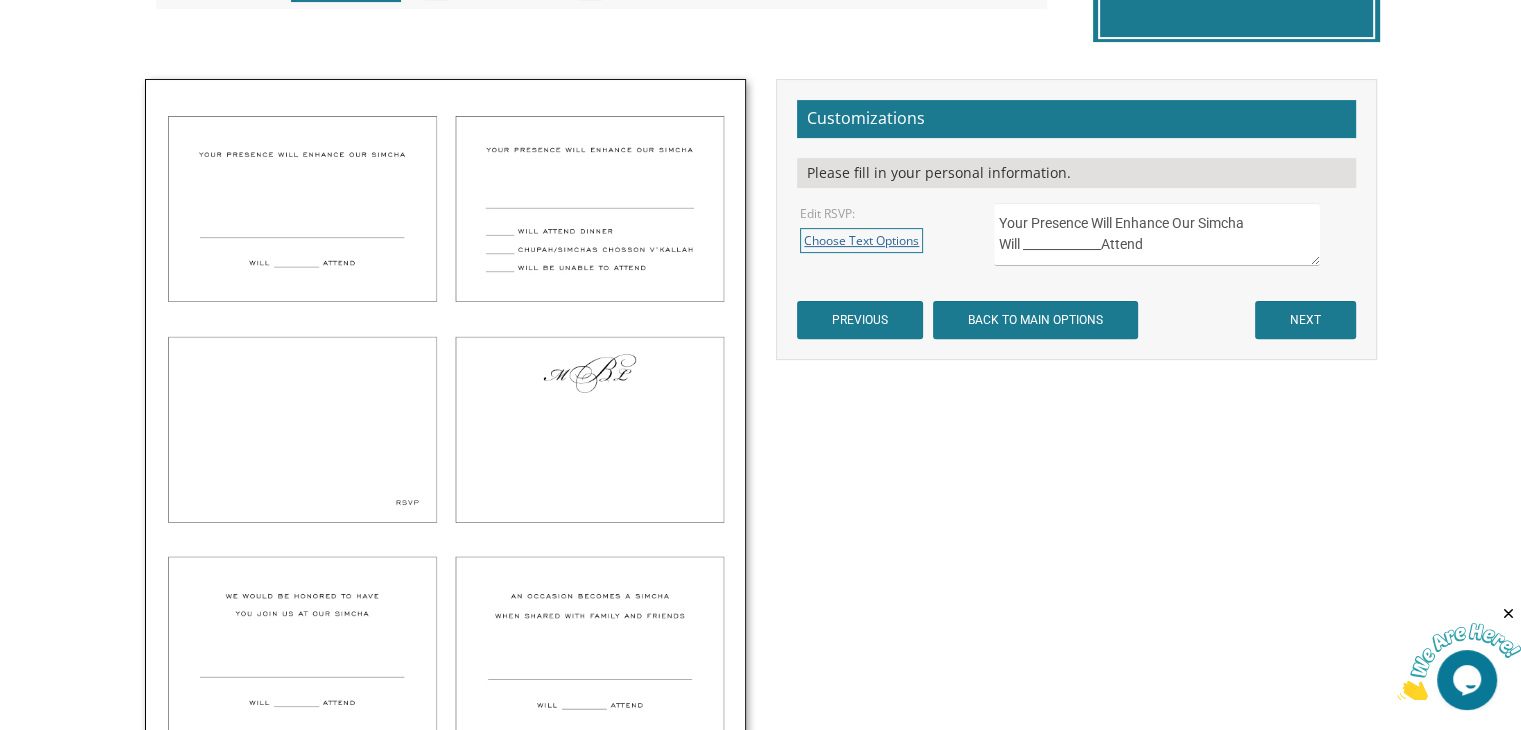click on "Choose Text Options" at bounding box center (861, 240) 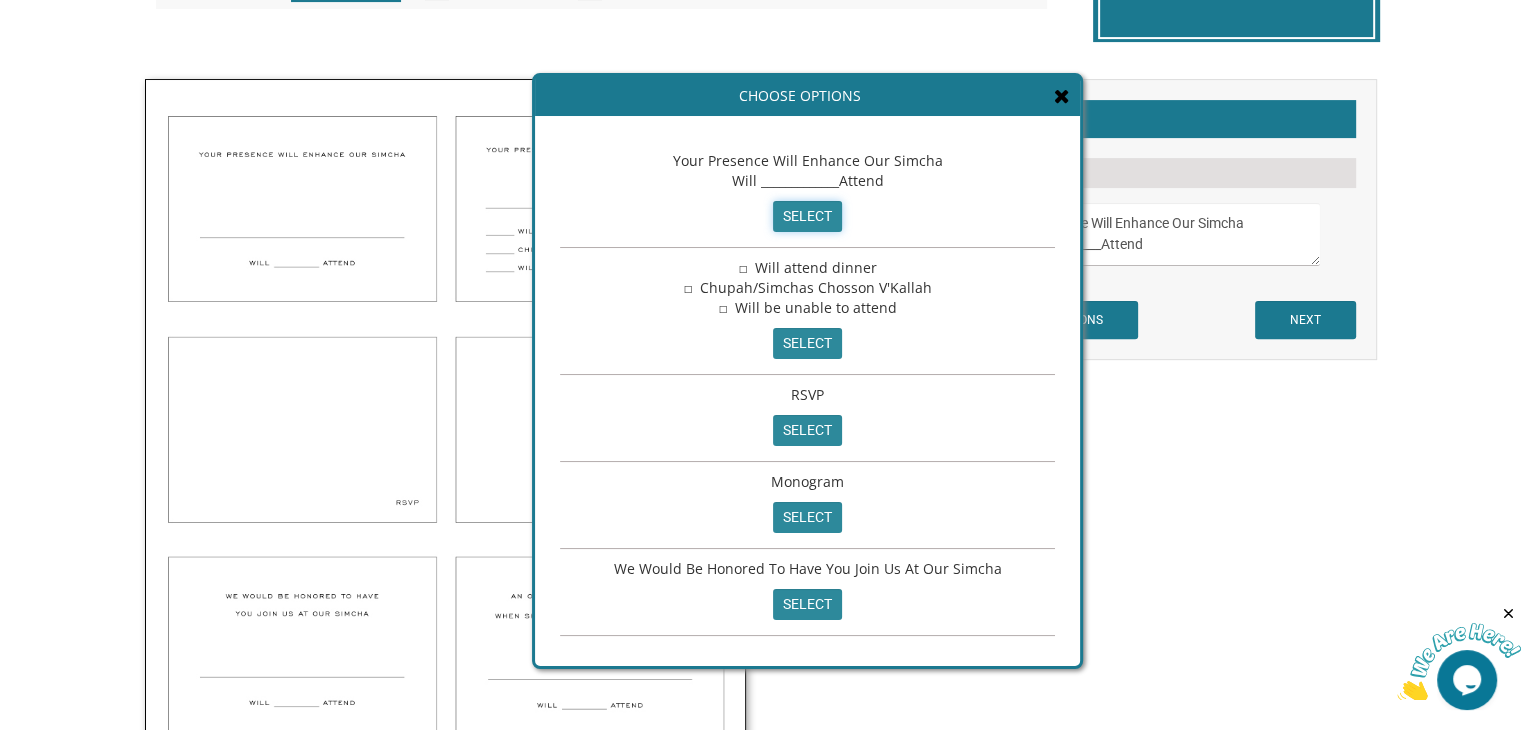 click on "select" at bounding box center (807, 216) 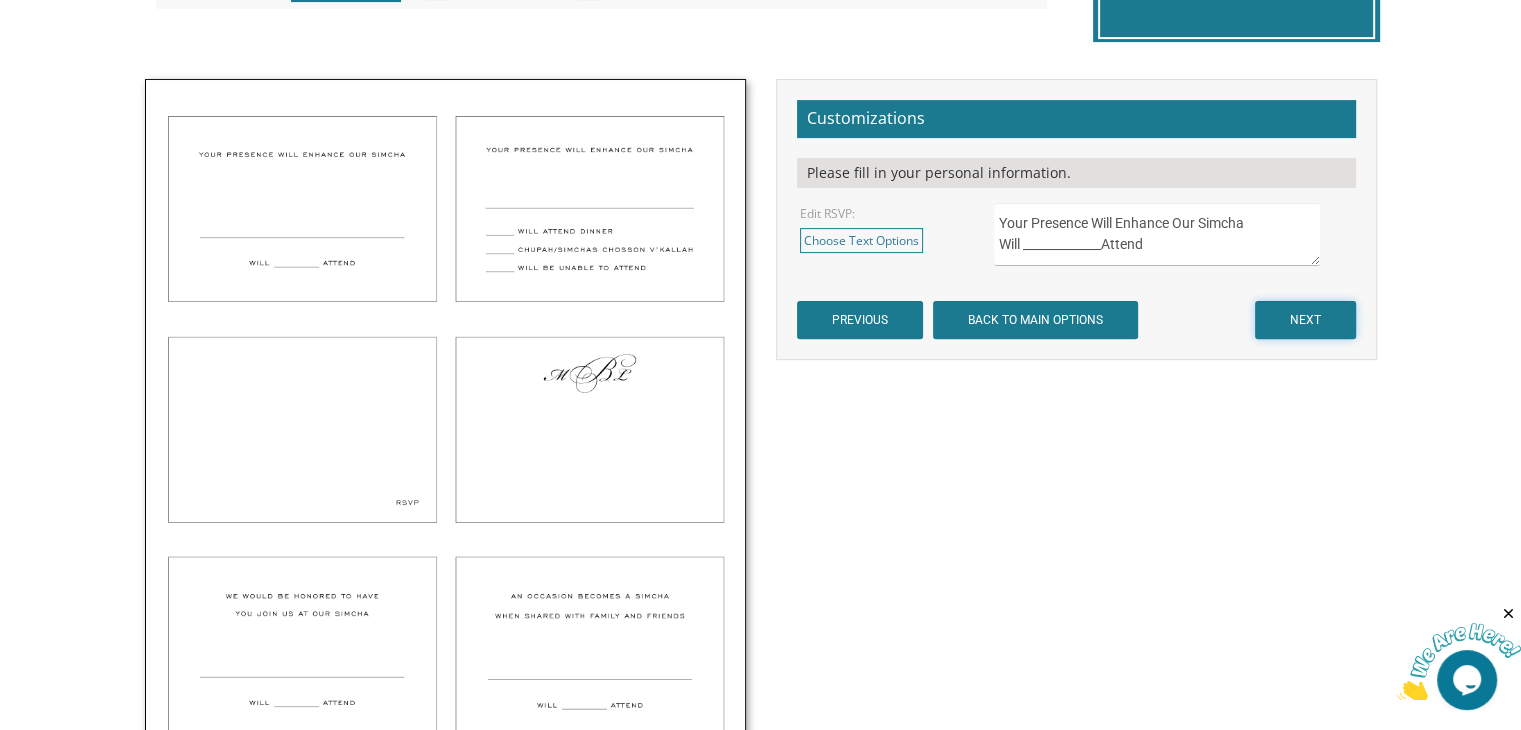 click on "NEXT" at bounding box center (1305, 320) 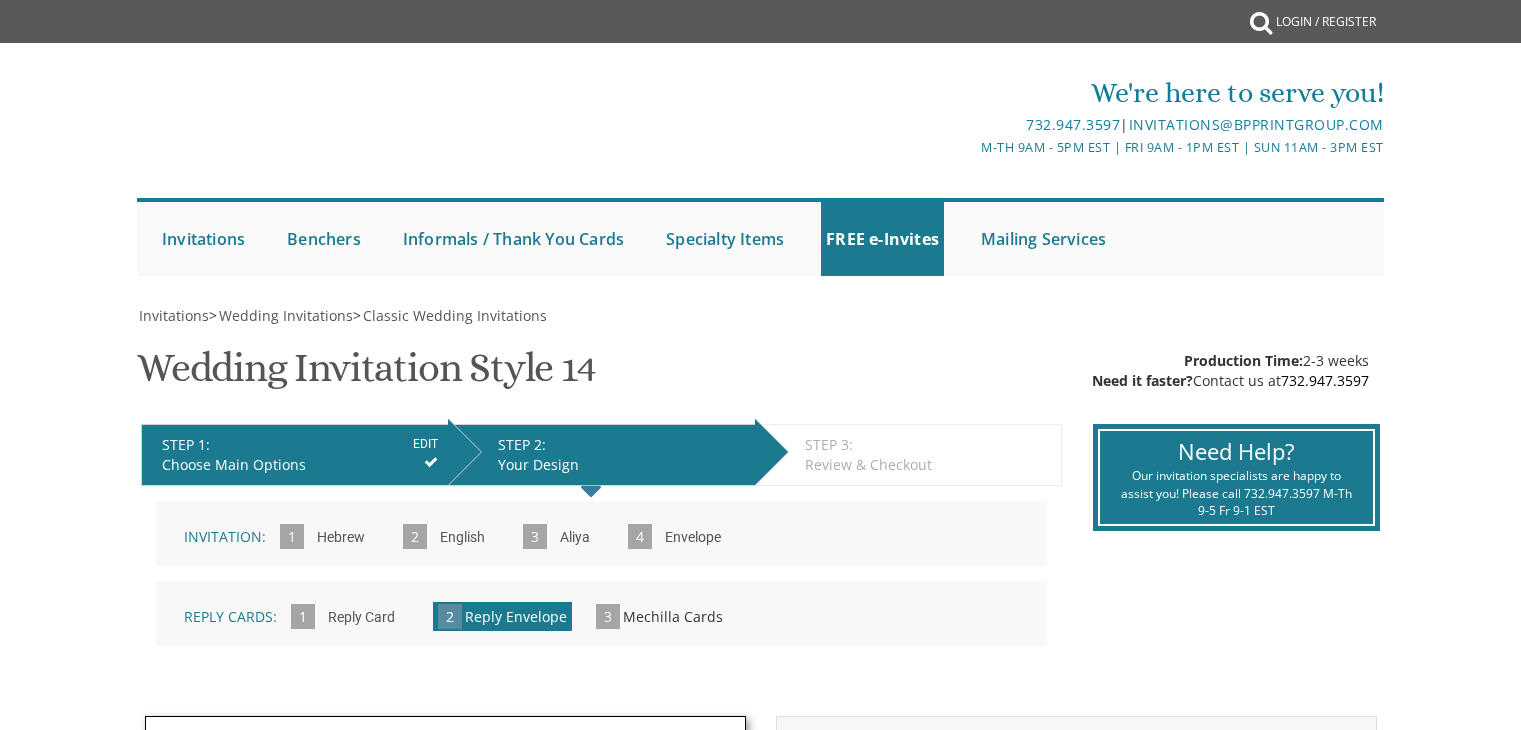 scroll, scrollTop: 0, scrollLeft: 0, axis: both 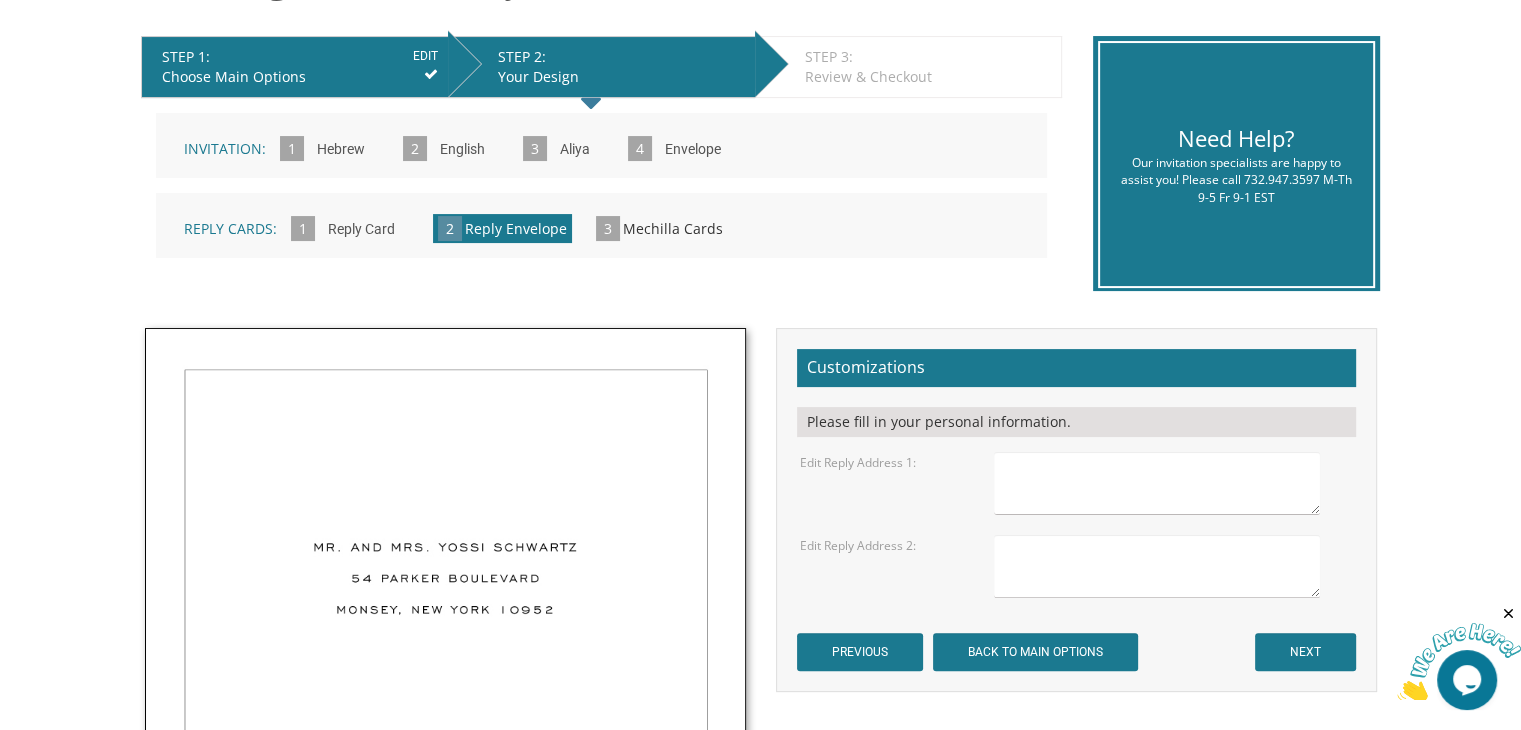 click at bounding box center (1156, 483) 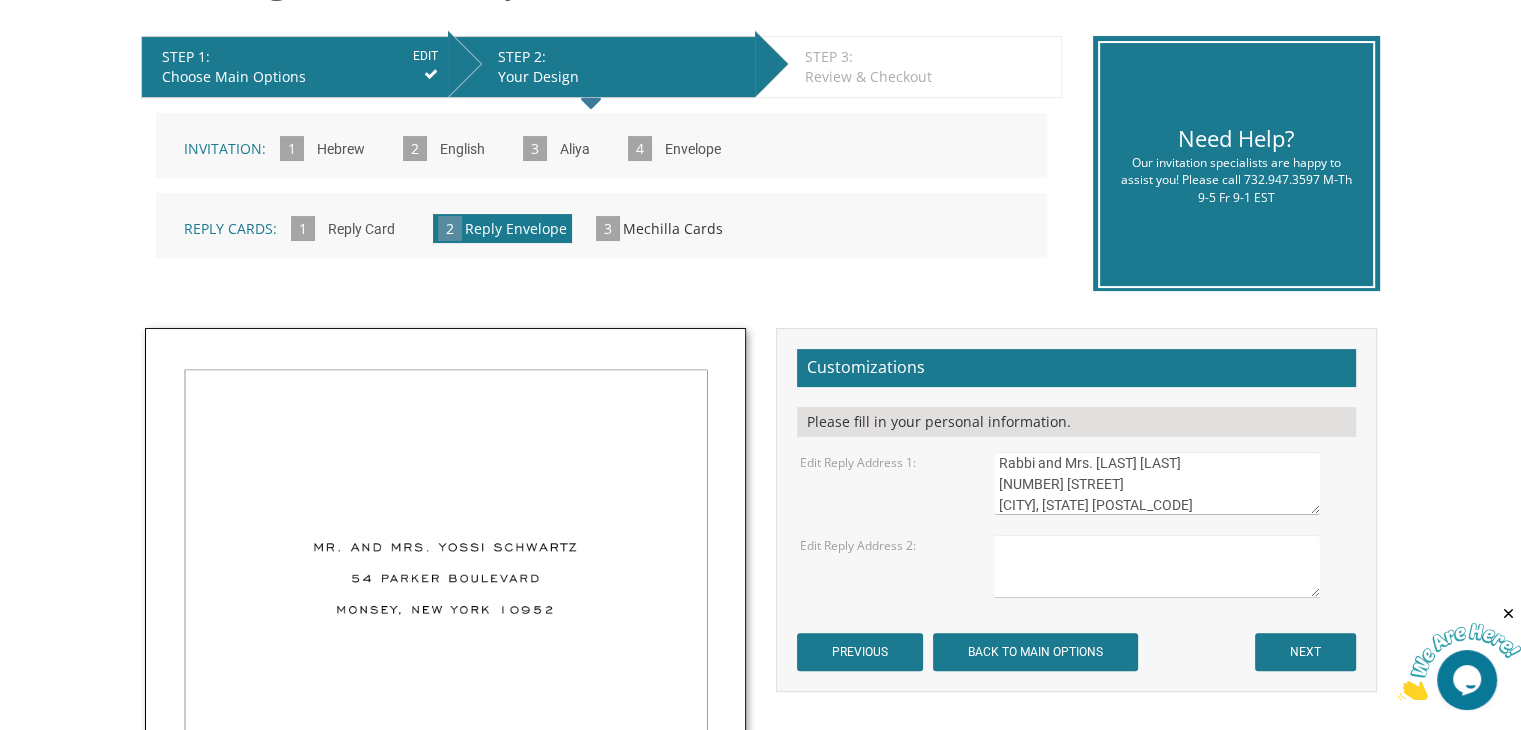scroll, scrollTop: 20, scrollLeft: 0, axis: vertical 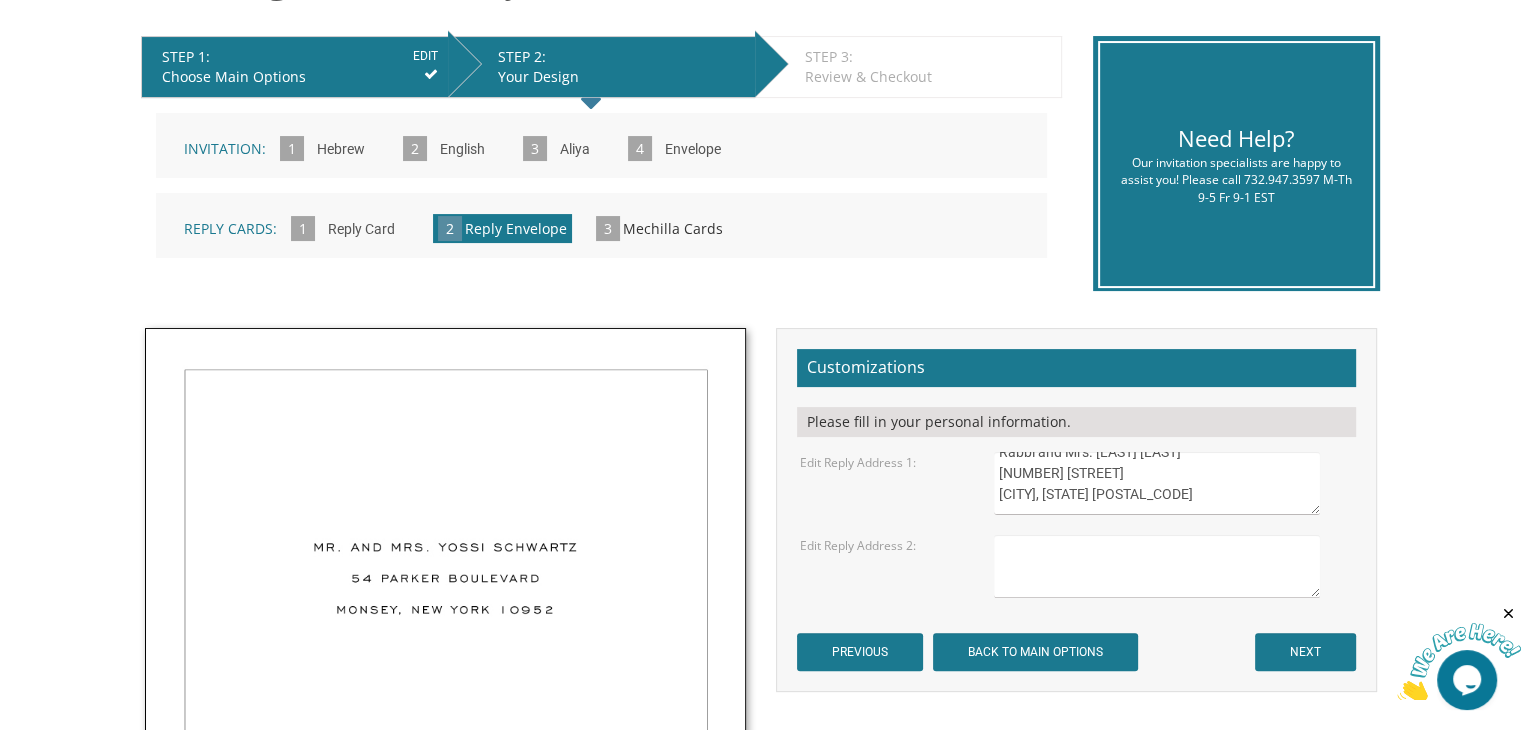 type on "Rabbi and Mrs. [LAST] [LAST]
[NUMBER] [STREET]
[CITY], [STATE] [POSTAL_CODE]" 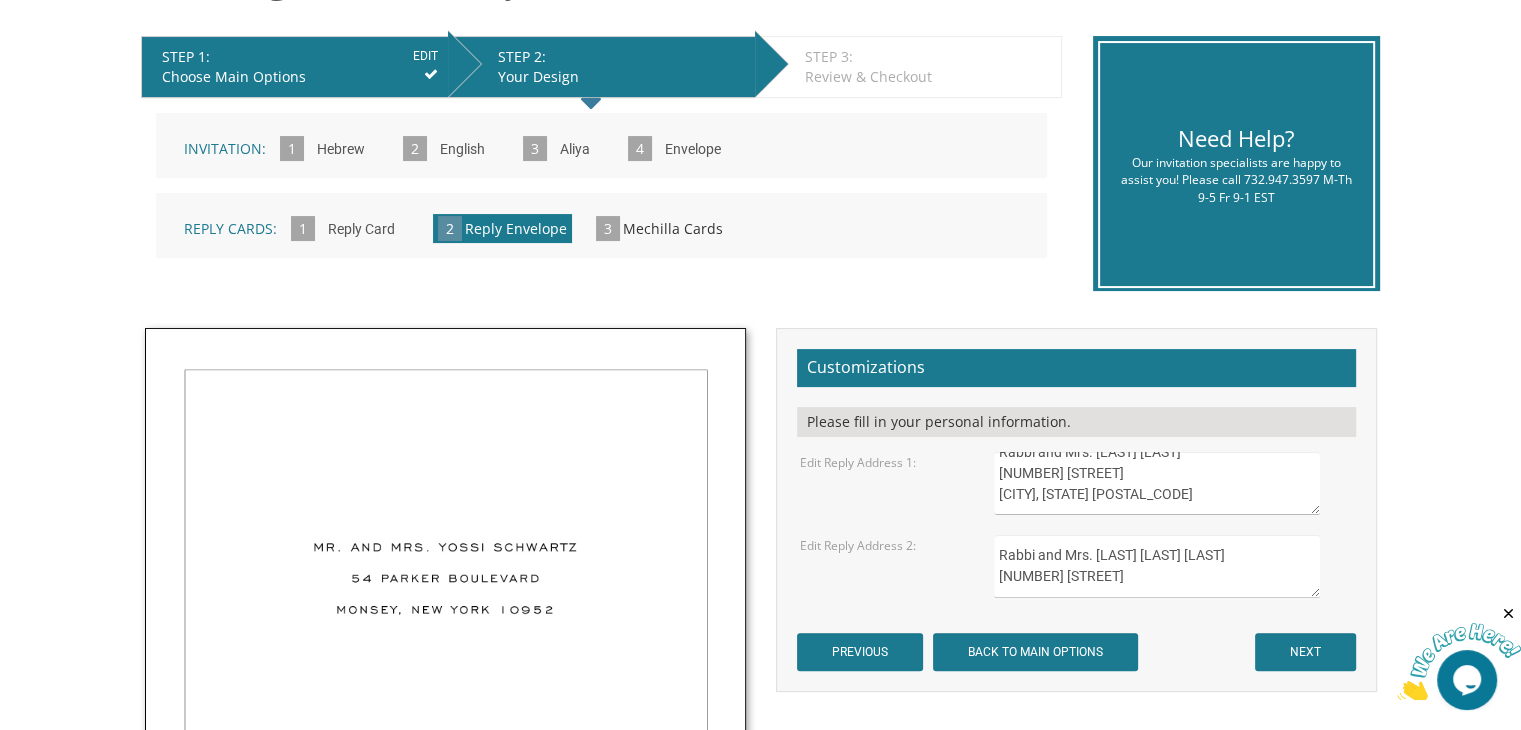 scroll, scrollTop: 9, scrollLeft: 0, axis: vertical 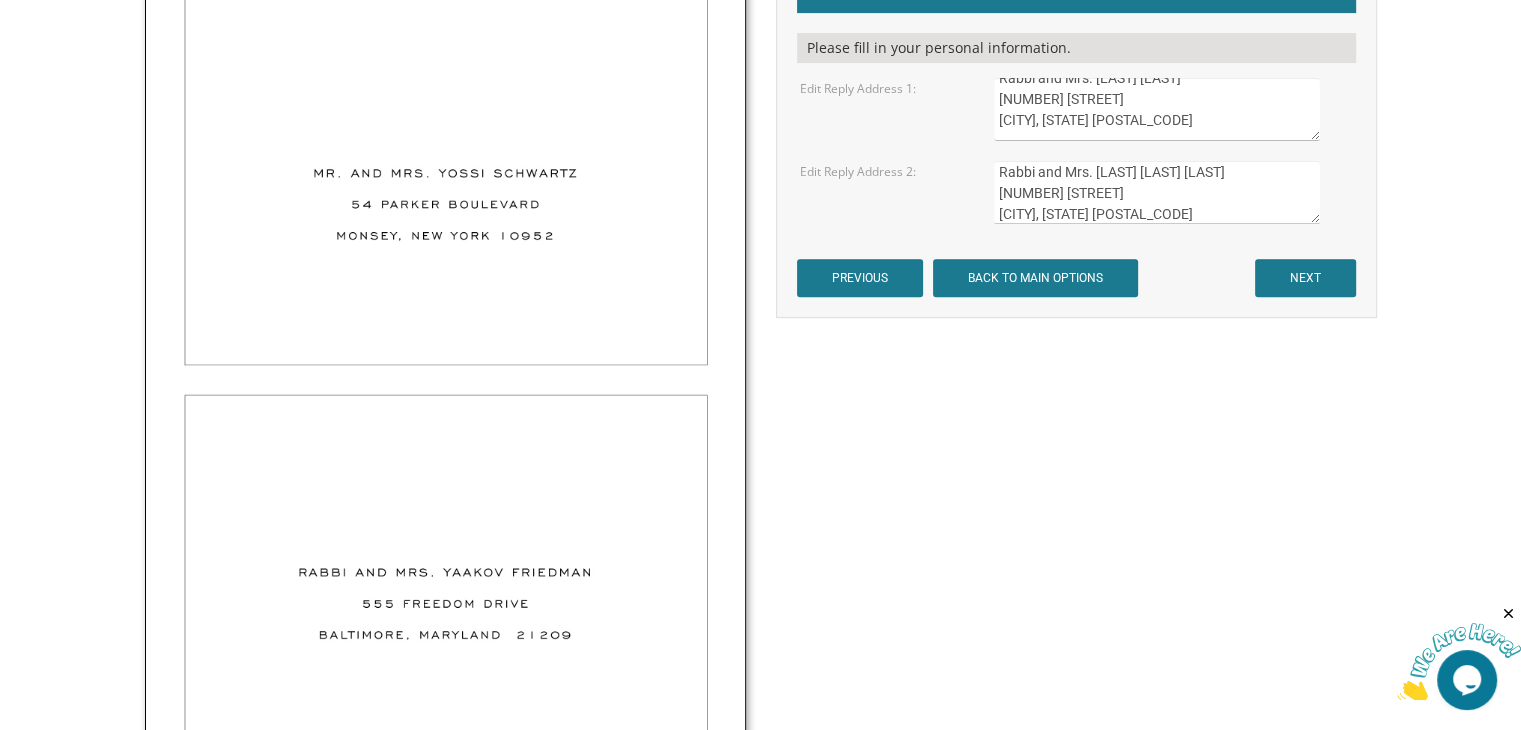 type on "Rabbi and Mrs. [LAST] [LAST] [LAST]
[NUMBER] [STREET]
[CITY], [STATE] [POSTAL_CODE]" 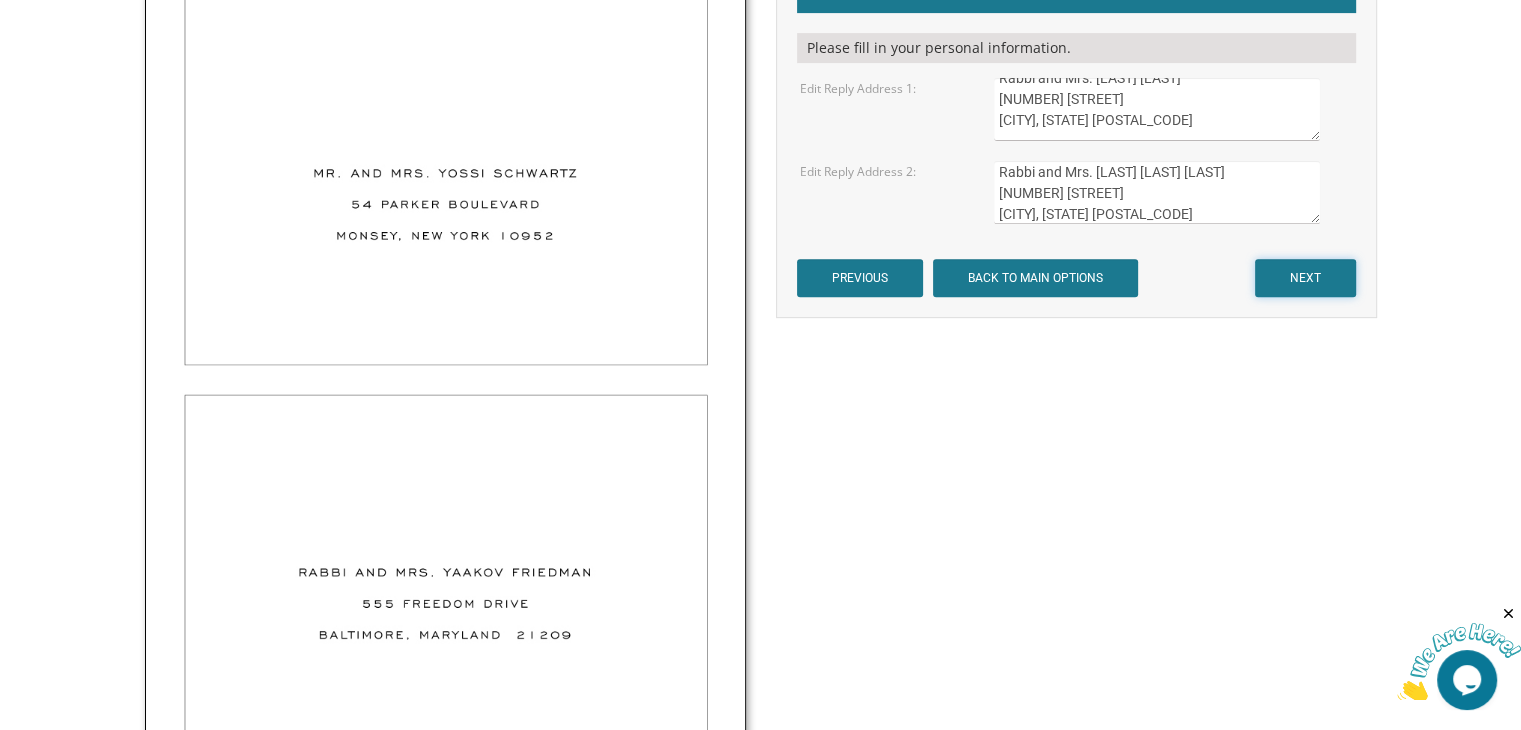 click on "NEXT" at bounding box center (1305, 278) 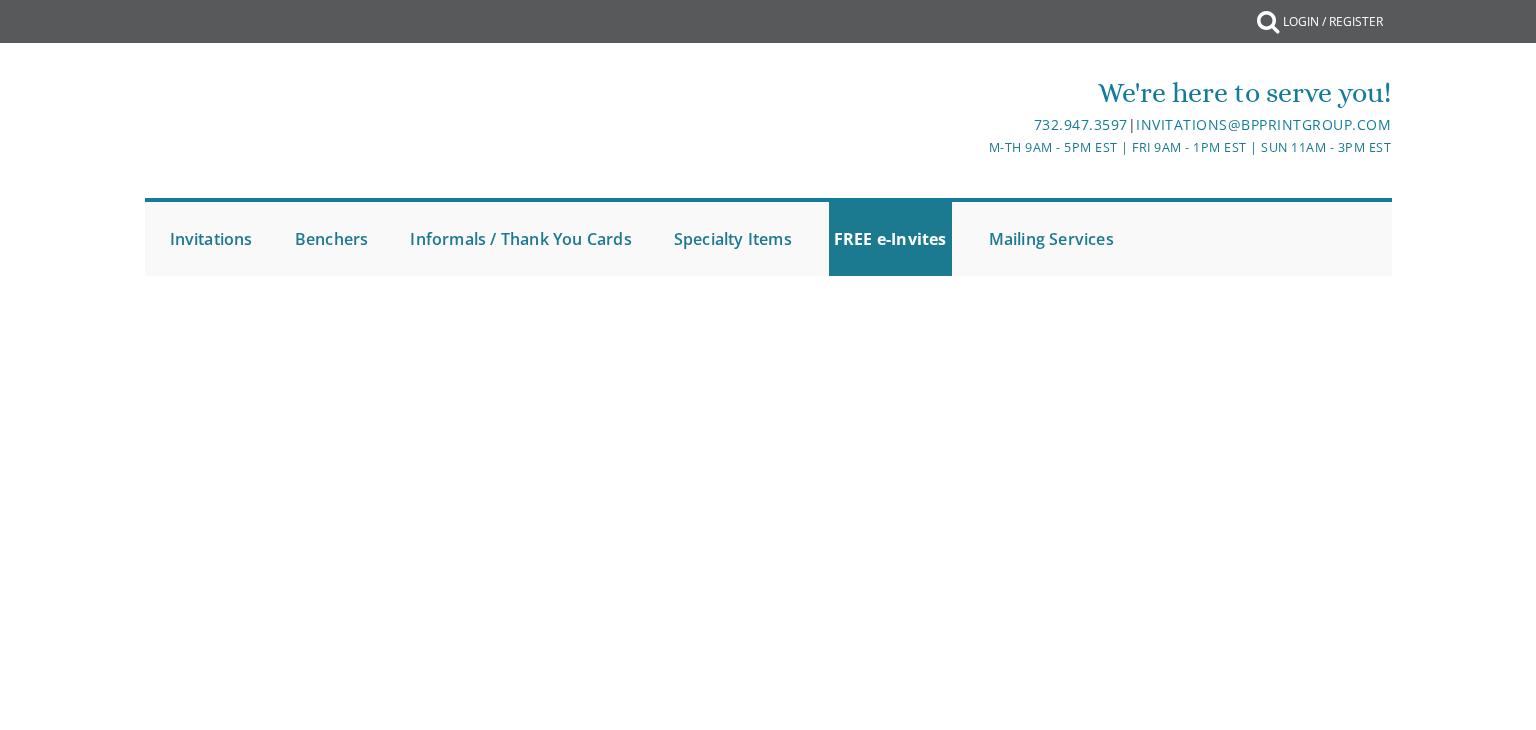scroll, scrollTop: 0, scrollLeft: 0, axis: both 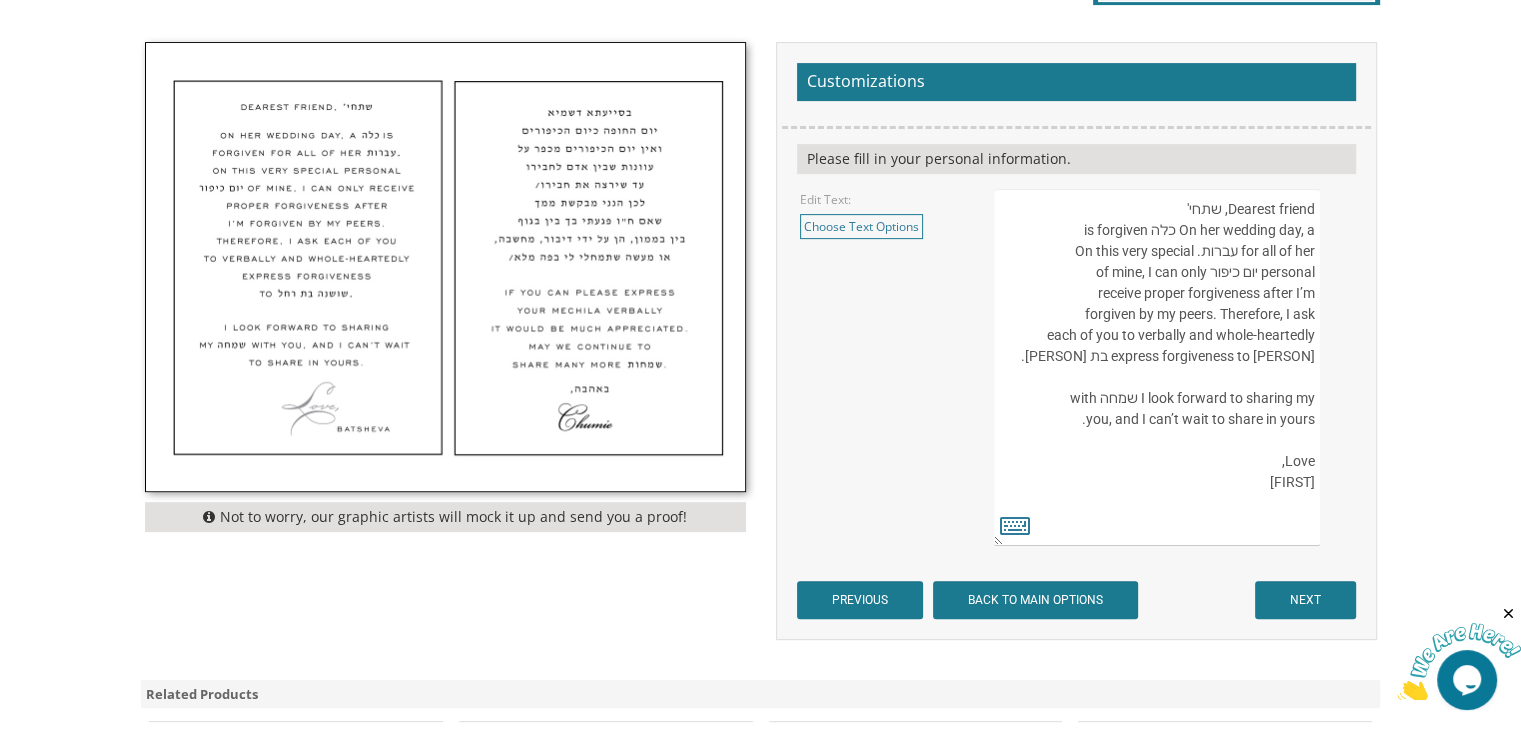 click at bounding box center [445, 267] 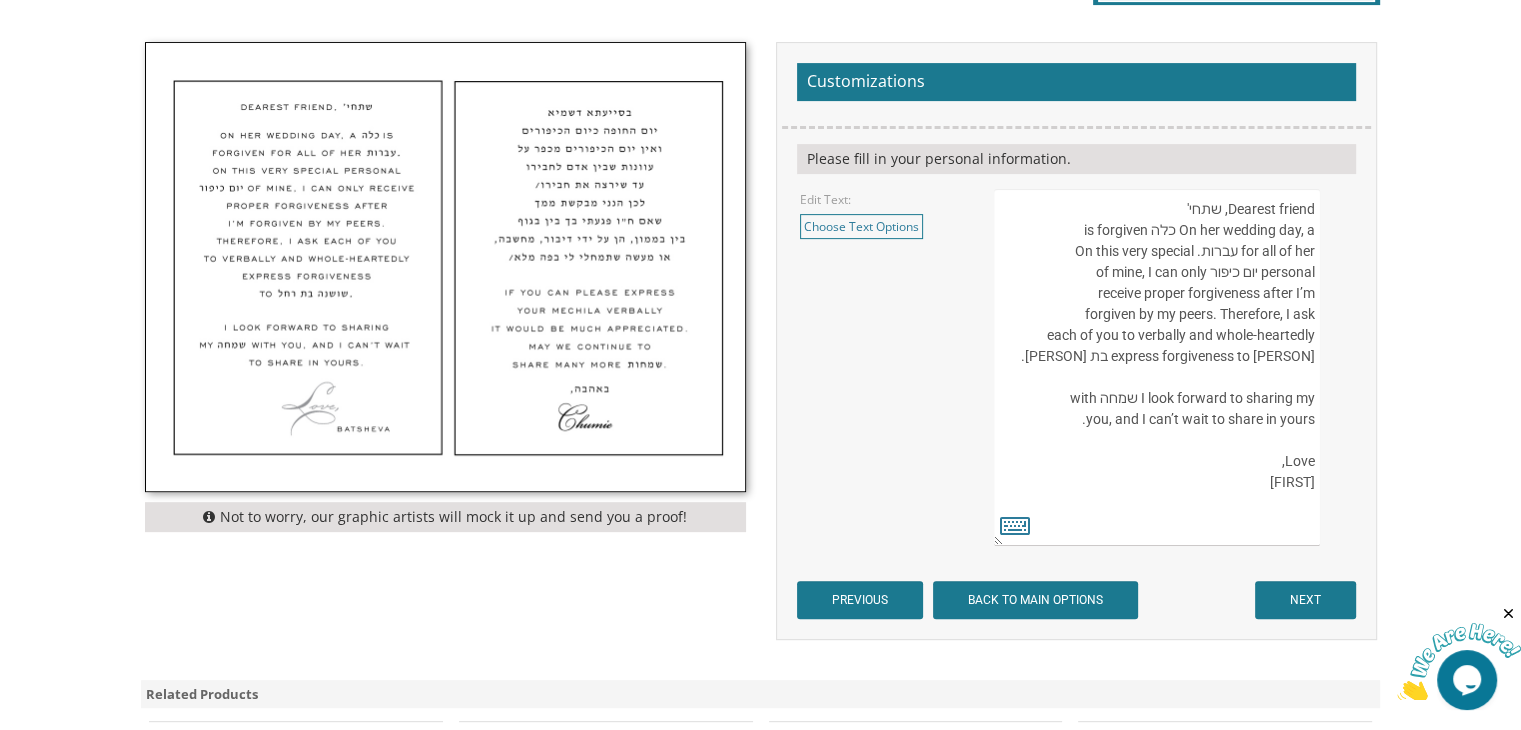 click on "Dearest friend, שתחי'
On her wedding day, a כלה is forgiven
for all of her עברות. On this very special
personal יום כיפור of mine, I can only
receive proper forgiveness after I’m
forgiven by my peers. Therefore, I ask
each of you to verbally and whole-heartedly
express forgiveness to [NAME] בת [NAME].
I look forward to sharing my שמחה with
you, and I can’t wait to share in yours.
Love,
[NAME]" at bounding box center (1156, 367) 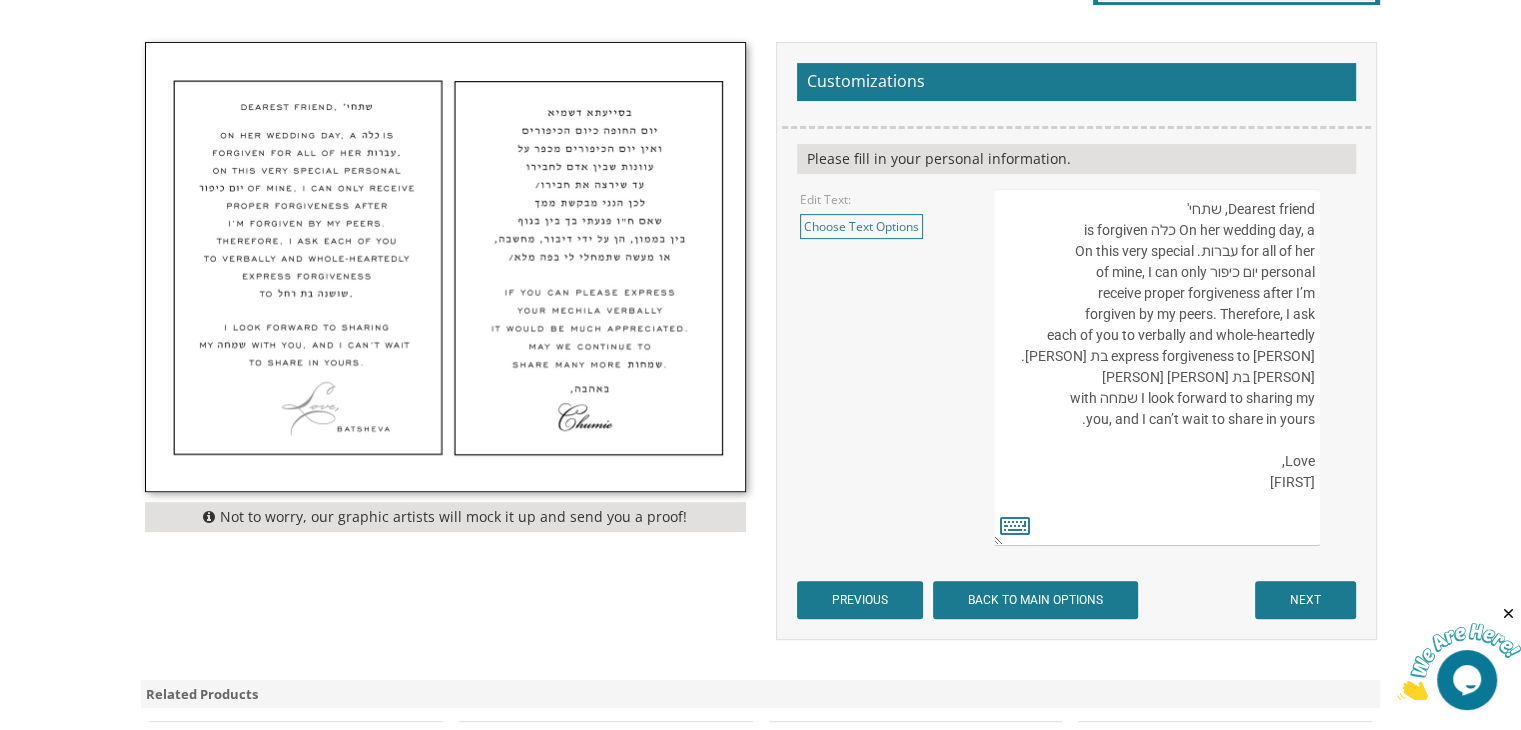 click on "Dearest friend, שתחי'
On her wedding day, a כלה is forgiven
for all of her עברות. On this very special
personal יום כיפור of mine, I can only
receive proper forgiveness after I’m
forgiven by my peers. Therefore, I ask
each of you to verbally and whole-heartedly
express forgiveness to שושנה בת רחל.
I look forward to sharing my שמחה with
you, and I can’t wait to share in yours.
Love,
Shani" at bounding box center (1156, 367) 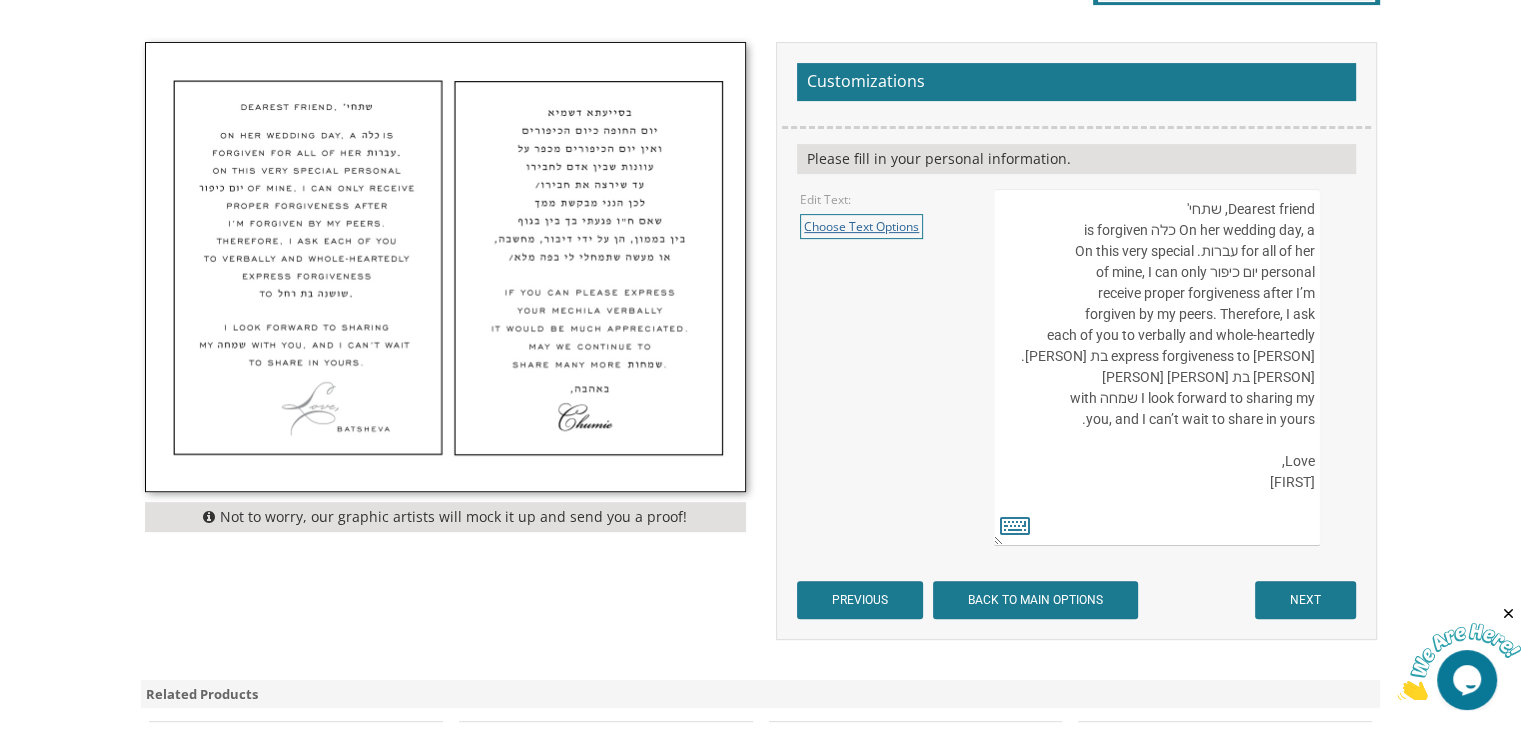 type on "Dearest friend, שתחי'
On her wedding day, a כלה is forgiven
for all of her עברות. On this very special
personal יום כיפור of mine, I can only
receive proper forgiveness after I’m
forgiven by my peers. Therefore, I ask
each of you to verbally and whole-heartedly
express forgiveness to שושנה בת רחל.
הדסה בת שרה לאה
I look forward to sharing my שמחה with
you, and I can’t wait to share in yours.
Love,
Hadasa" 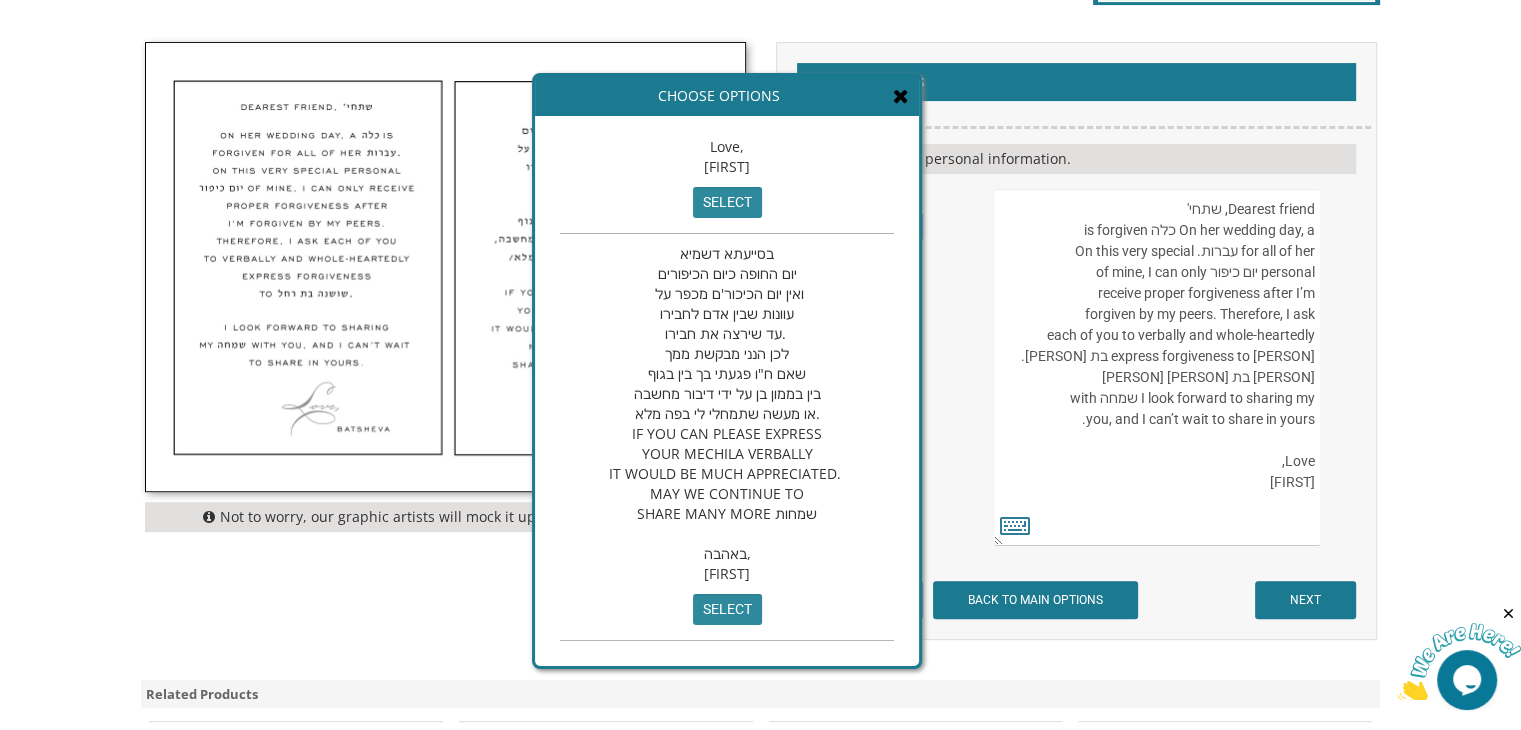 scroll, scrollTop: 0, scrollLeft: 0, axis: both 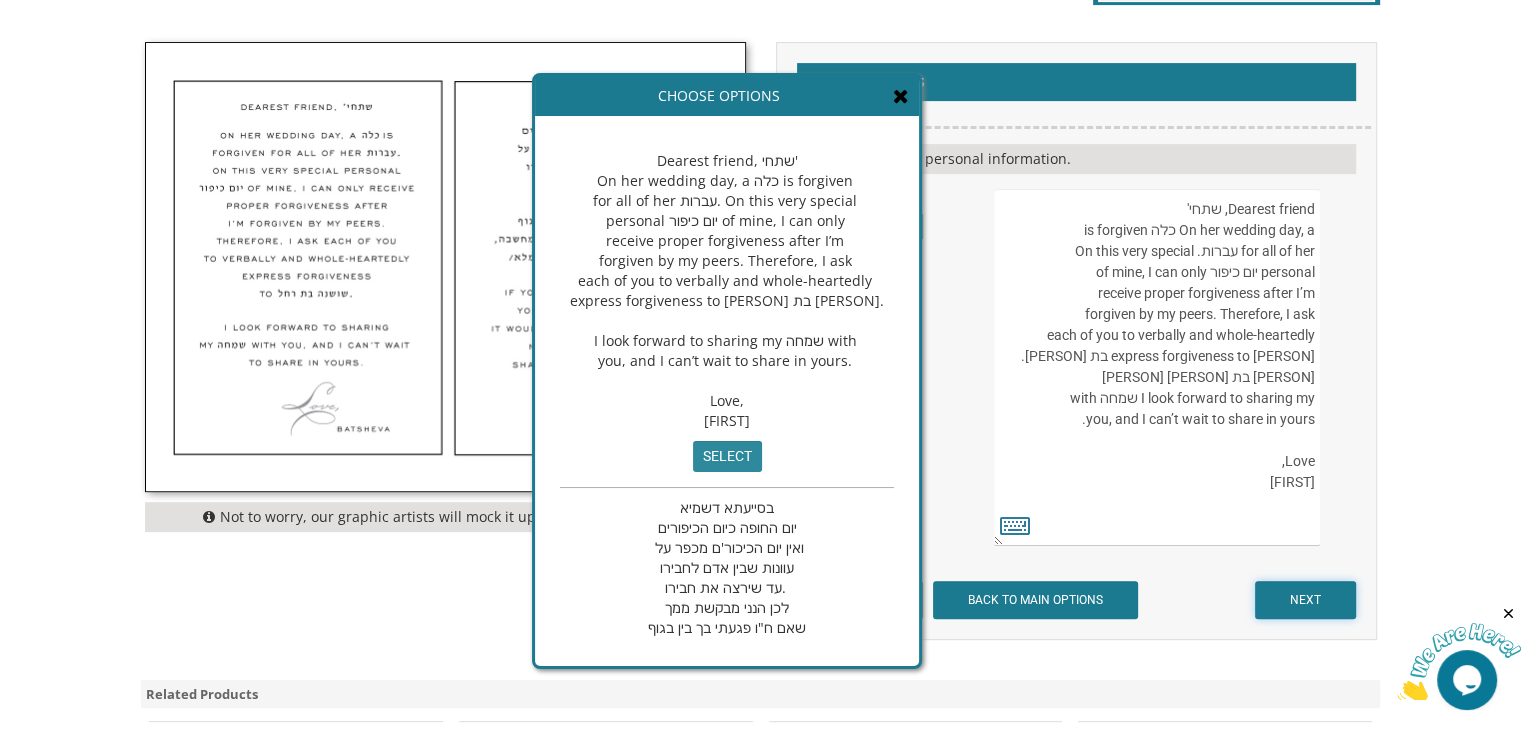 click on "NEXT" at bounding box center (1305, 600) 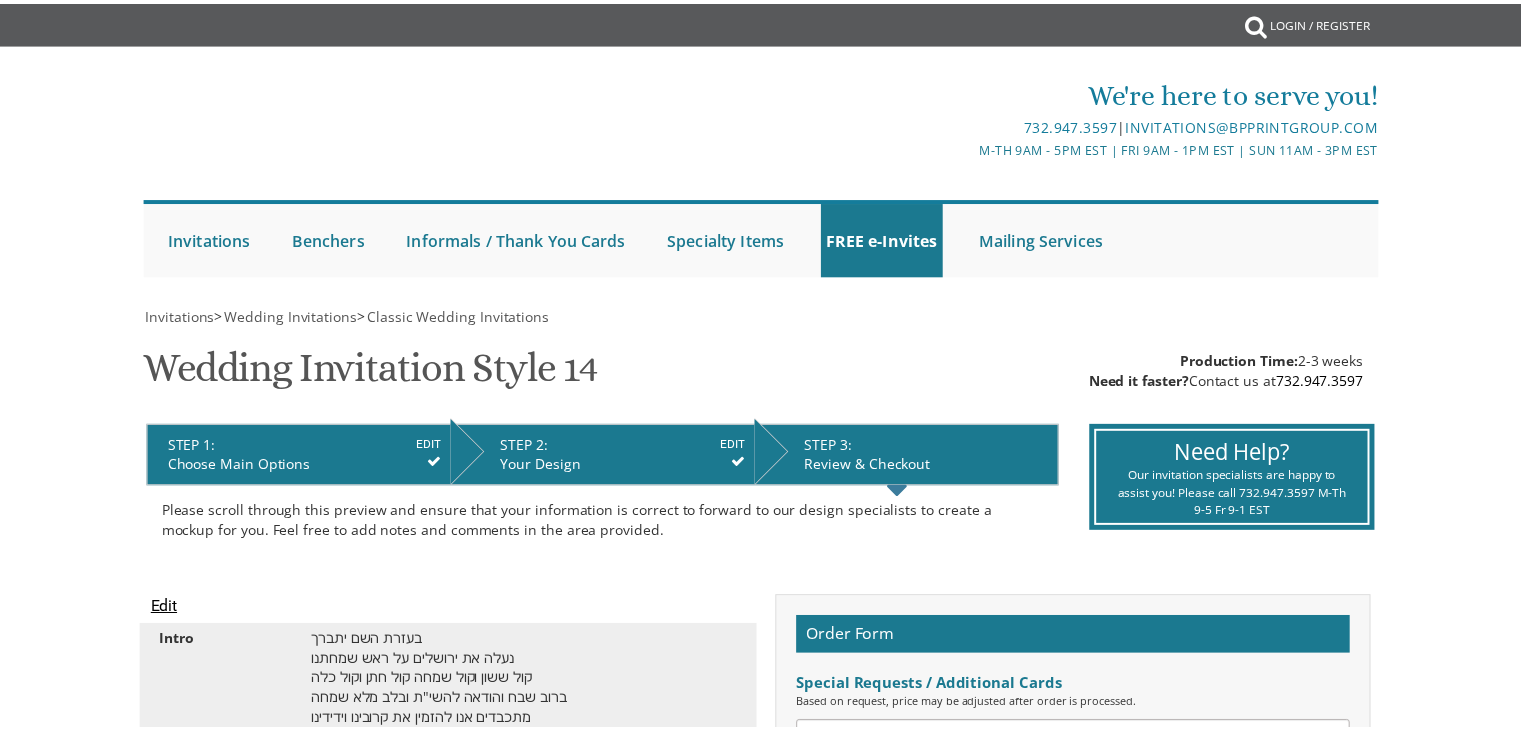 scroll, scrollTop: 0, scrollLeft: 0, axis: both 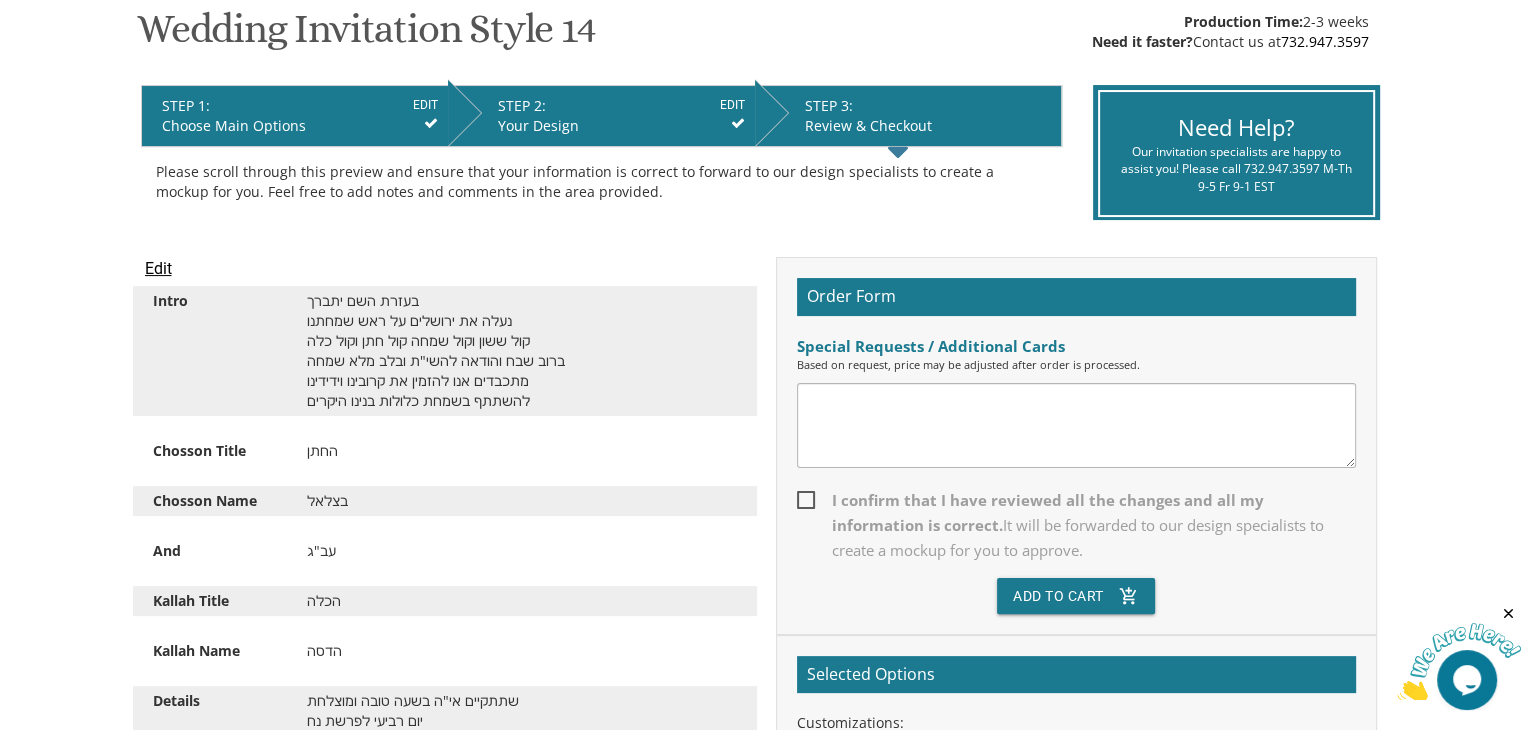click on "Edit" at bounding box center [158, 269] 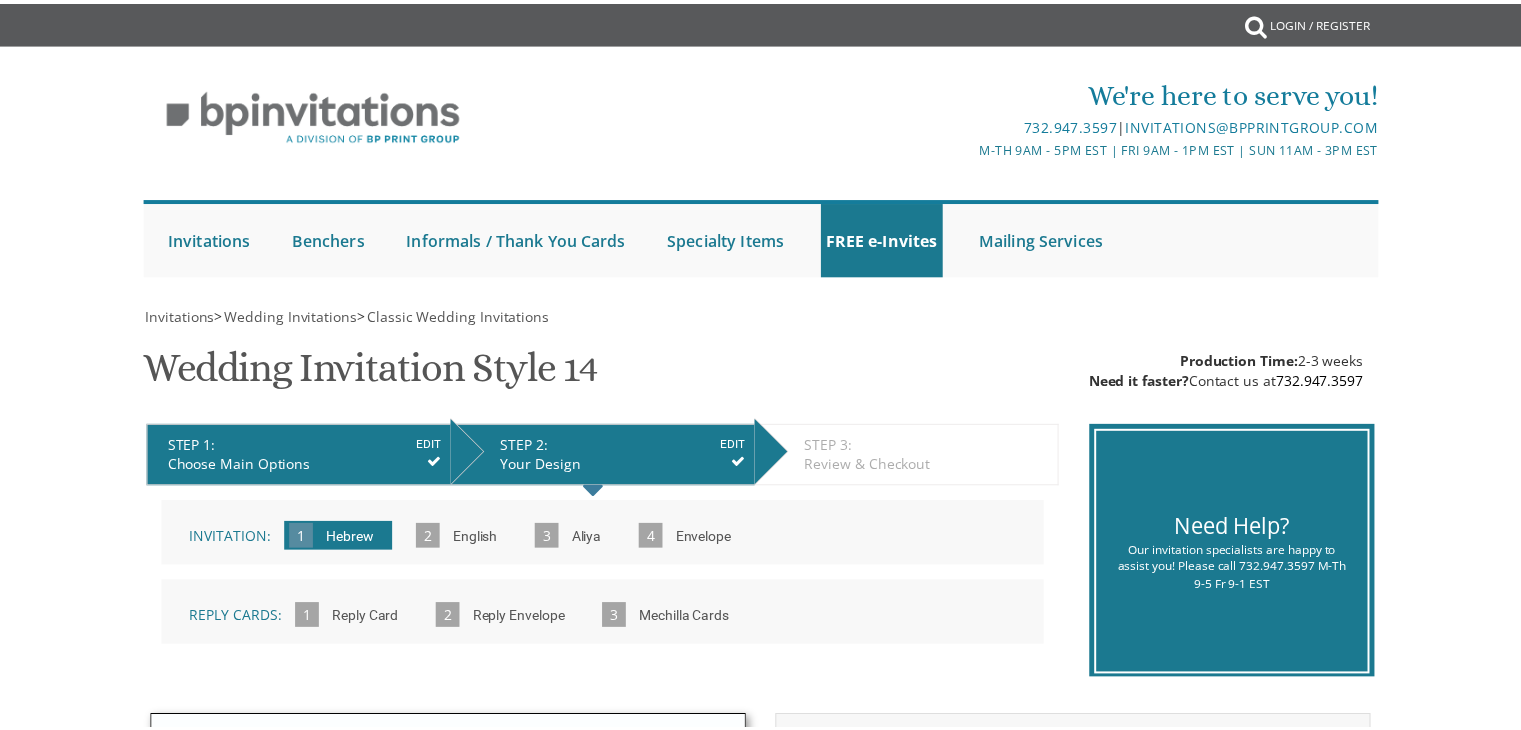 scroll, scrollTop: 0, scrollLeft: 0, axis: both 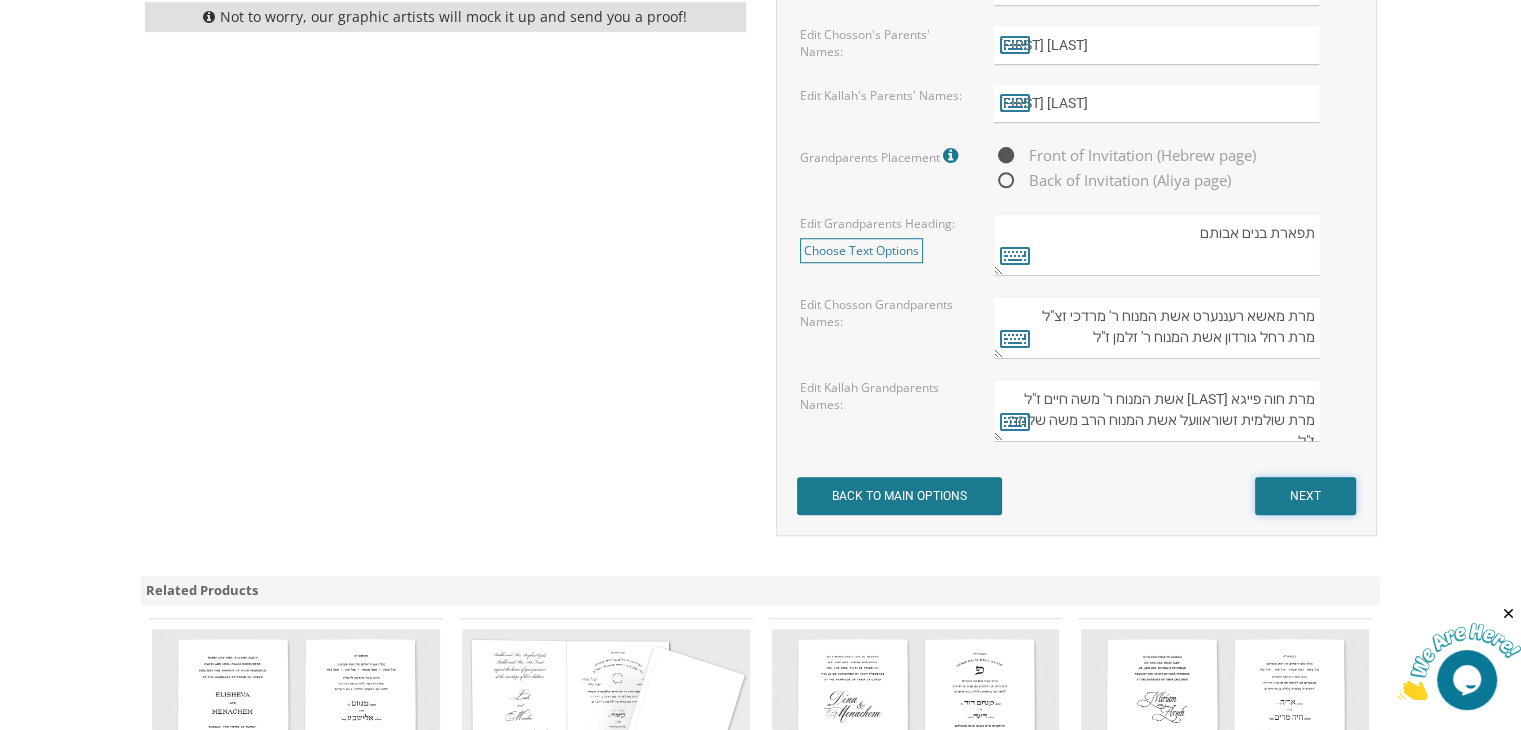 click on "NEXT" at bounding box center [1305, 496] 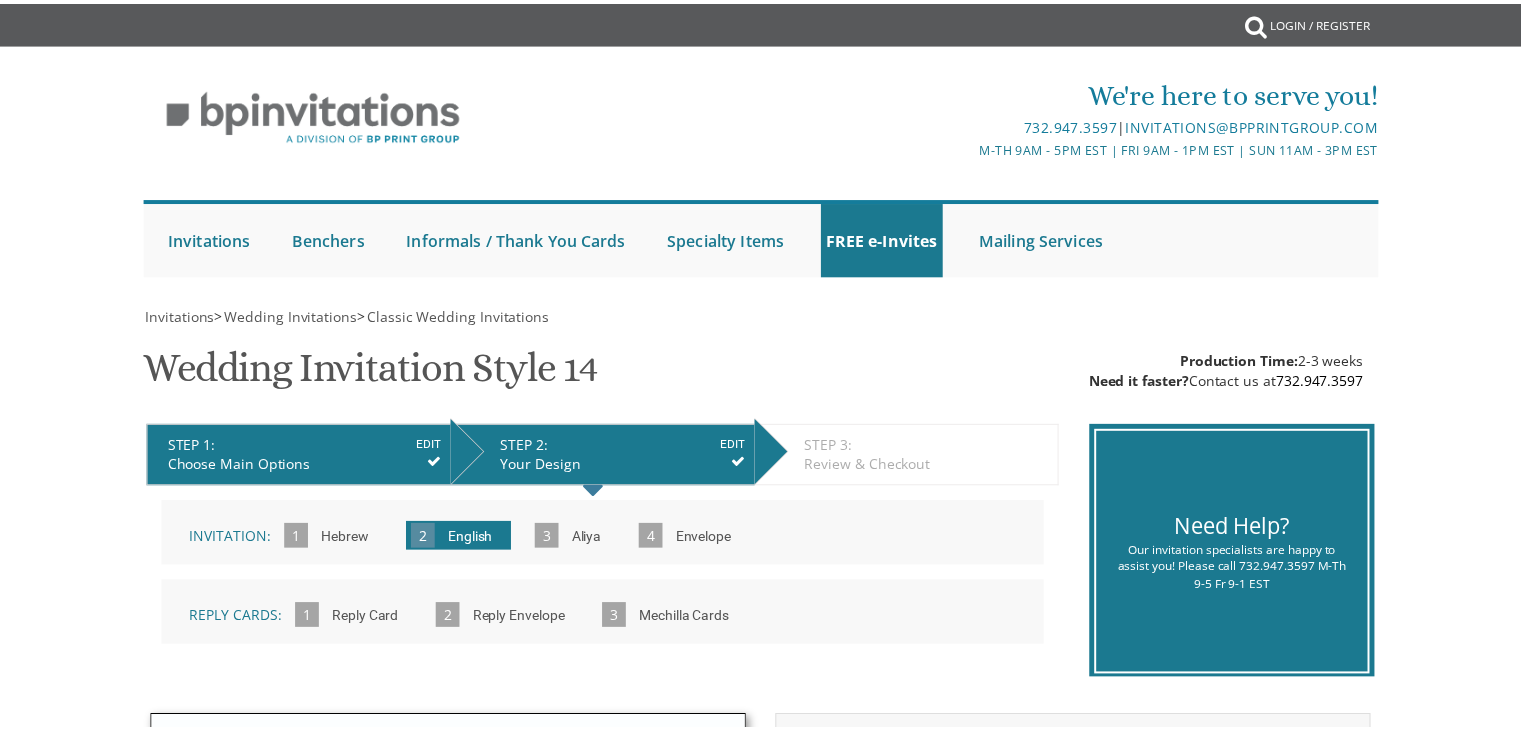 scroll, scrollTop: 508, scrollLeft: 0, axis: vertical 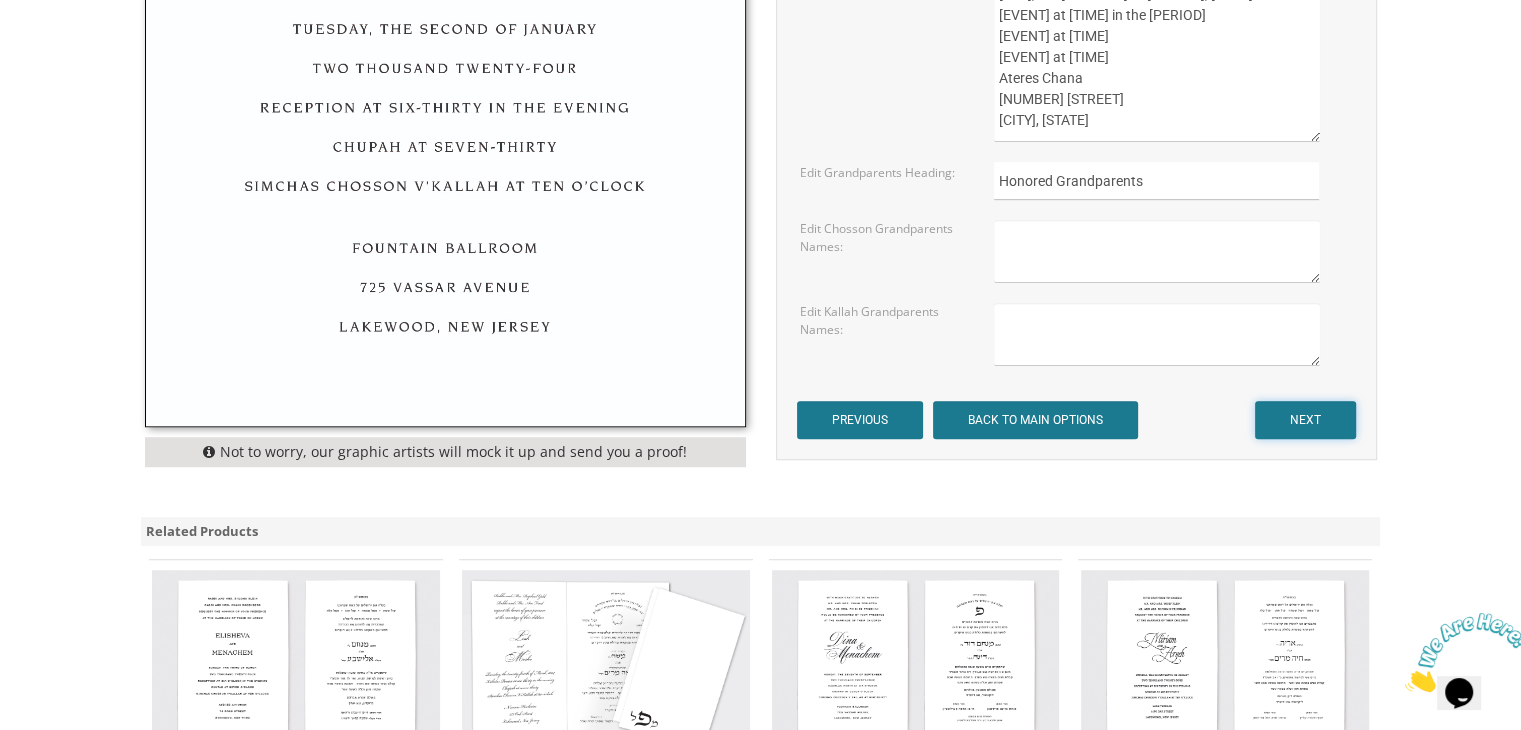 click on "NEXT" at bounding box center (1305, 420) 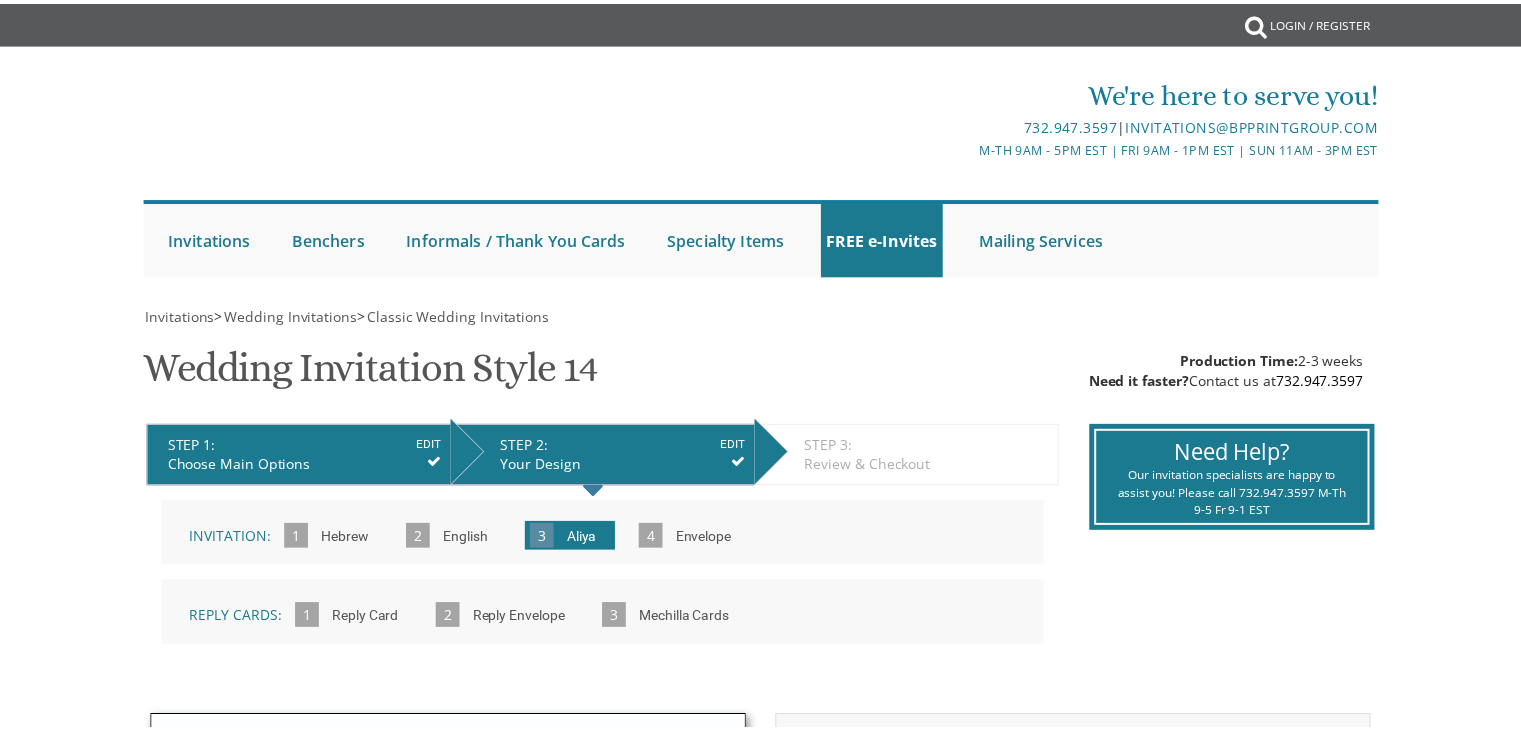 scroll, scrollTop: 0, scrollLeft: 0, axis: both 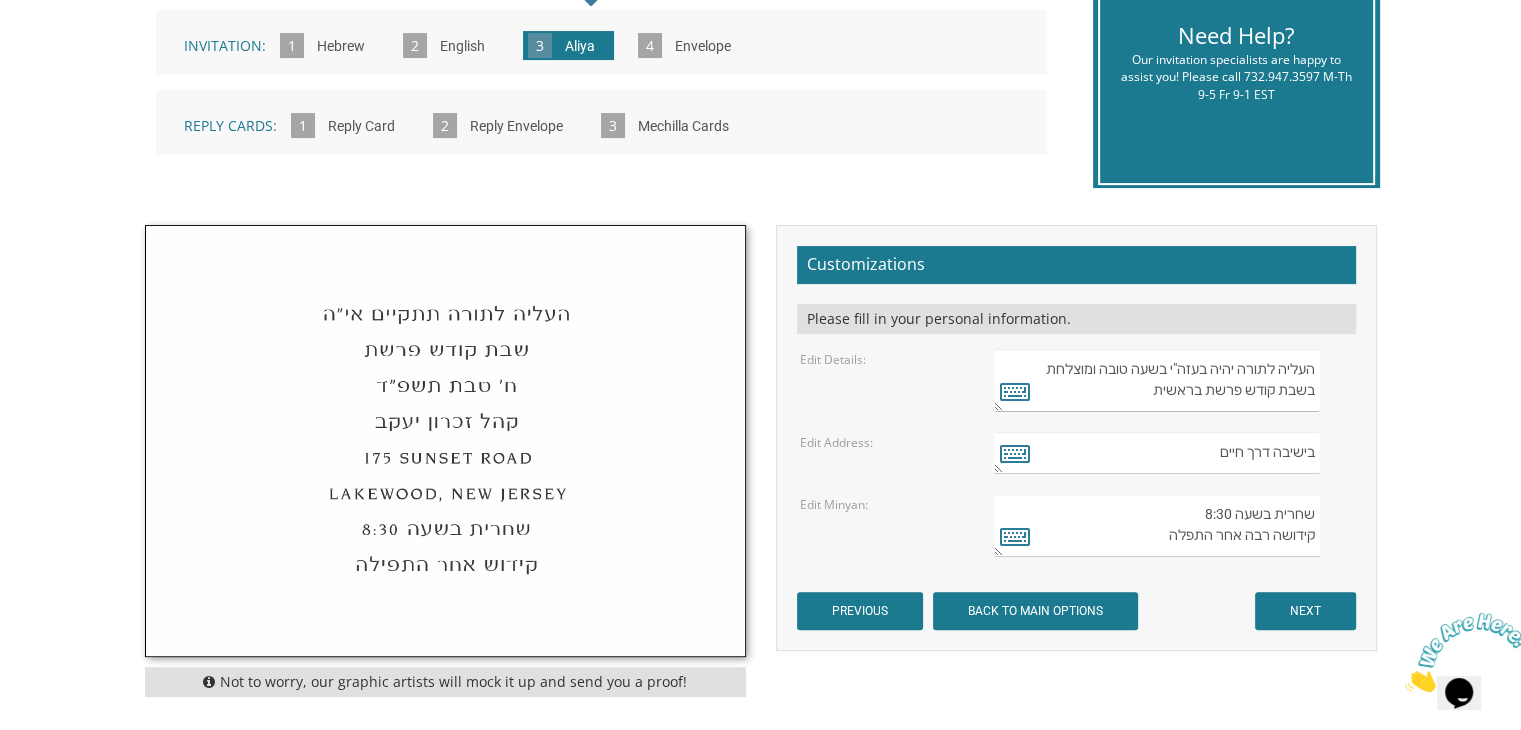 click on "בישיבה דרך חיים" at bounding box center (1156, 453) 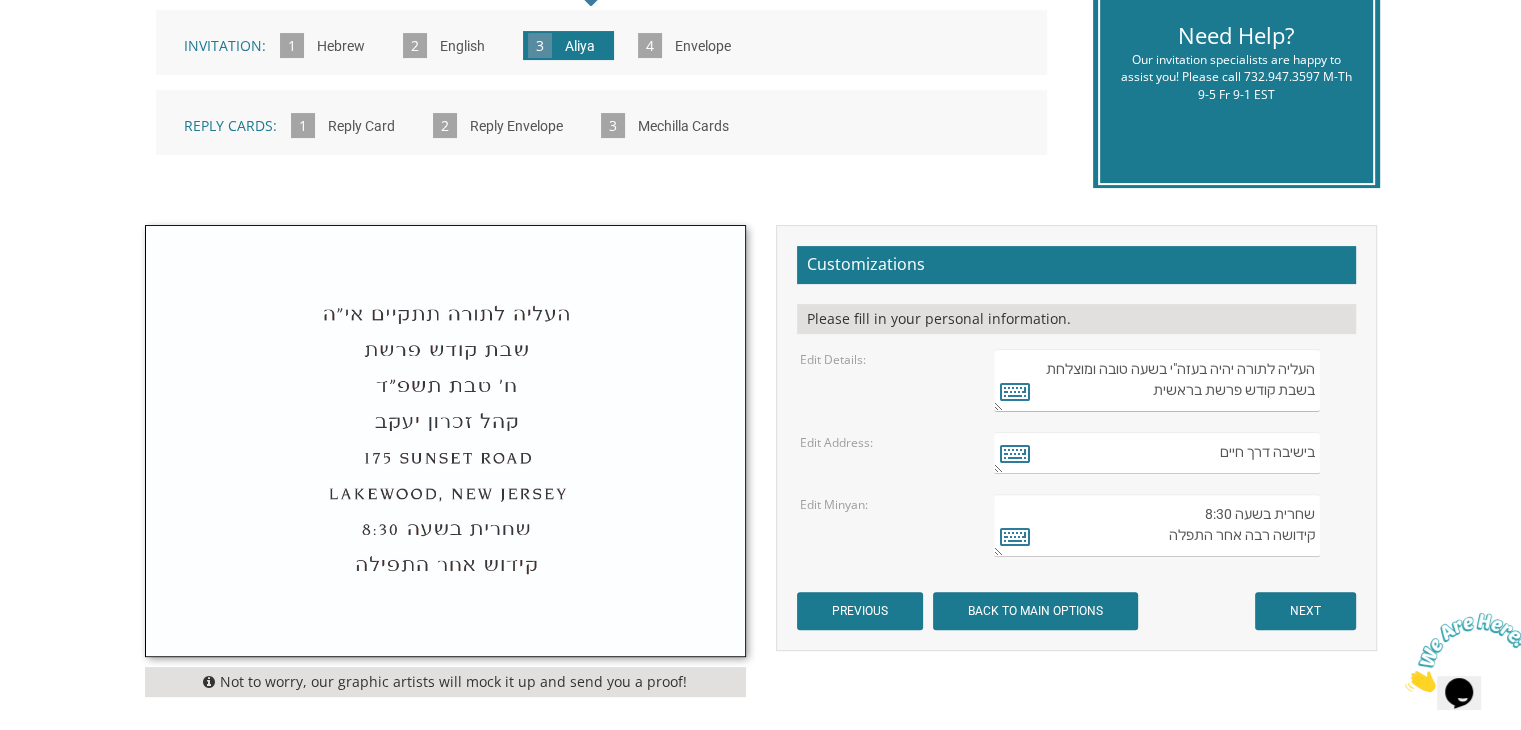 scroll, scrollTop: 9, scrollLeft: 0, axis: vertical 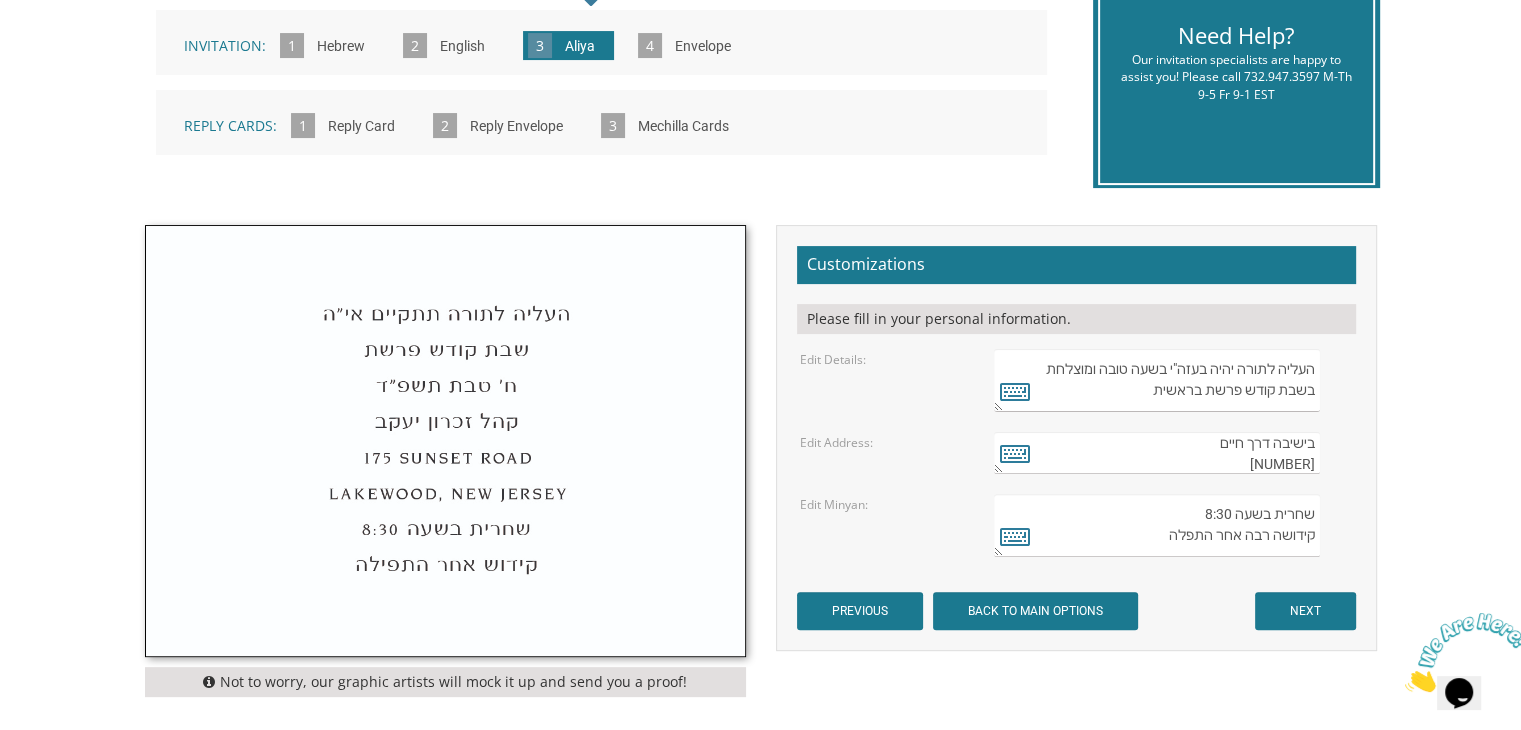 click on "בישיבה דרך חיים" at bounding box center [1156, 453] 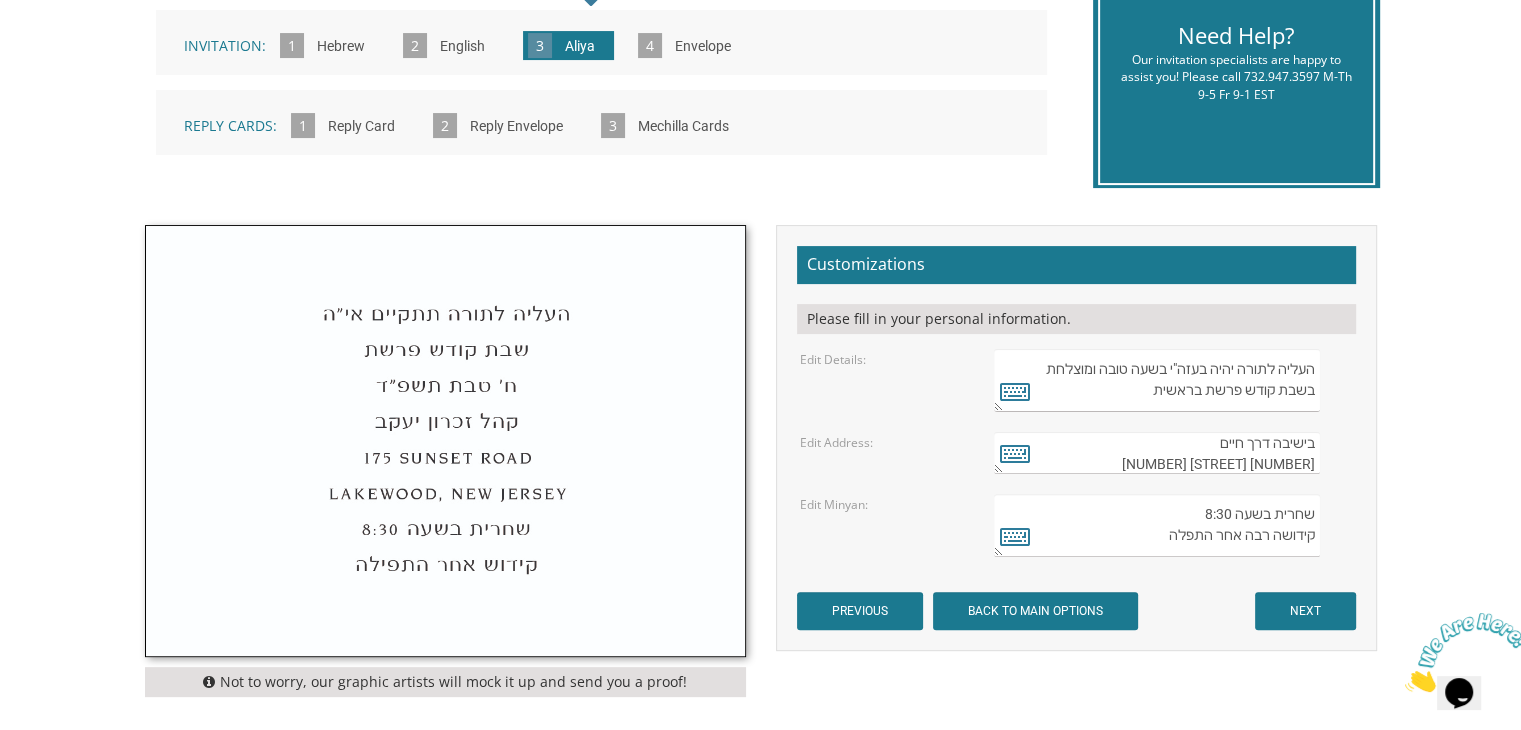 scroll, scrollTop: 30, scrollLeft: 0, axis: vertical 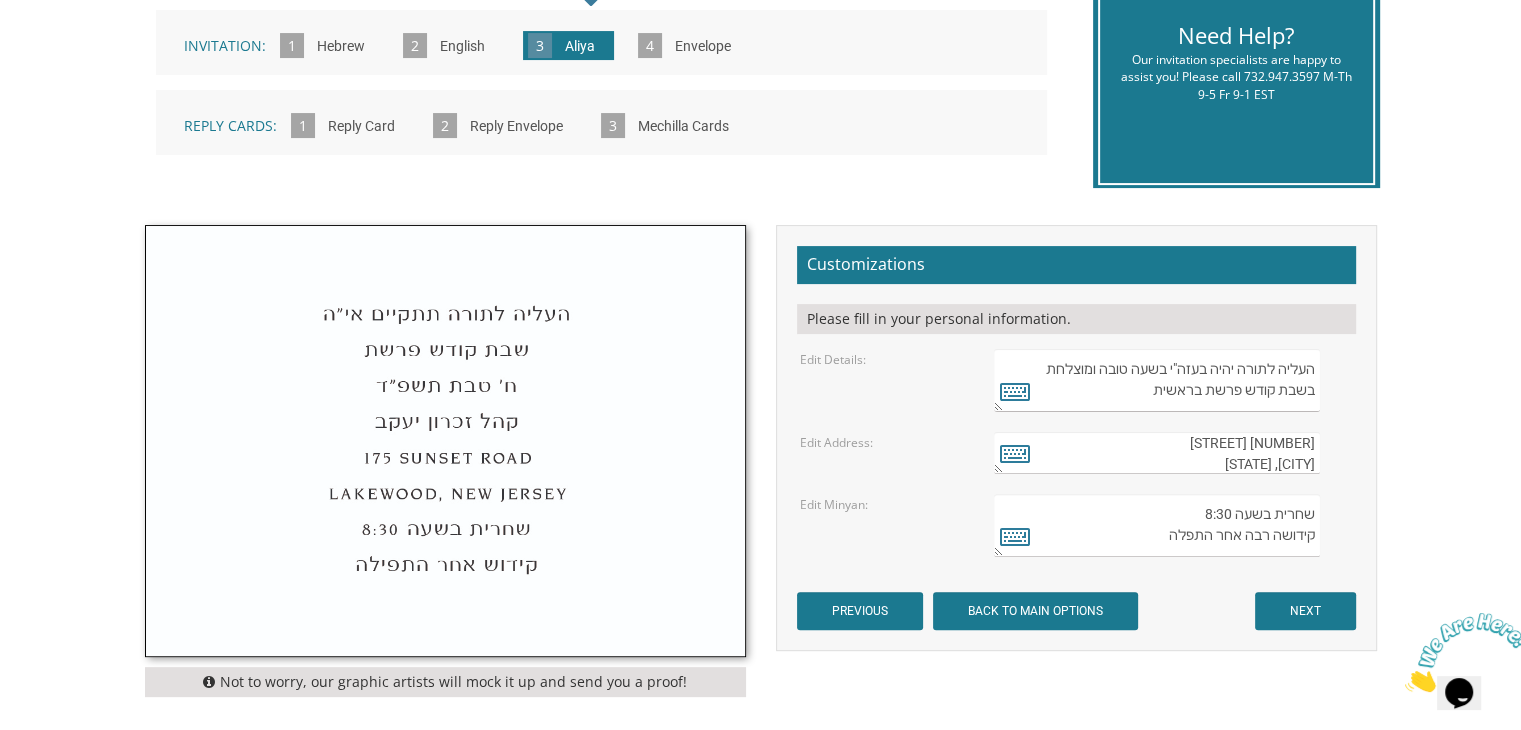 type on "בישיבה דרך חיים
[NUMBER] [STREET]
[CITY], [STATE]" 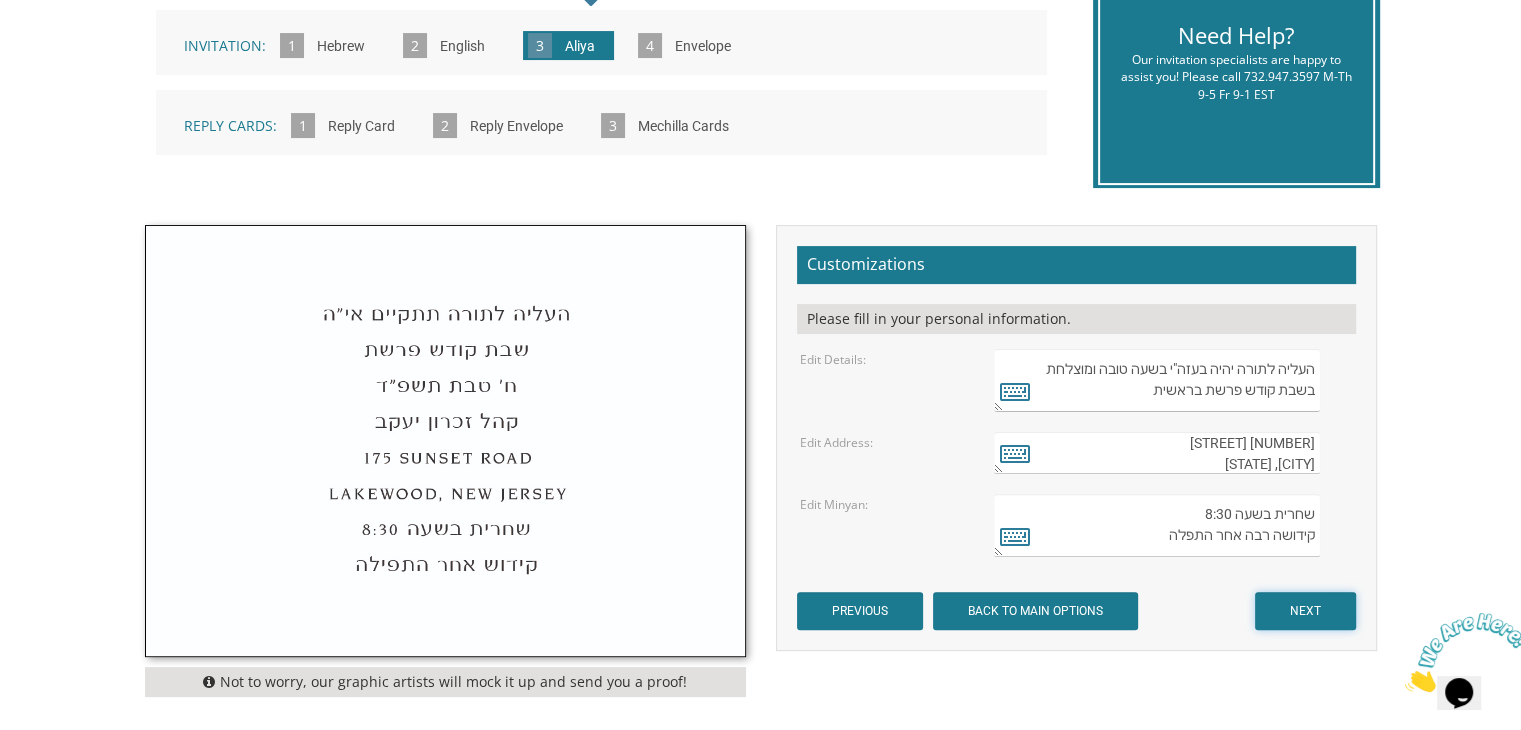 click on "NEXT" at bounding box center [1305, 611] 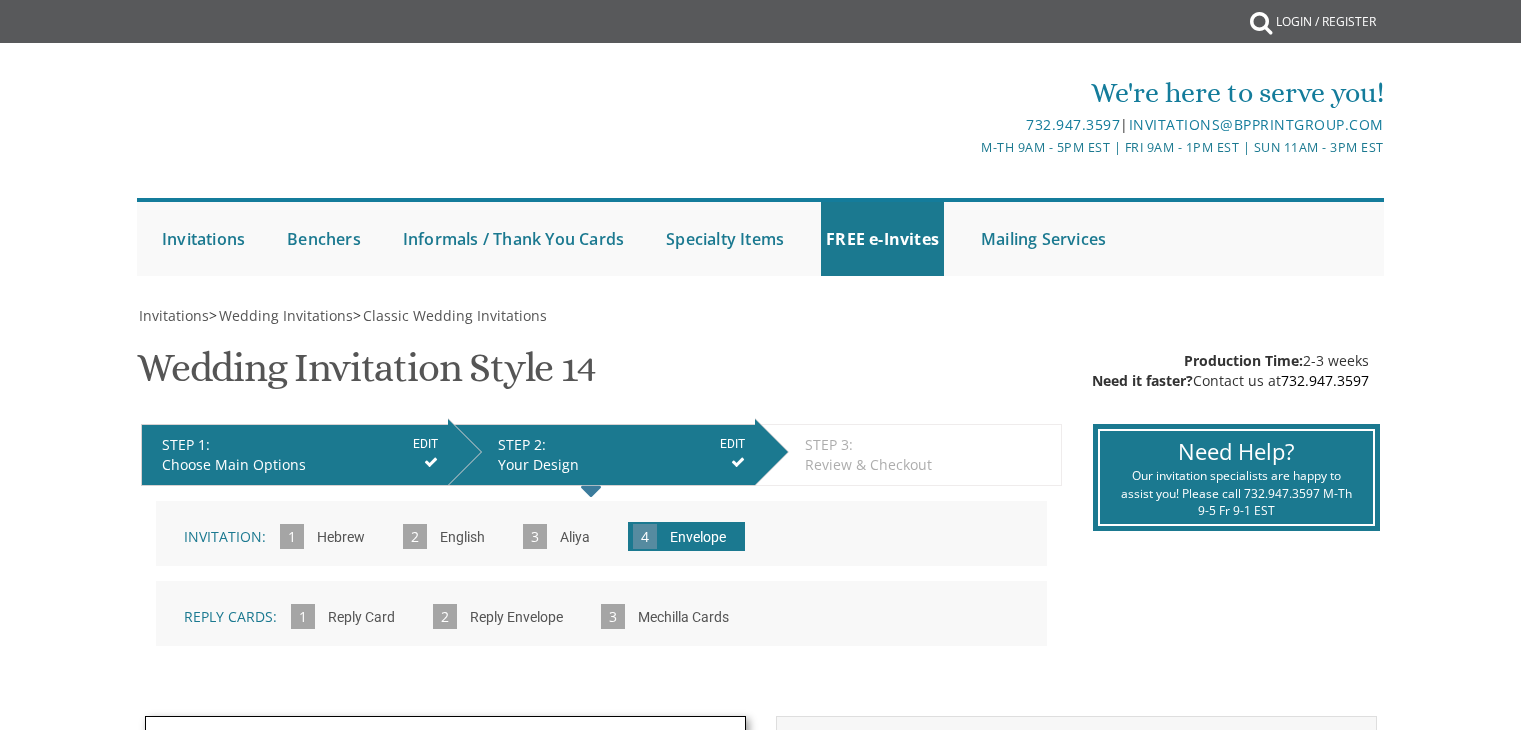 scroll, scrollTop: 0, scrollLeft: 0, axis: both 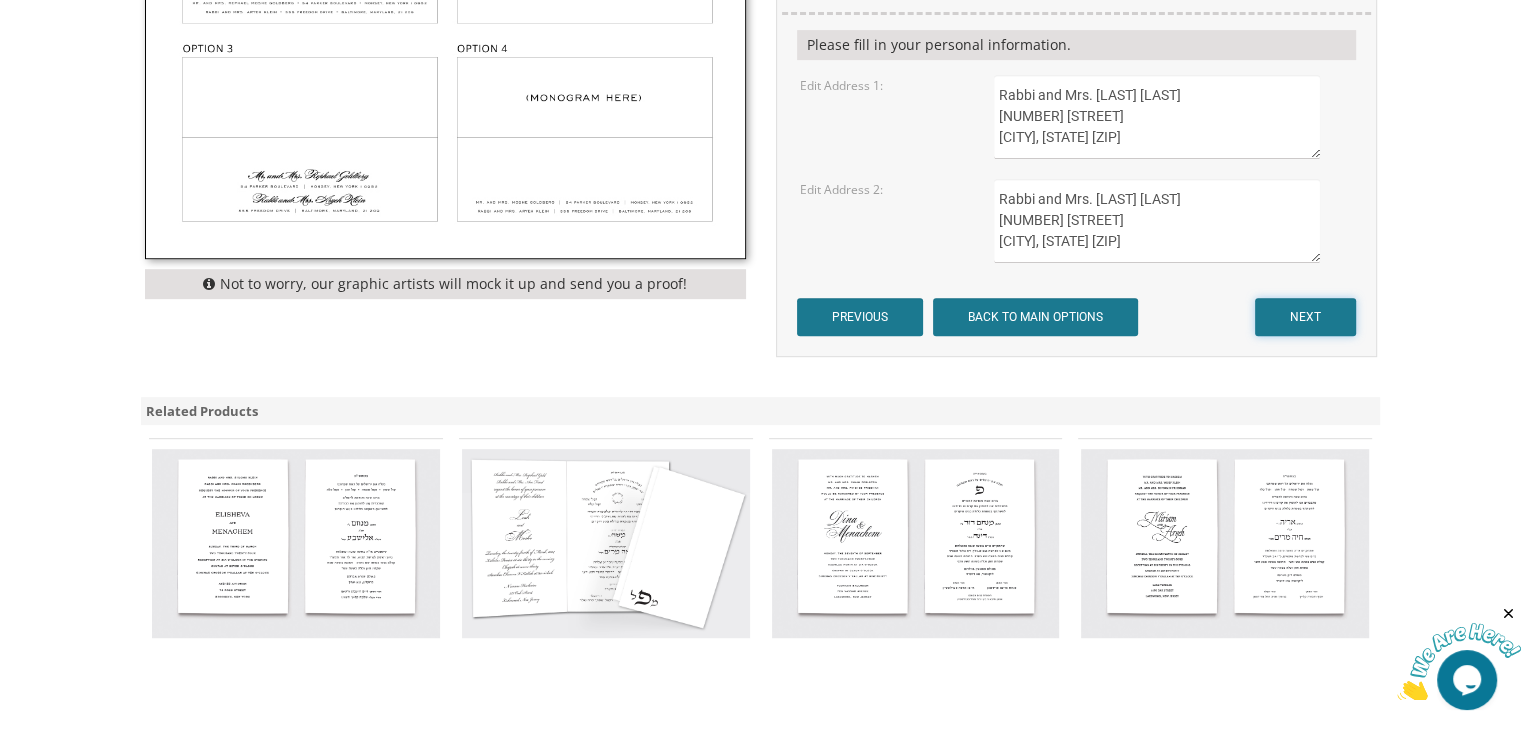 click on "NEXT" at bounding box center (1305, 317) 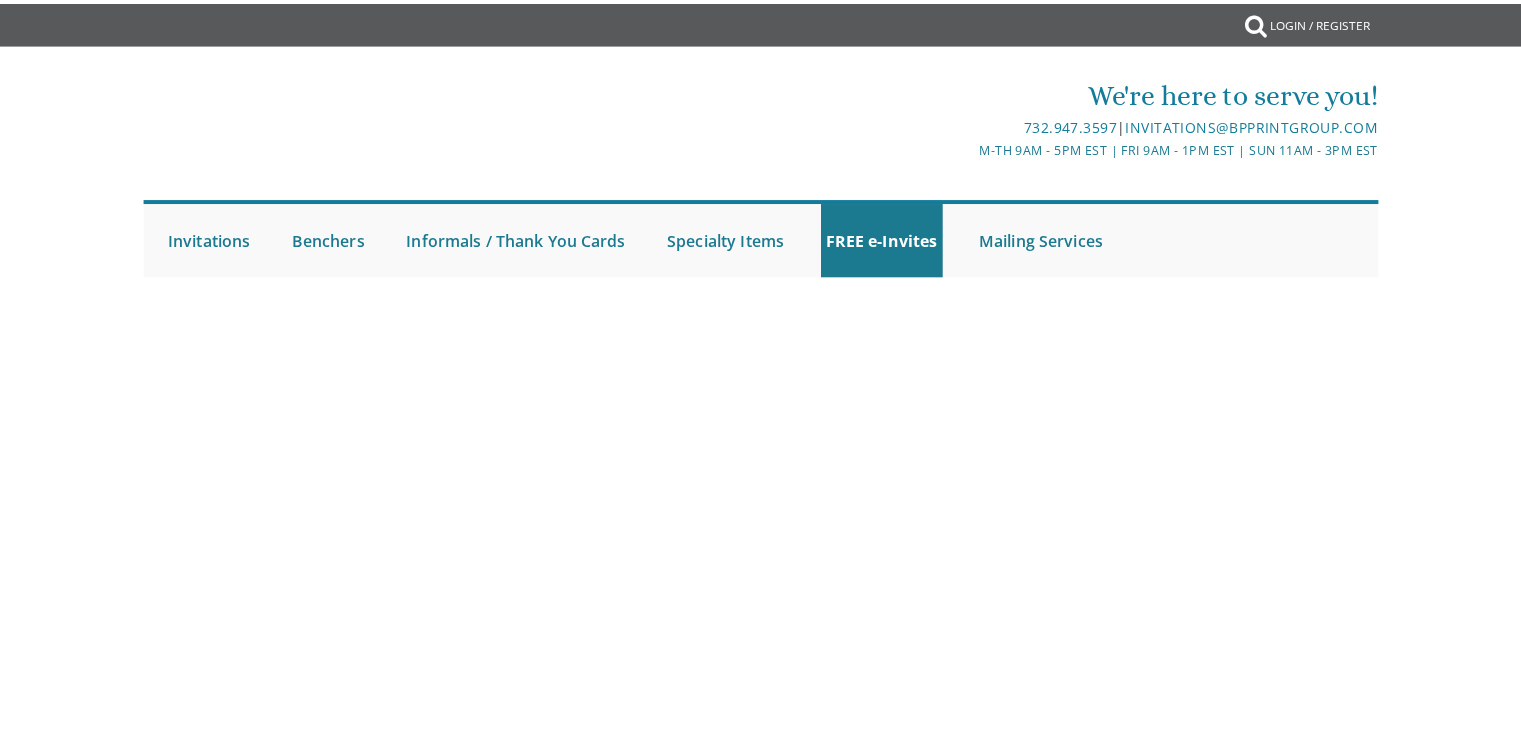scroll, scrollTop: 0, scrollLeft: 0, axis: both 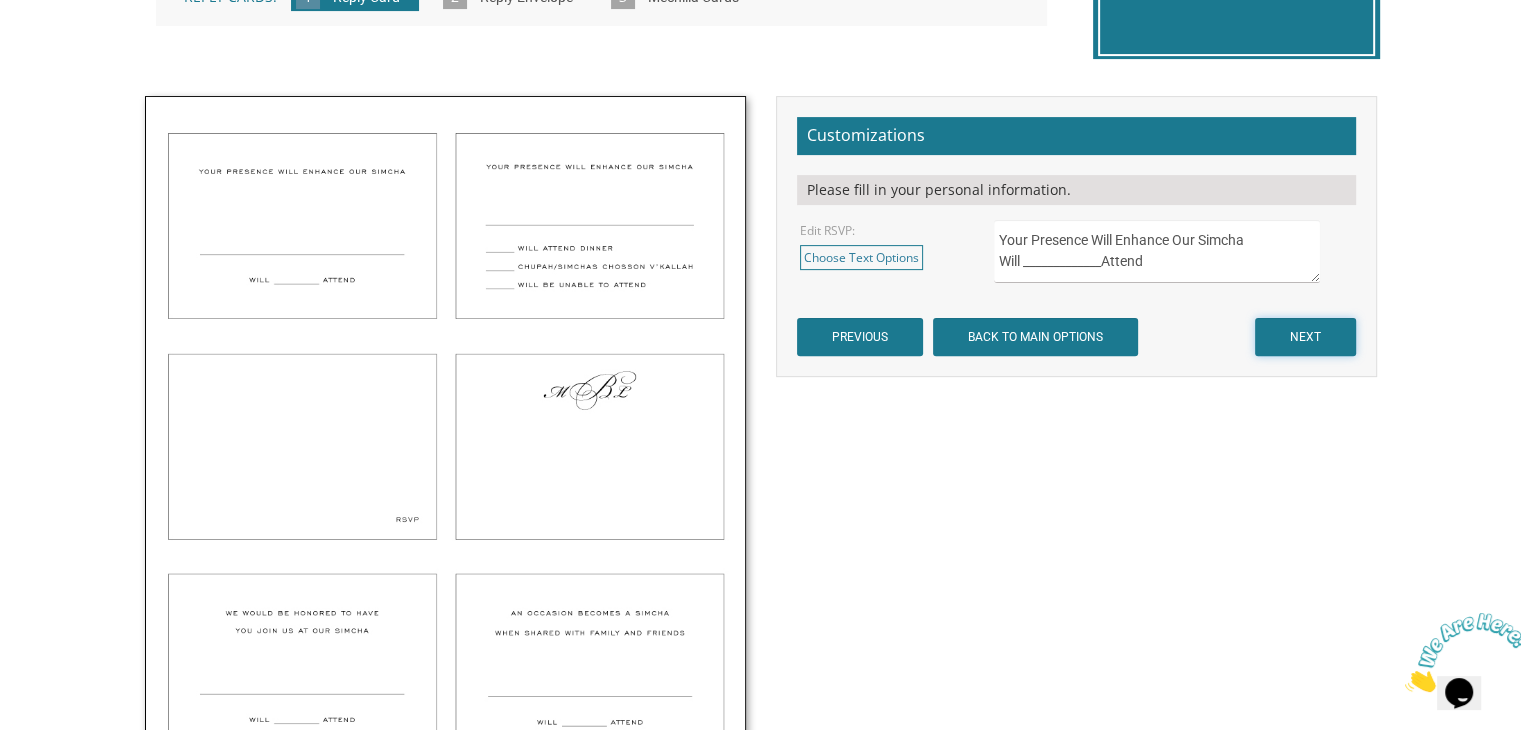 click on "NEXT" at bounding box center [1305, 337] 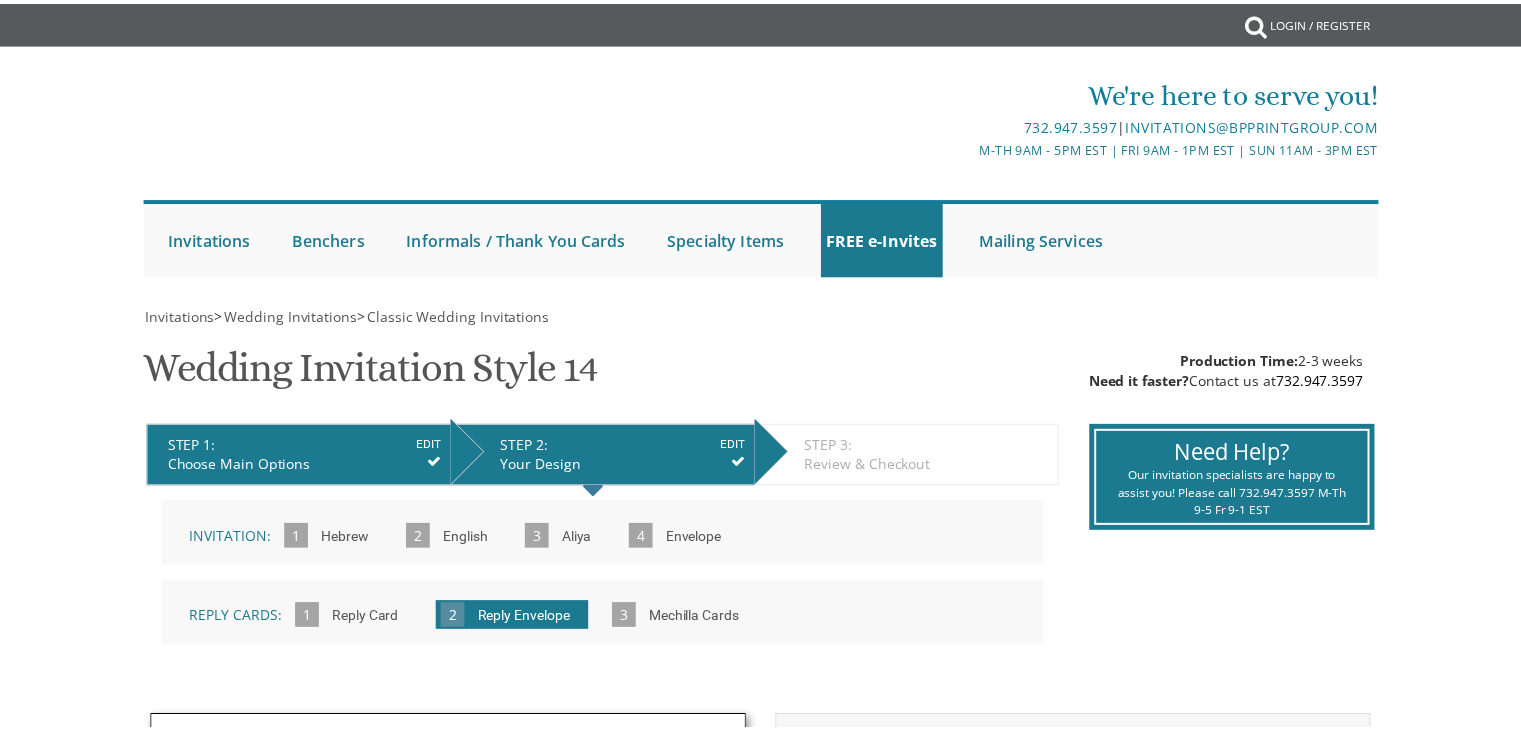 scroll, scrollTop: 0, scrollLeft: 0, axis: both 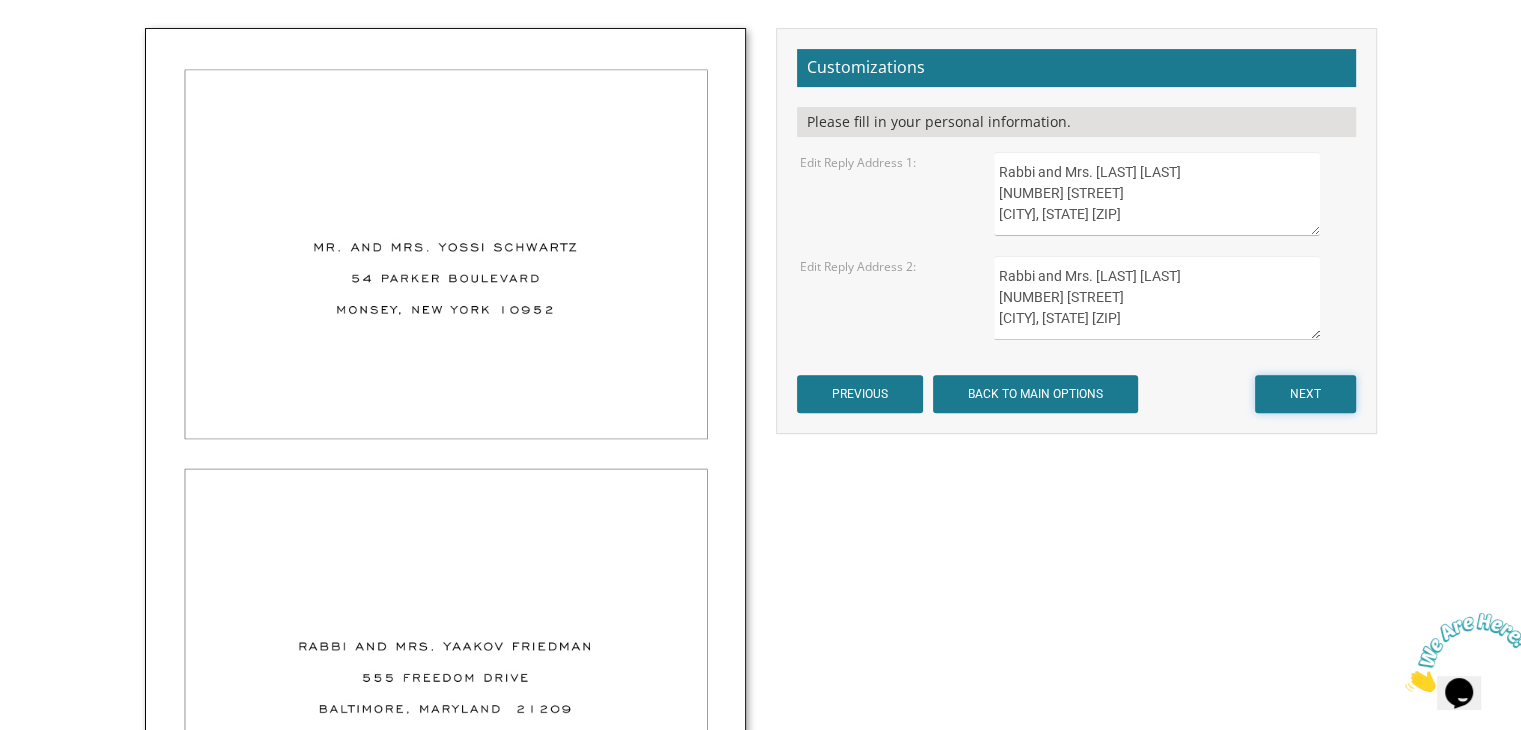 click on "NEXT" at bounding box center [1305, 394] 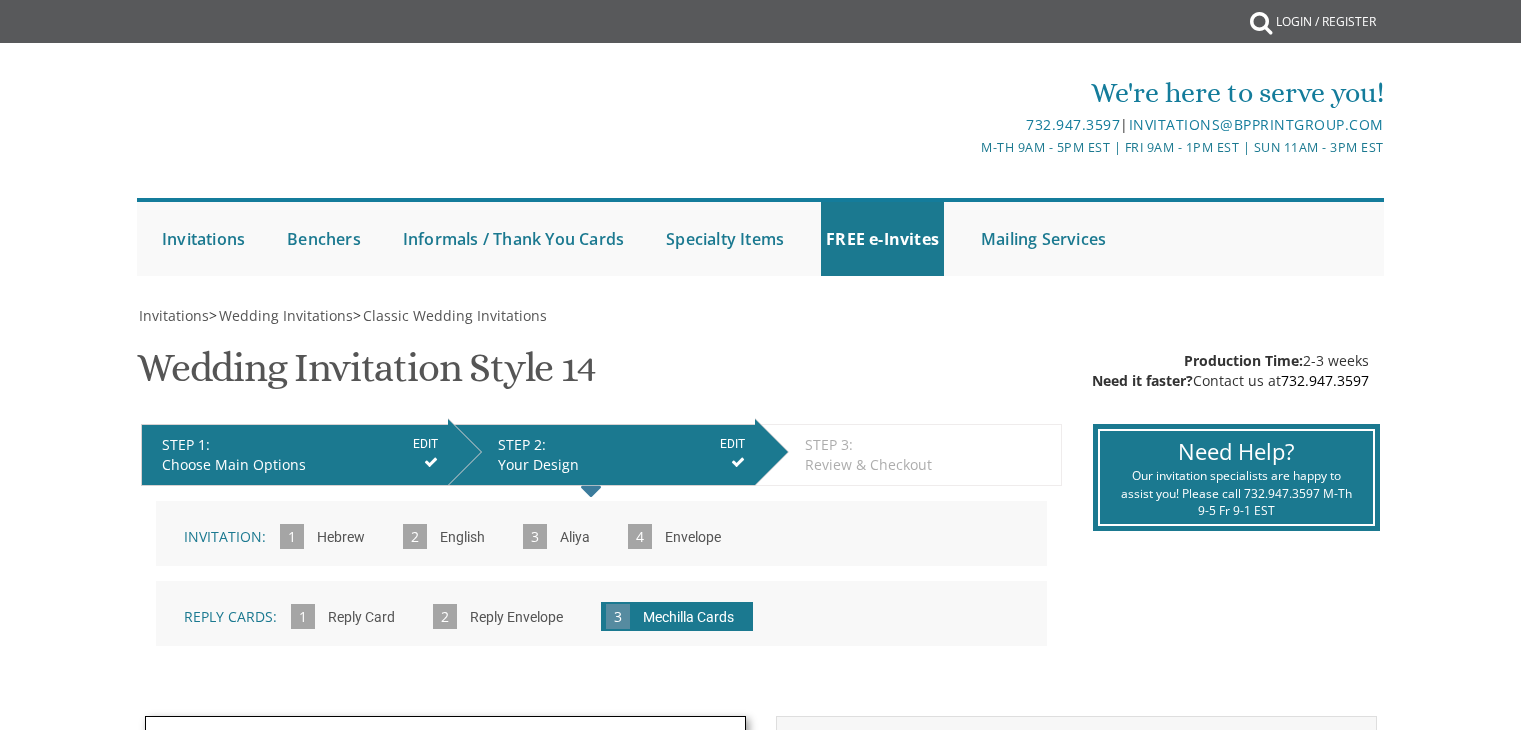scroll, scrollTop: 0, scrollLeft: 0, axis: both 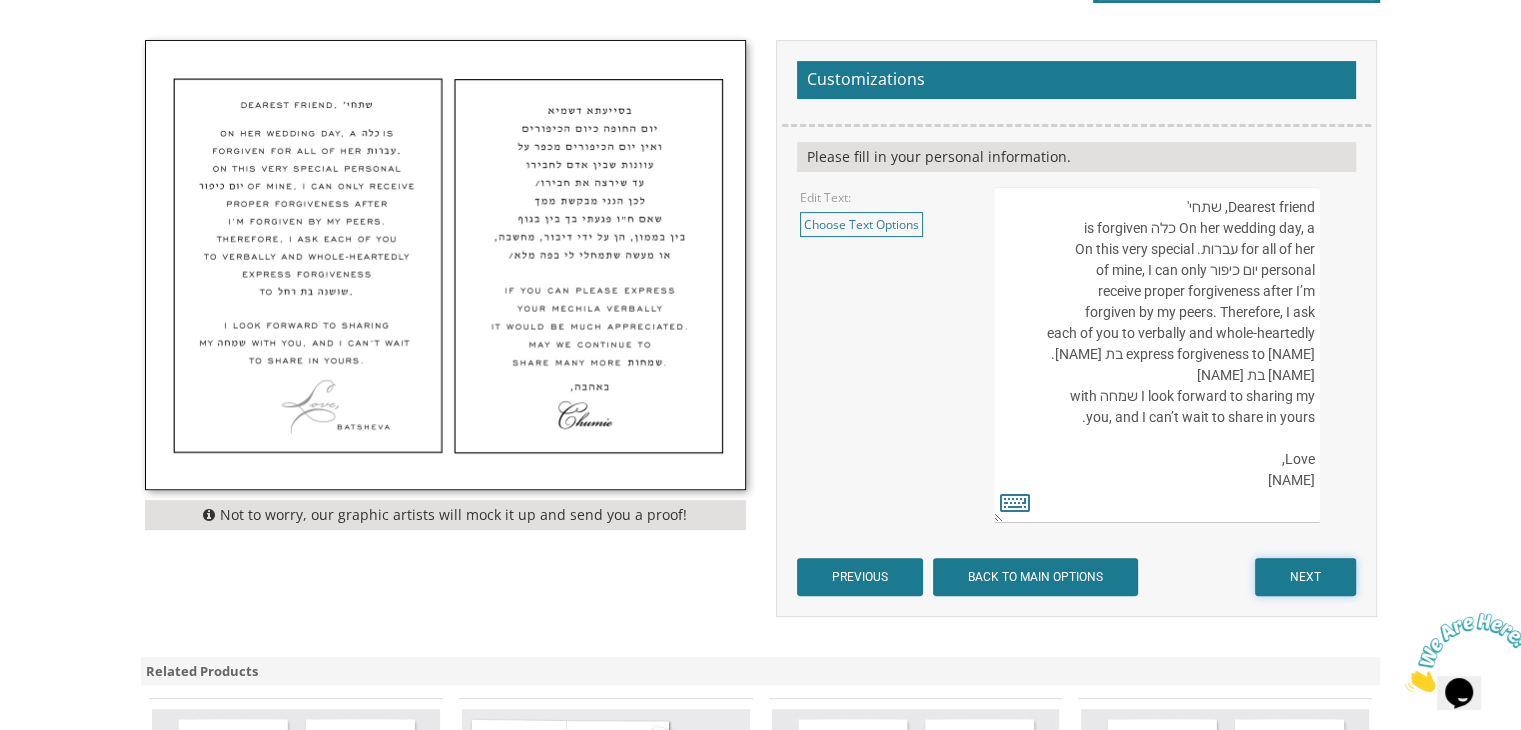 click on "NEXT" at bounding box center (1305, 577) 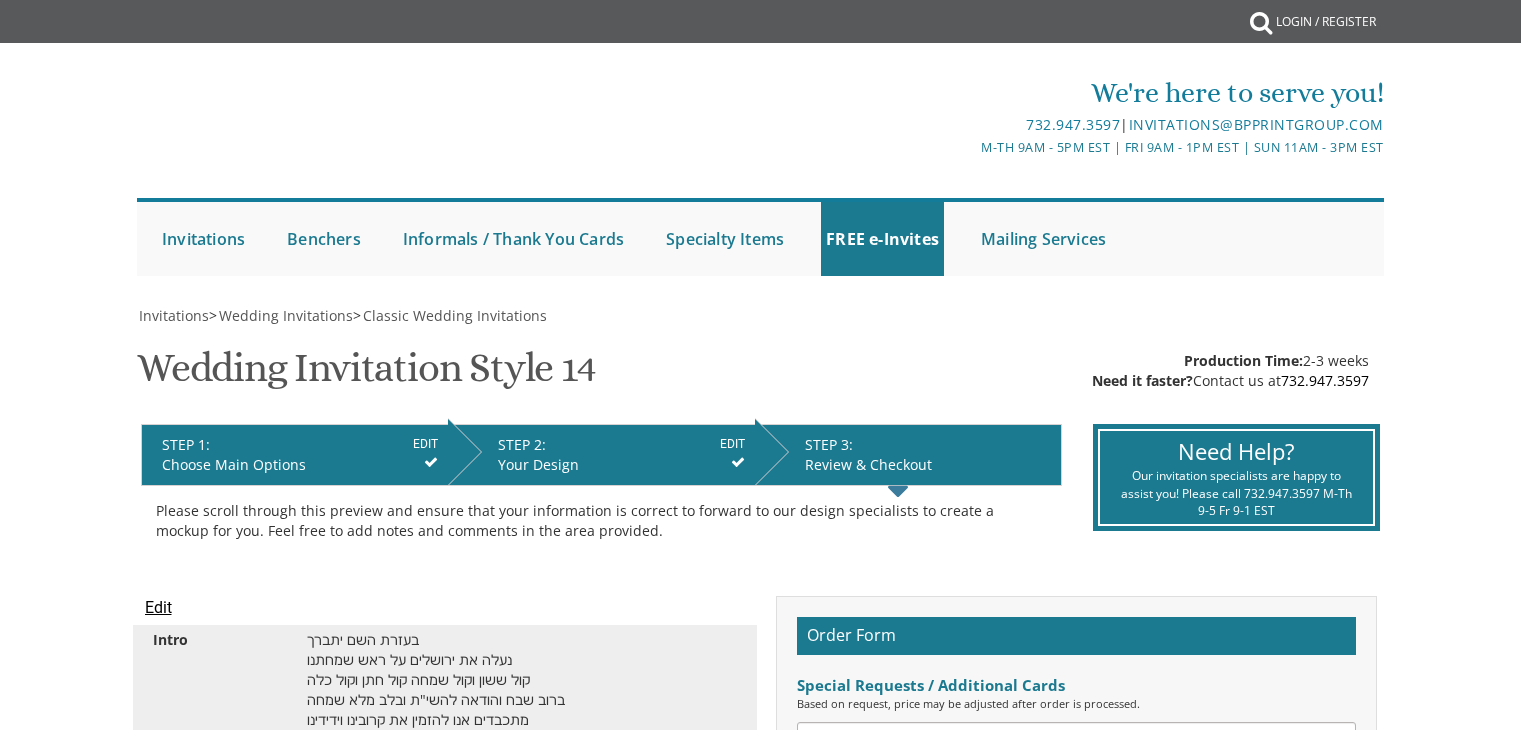 scroll, scrollTop: 0, scrollLeft: 0, axis: both 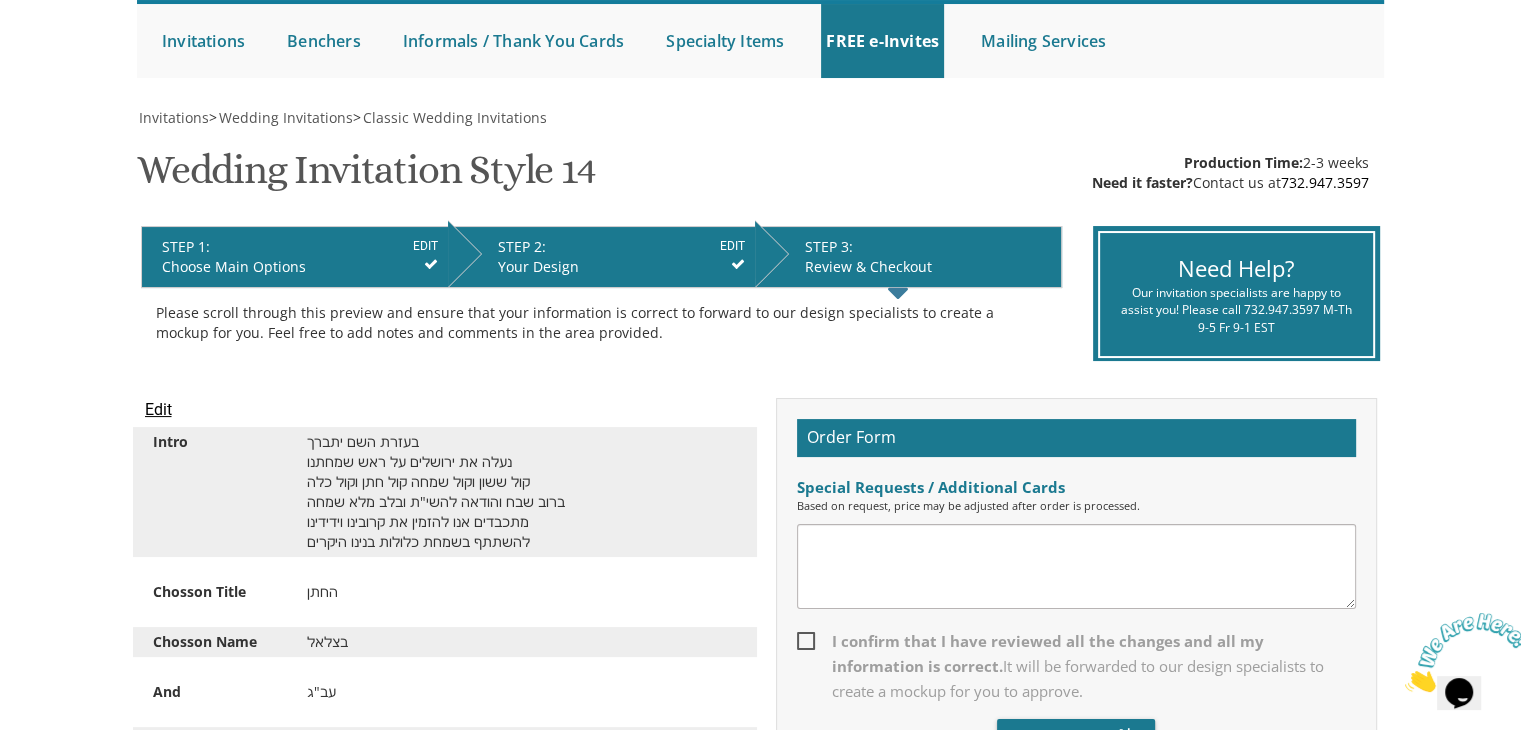 click at bounding box center (1076, 566) 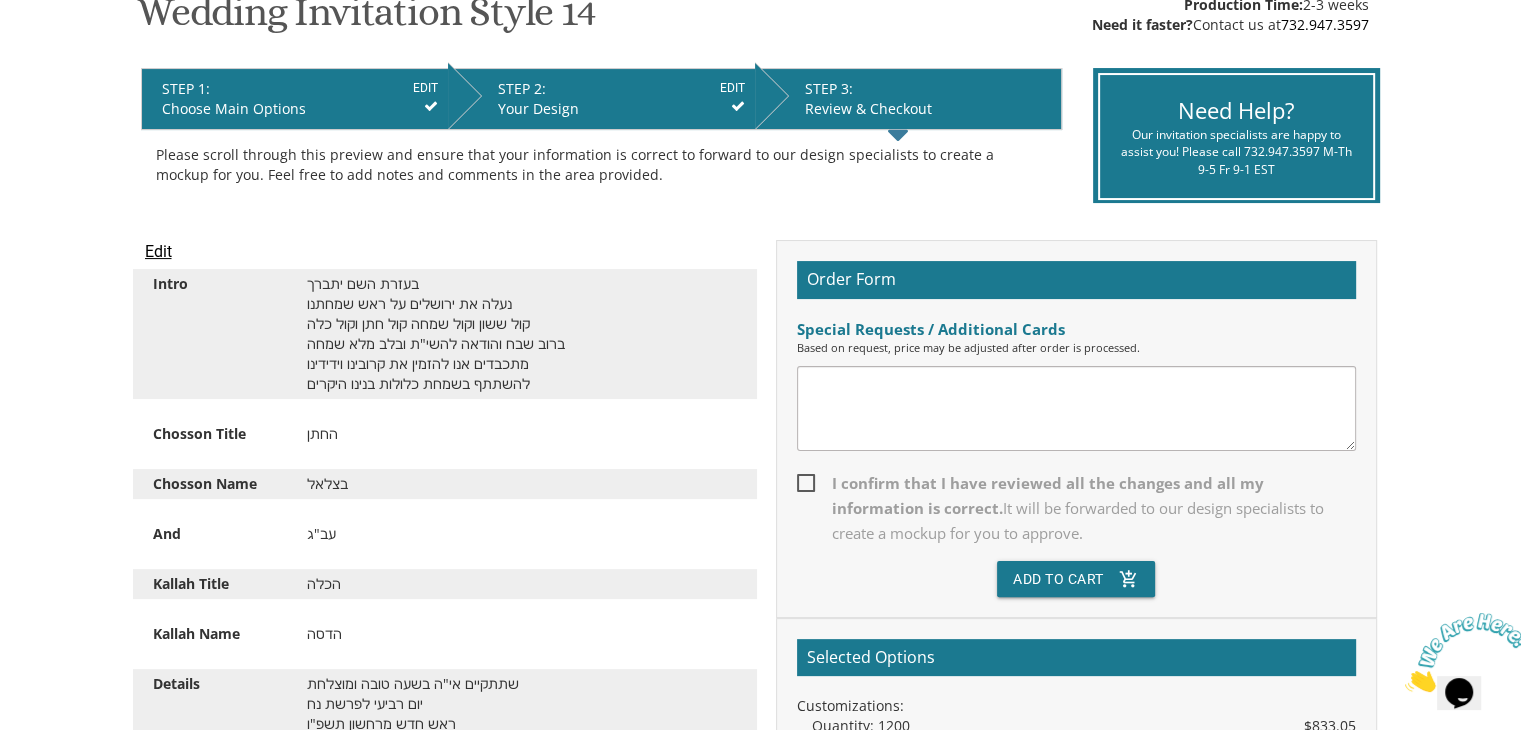 scroll, scrollTop: 358, scrollLeft: 0, axis: vertical 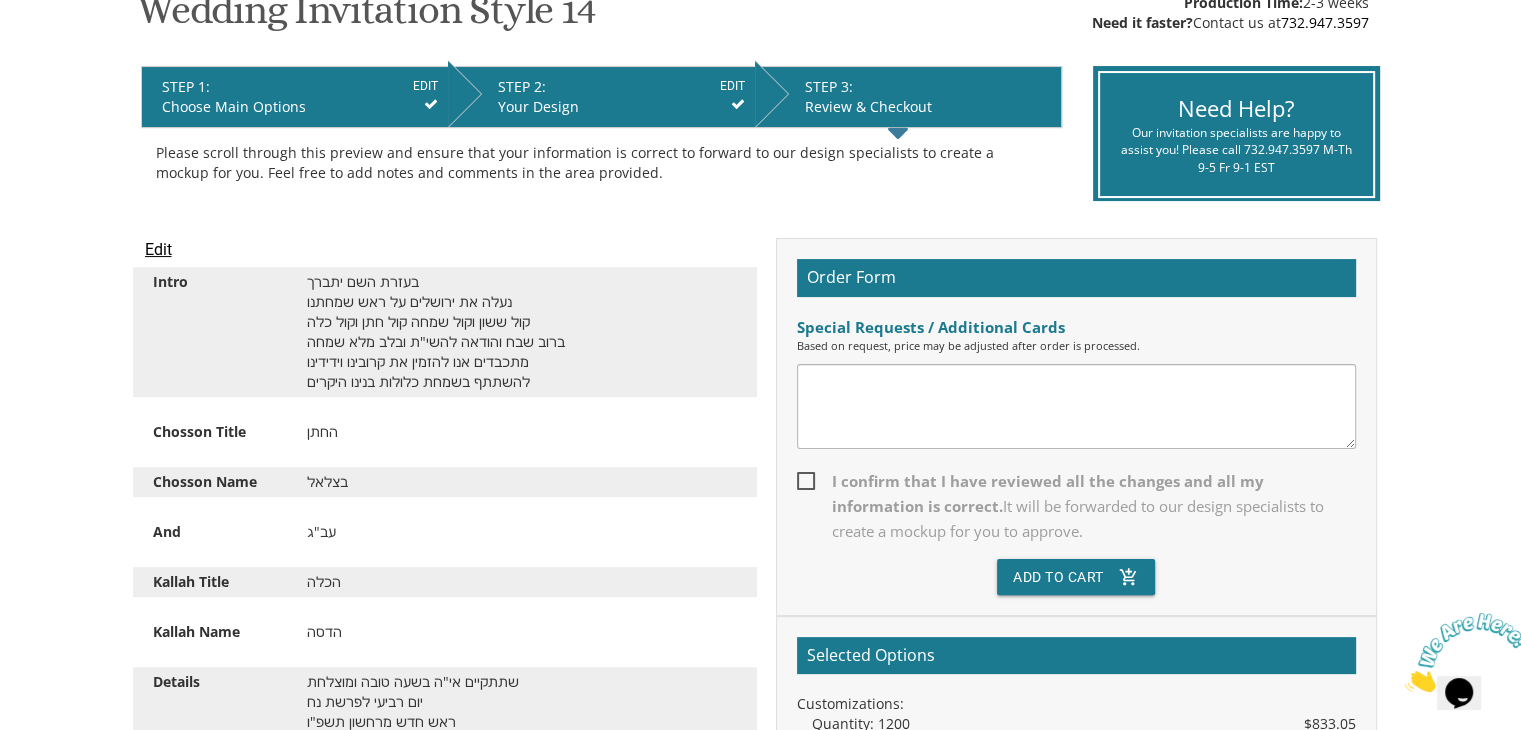 click on "I confirm that I have reviewed all the changes and all my information is correct.   It will be forwarded to our design specialists to create a mockup for you to approve." at bounding box center [1076, 506] 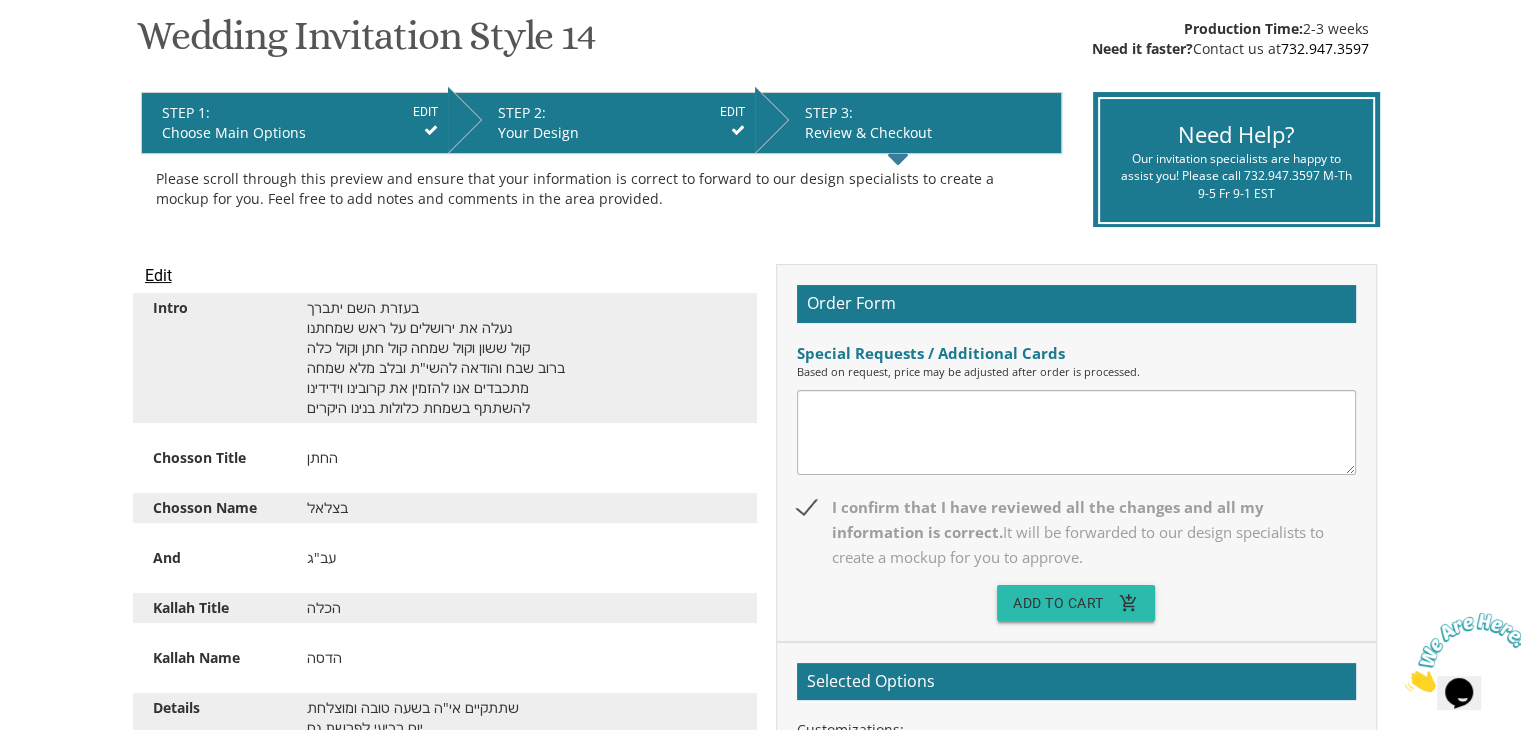 scroll, scrollTop: 524, scrollLeft: 0, axis: vertical 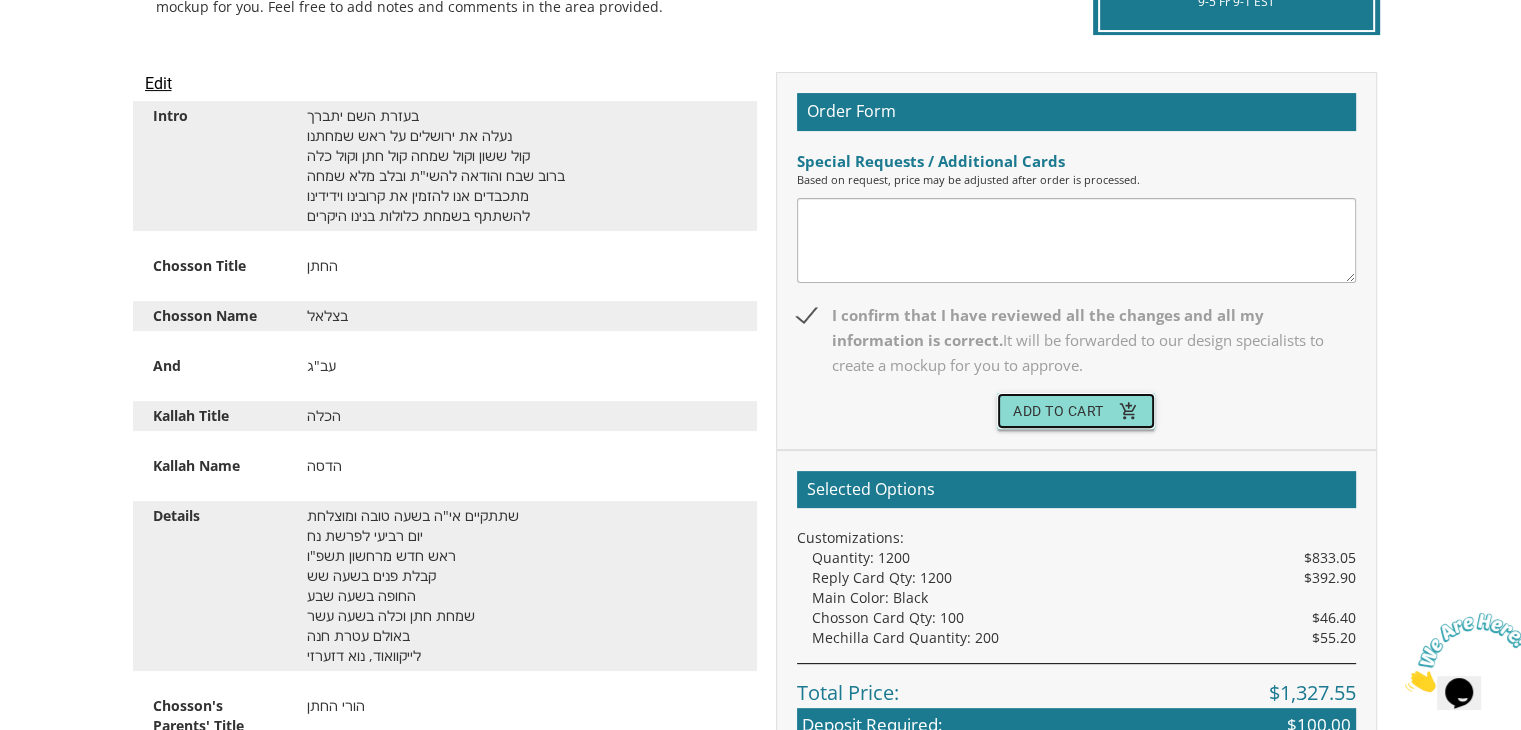 click on "Add To Cart
add_shopping_cart" at bounding box center (1076, 411) 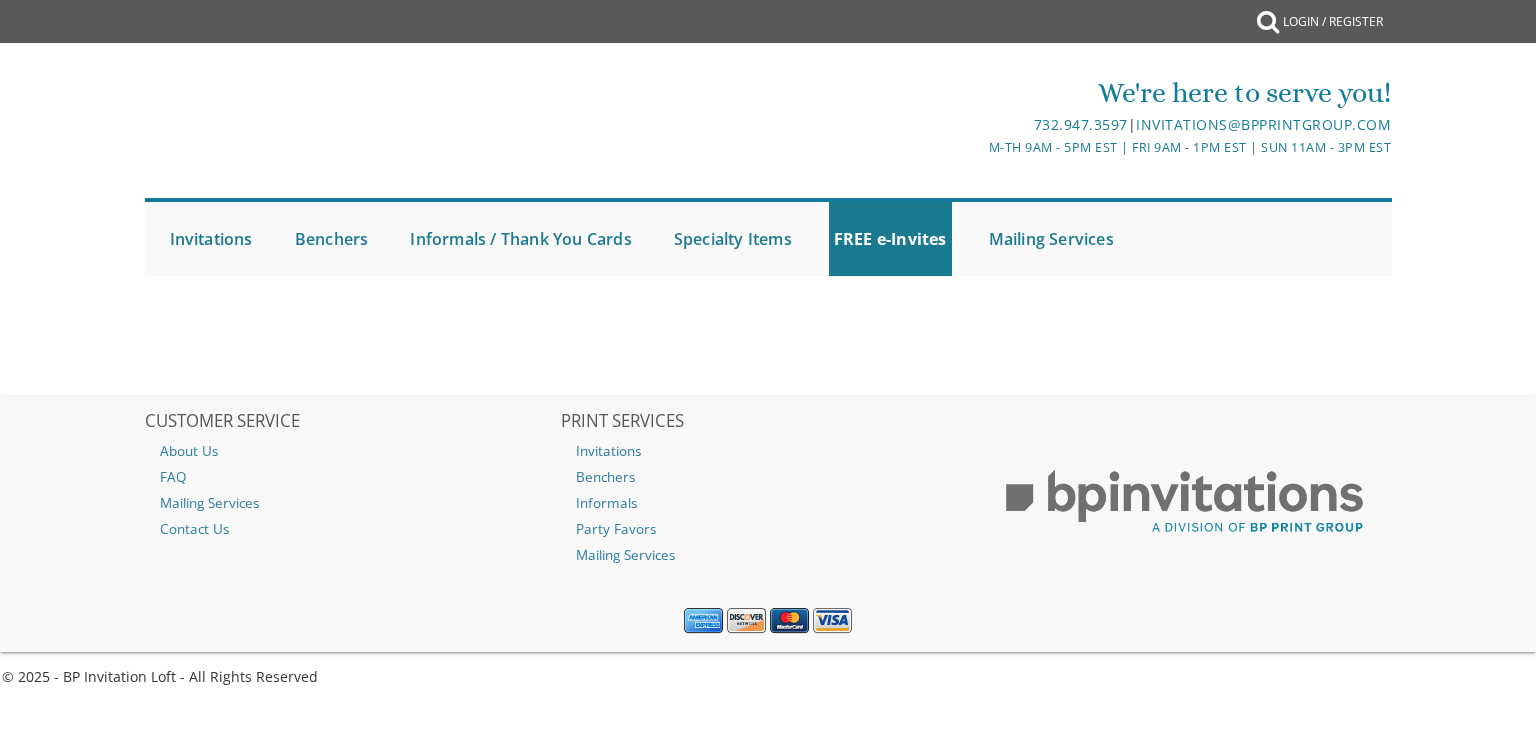 scroll, scrollTop: 0, scrollLeft: 0, axis: both 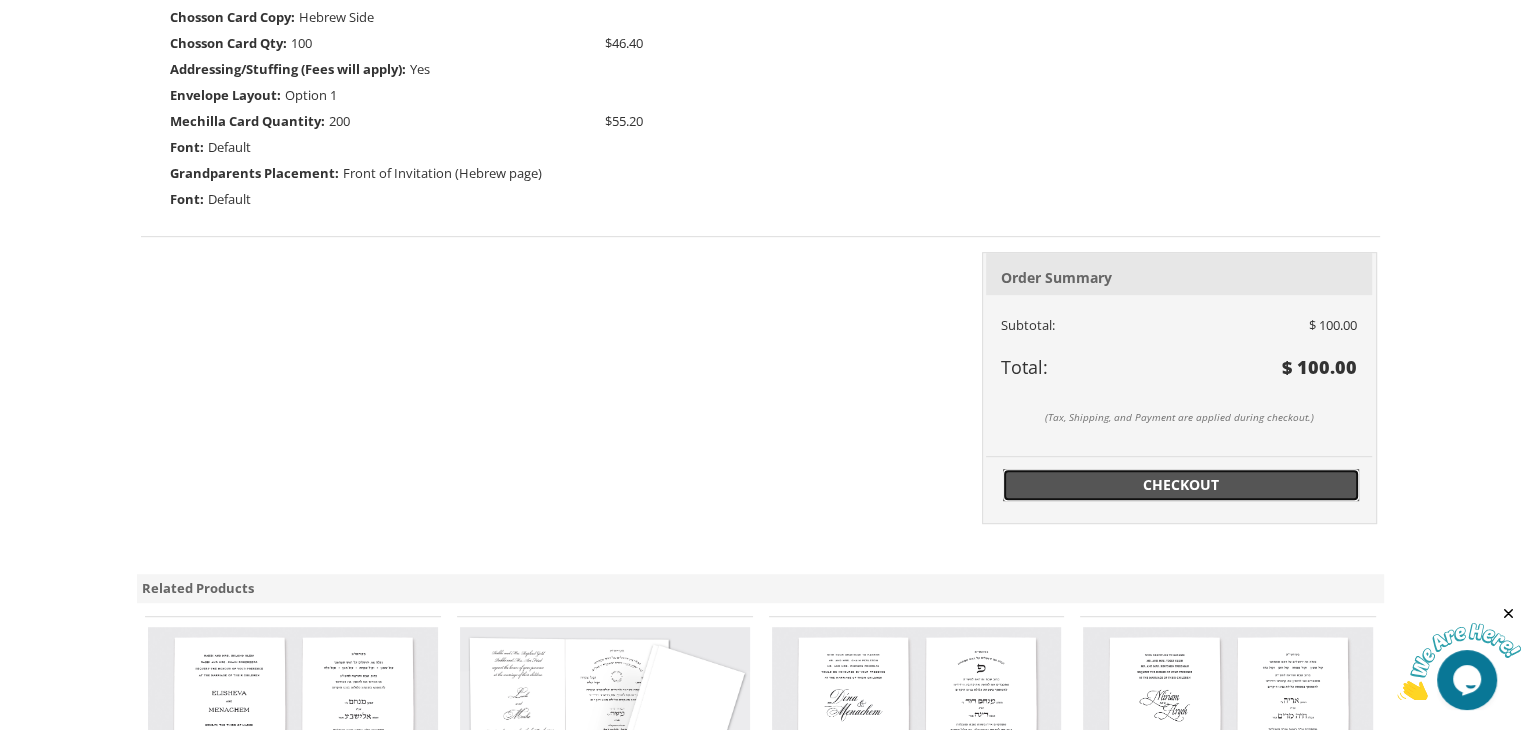 click on "Checkout" at bounding box center [1181, 485] 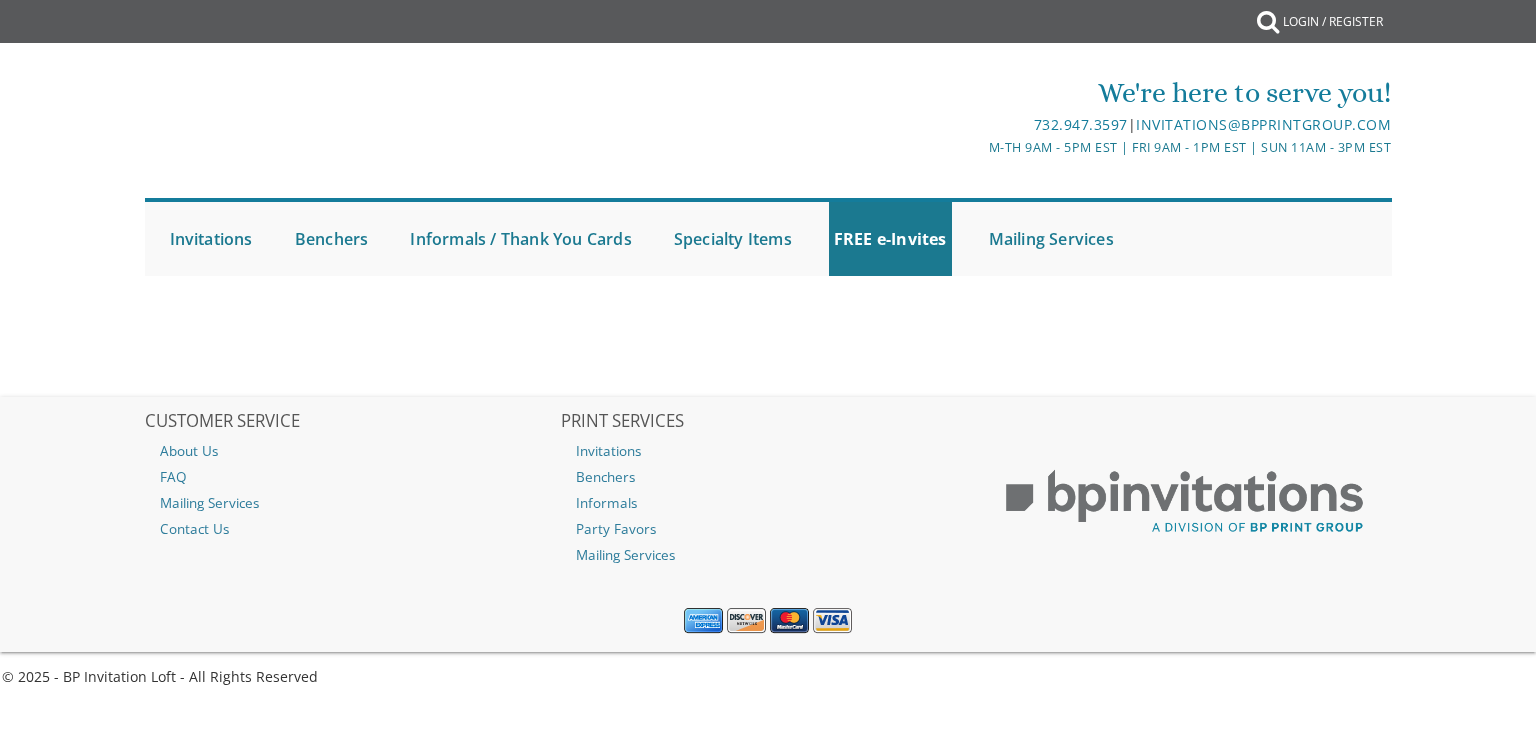 scroll, scrollTop: 0, scrollLeft: 0, axis: both 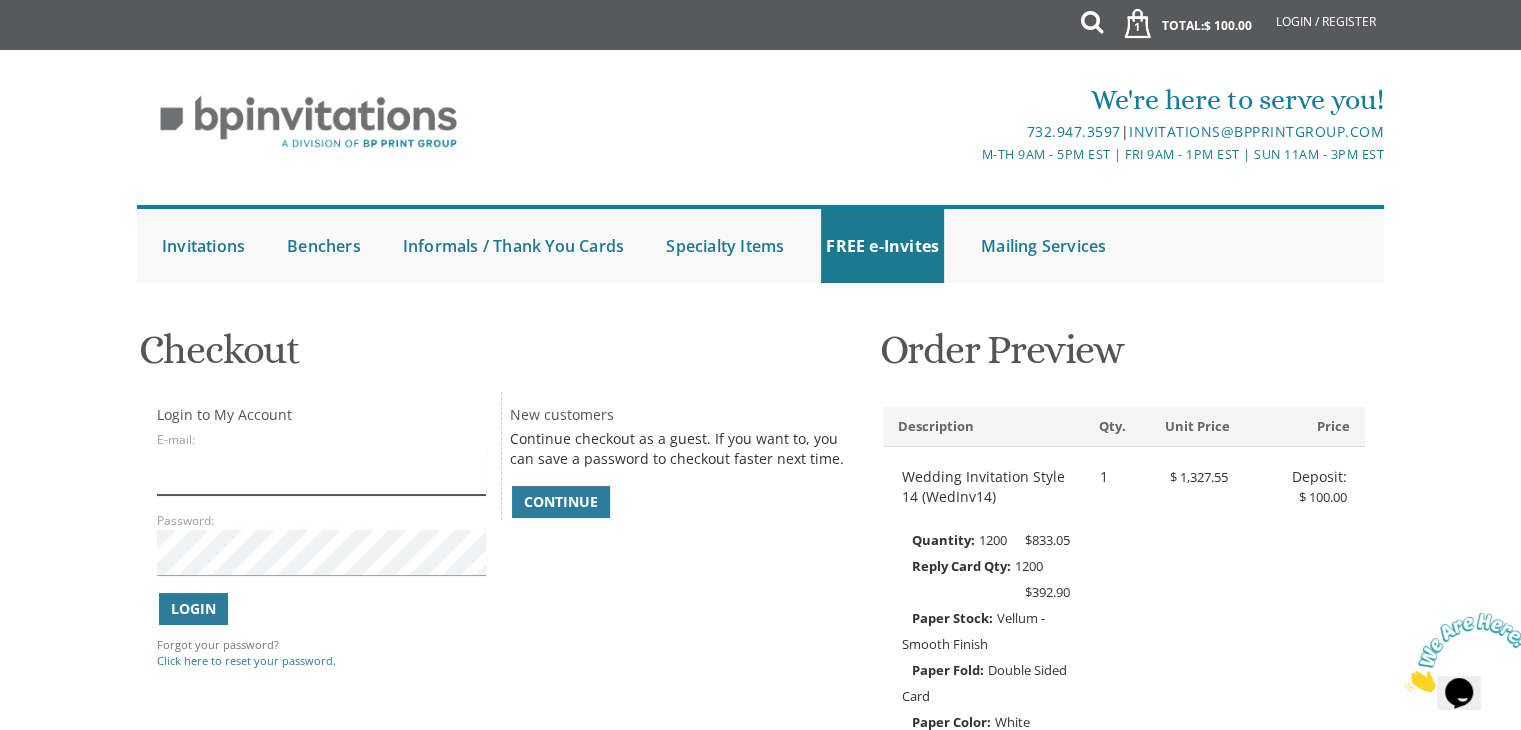 click on "E-mail:" at bounding box center (321, 472) 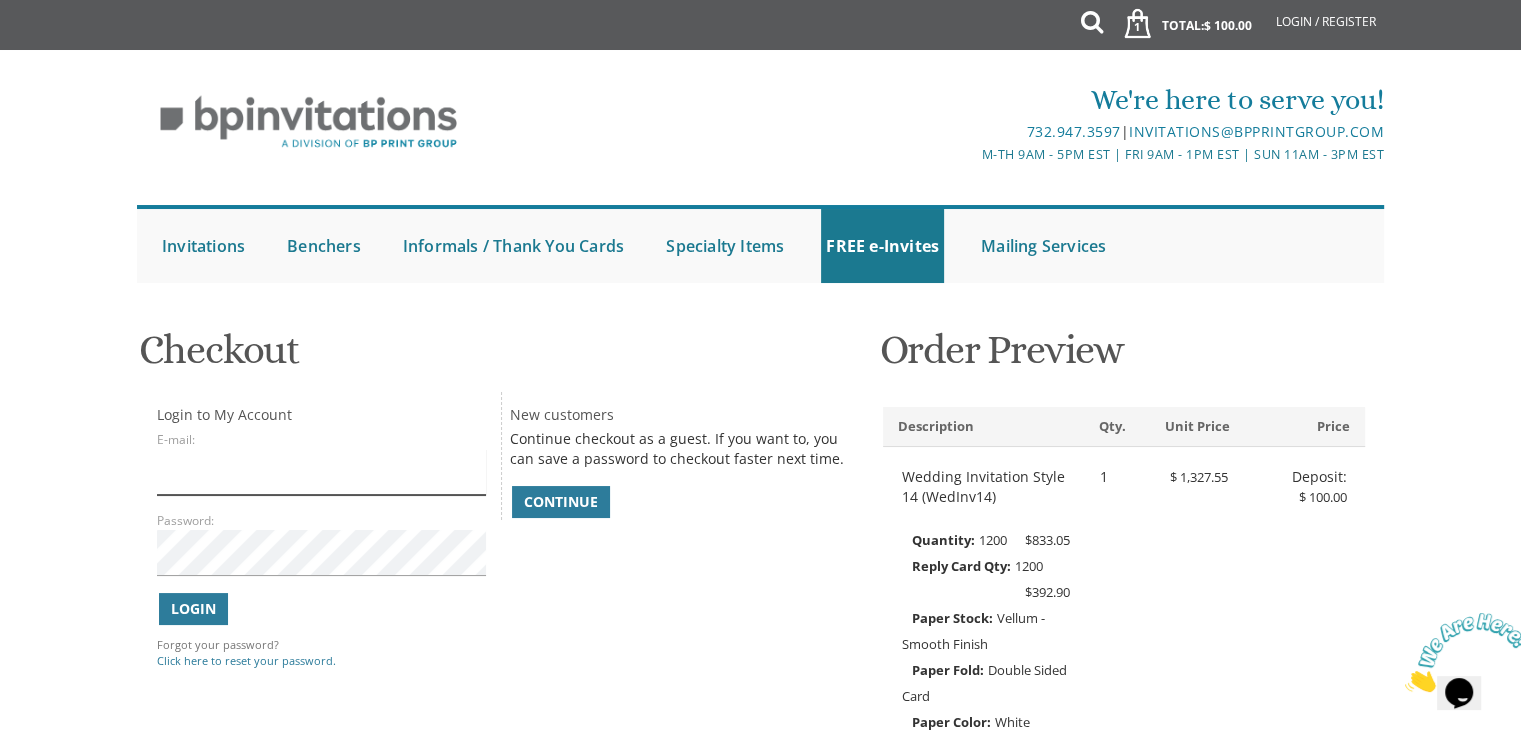 type on "[EMAIL]" 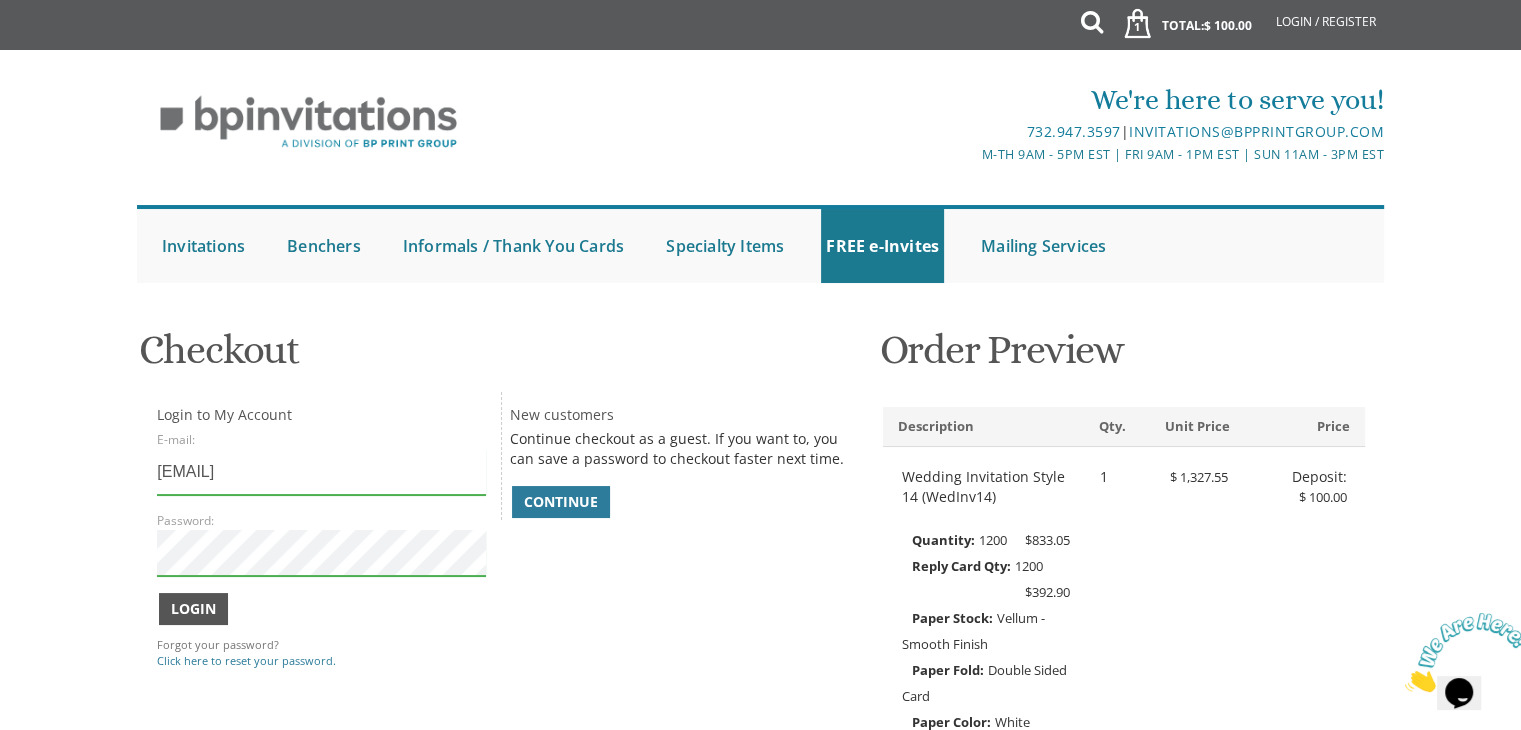 click on "Login" at bounding box center [193, 609] 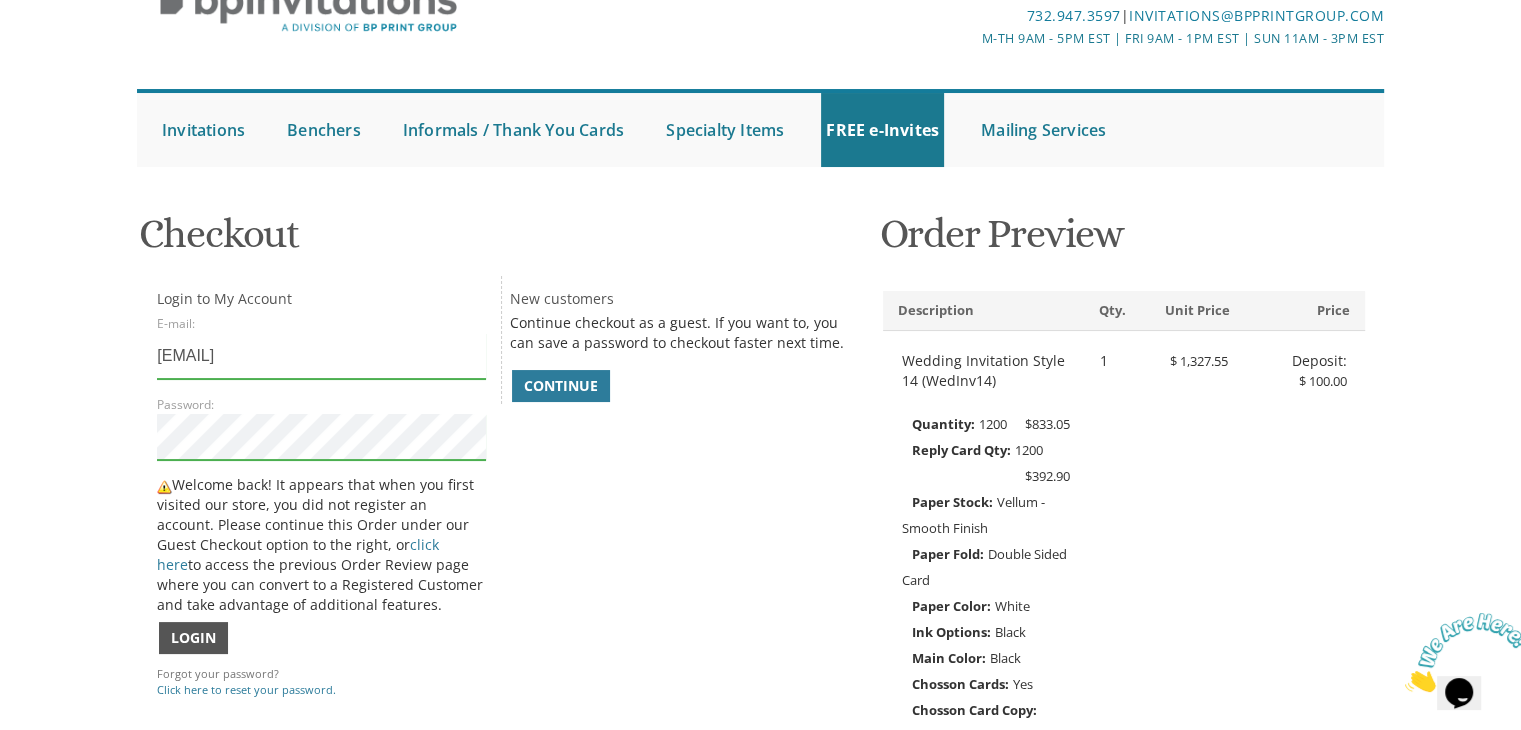 scroll, scrollTop: 132, scrollLeft: 0, axis: vertical 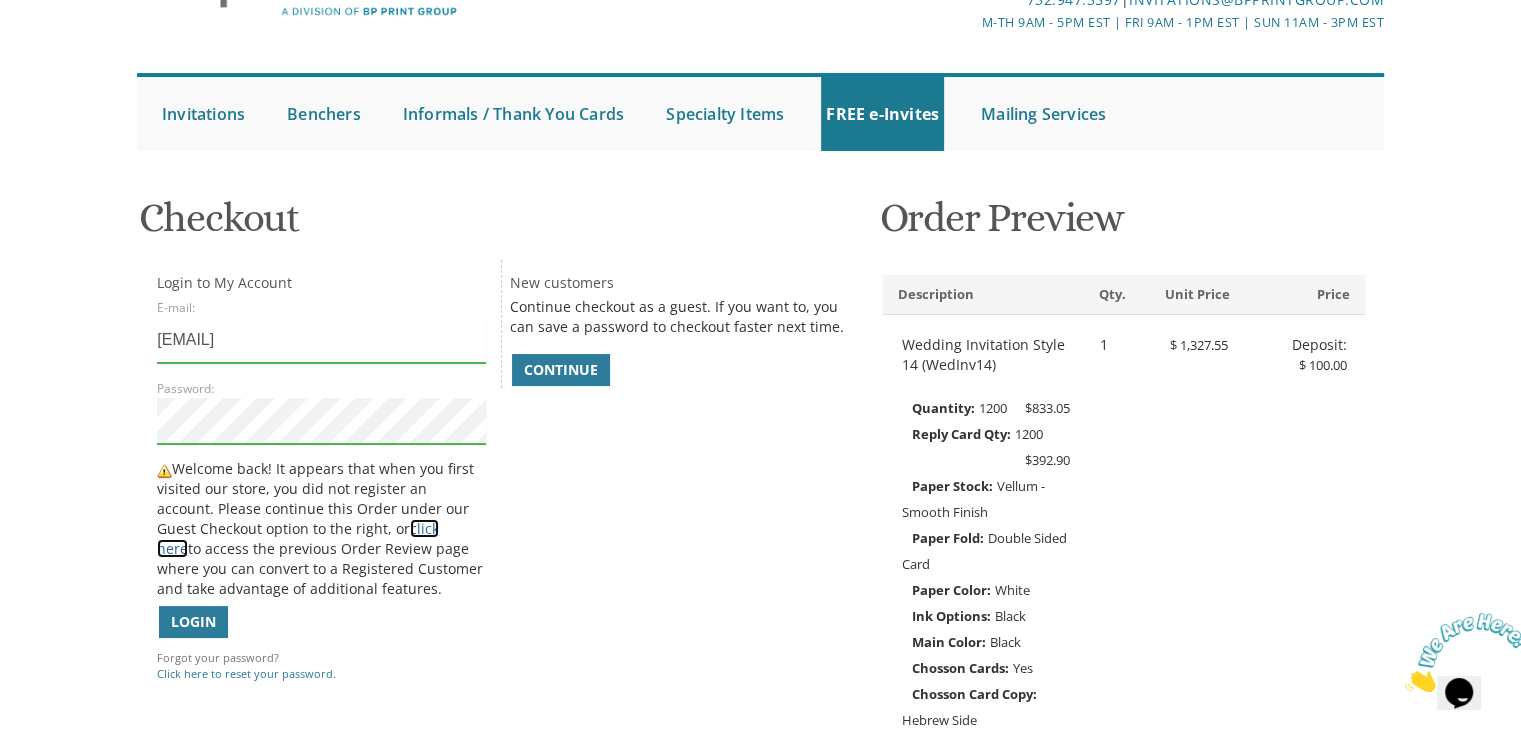 click on "click here" at bounding box center [298, 538] 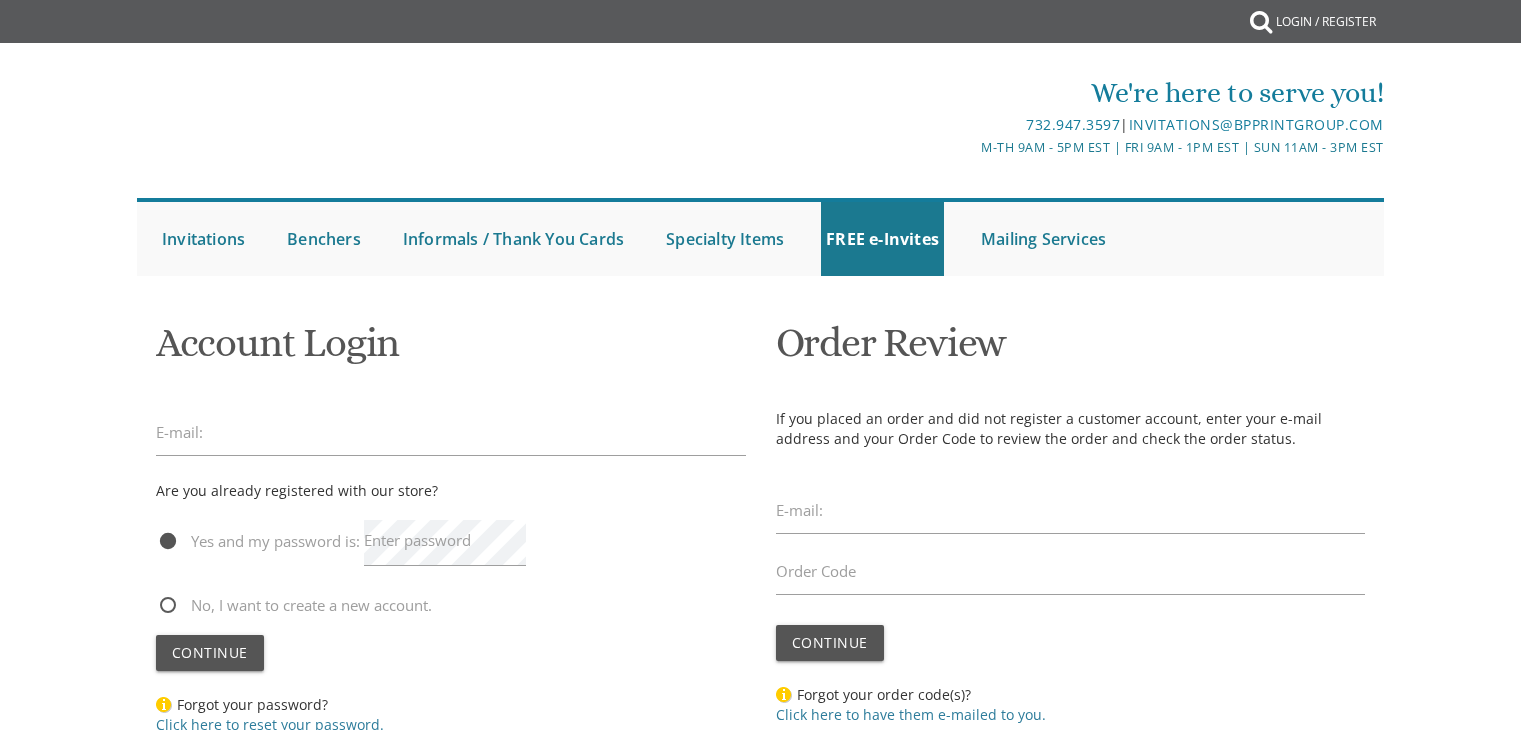 scroll, scrollTop: 0, scrollLeft: 0, axis: both 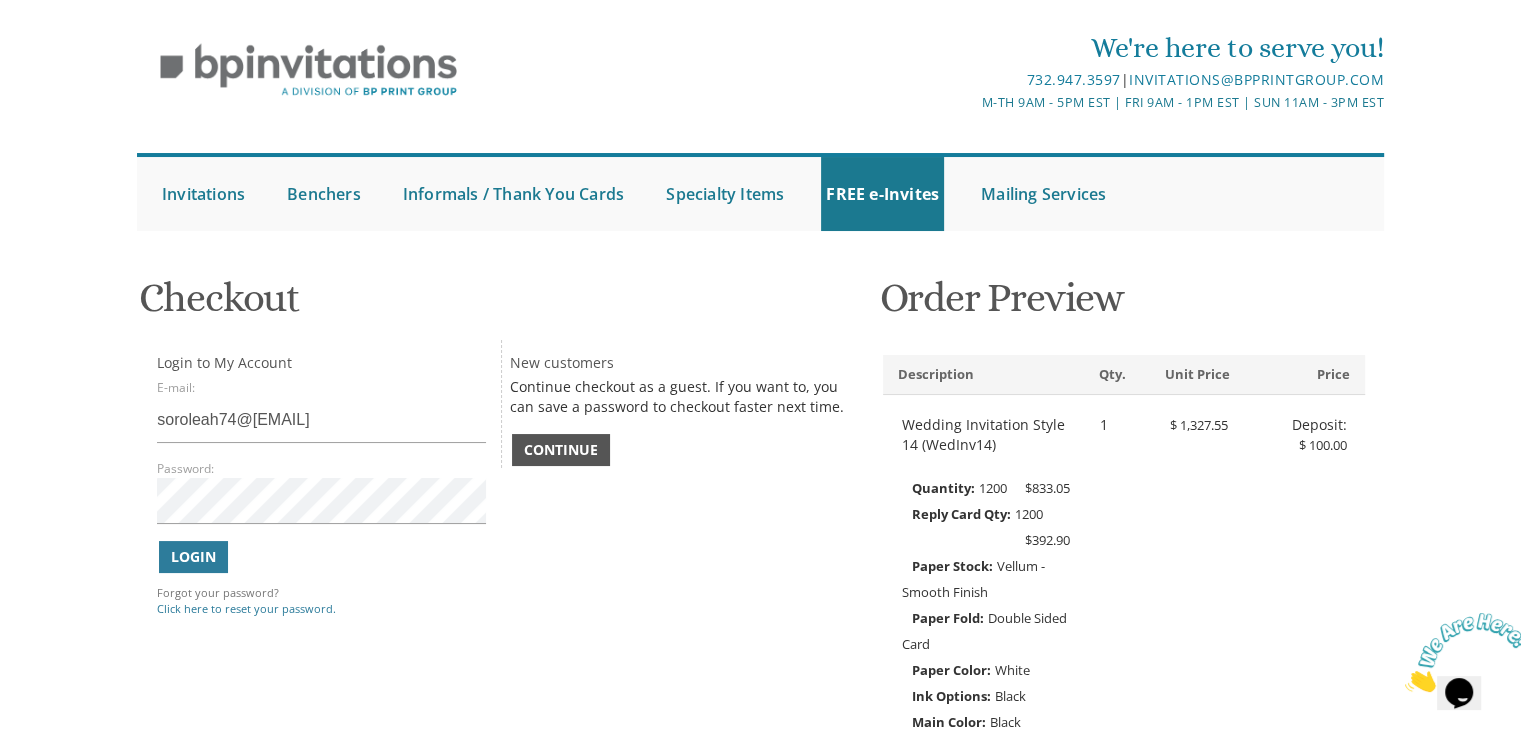 click on "Continue" at bounding box center [561, 450] 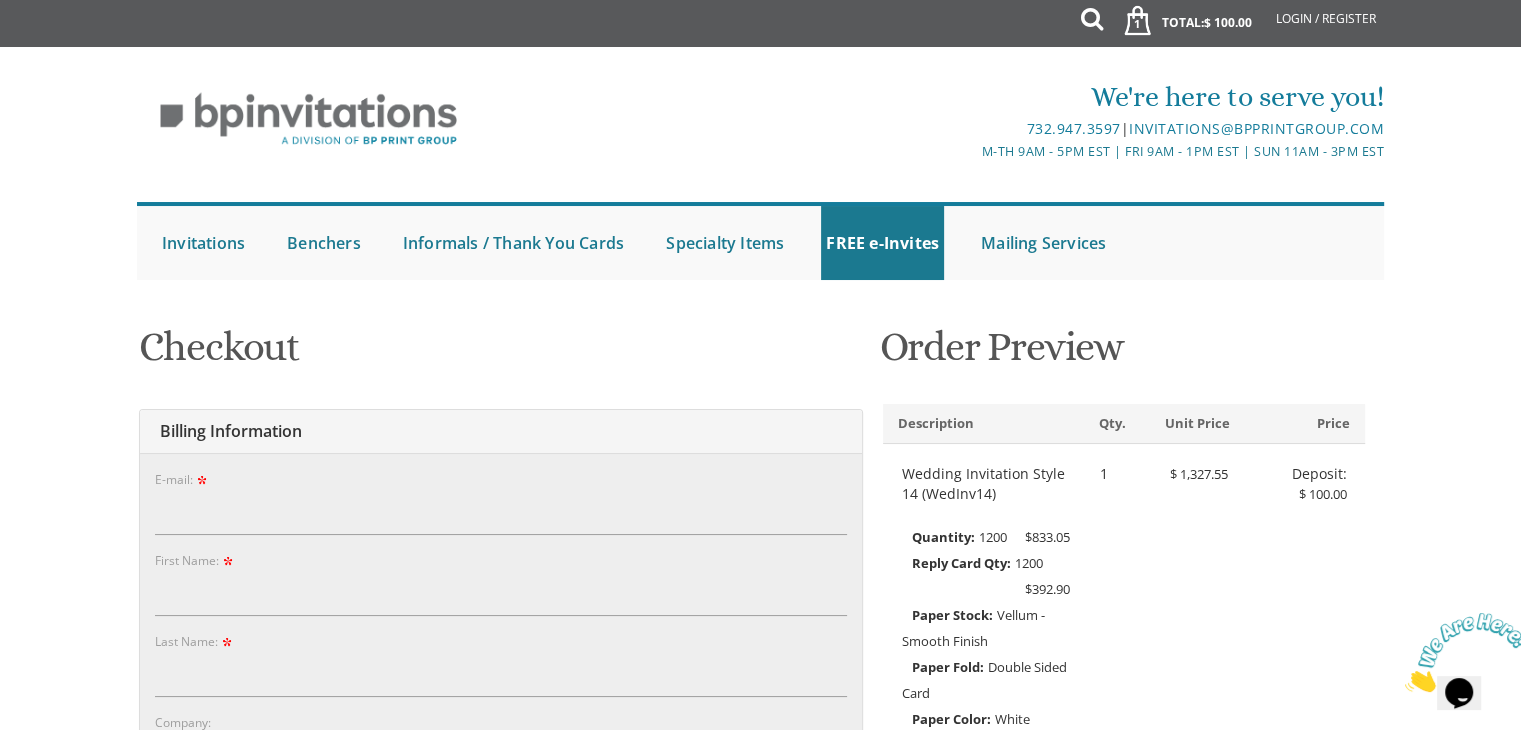 scroll, scrollTop: 0, scrollLeft: 0, axis: both 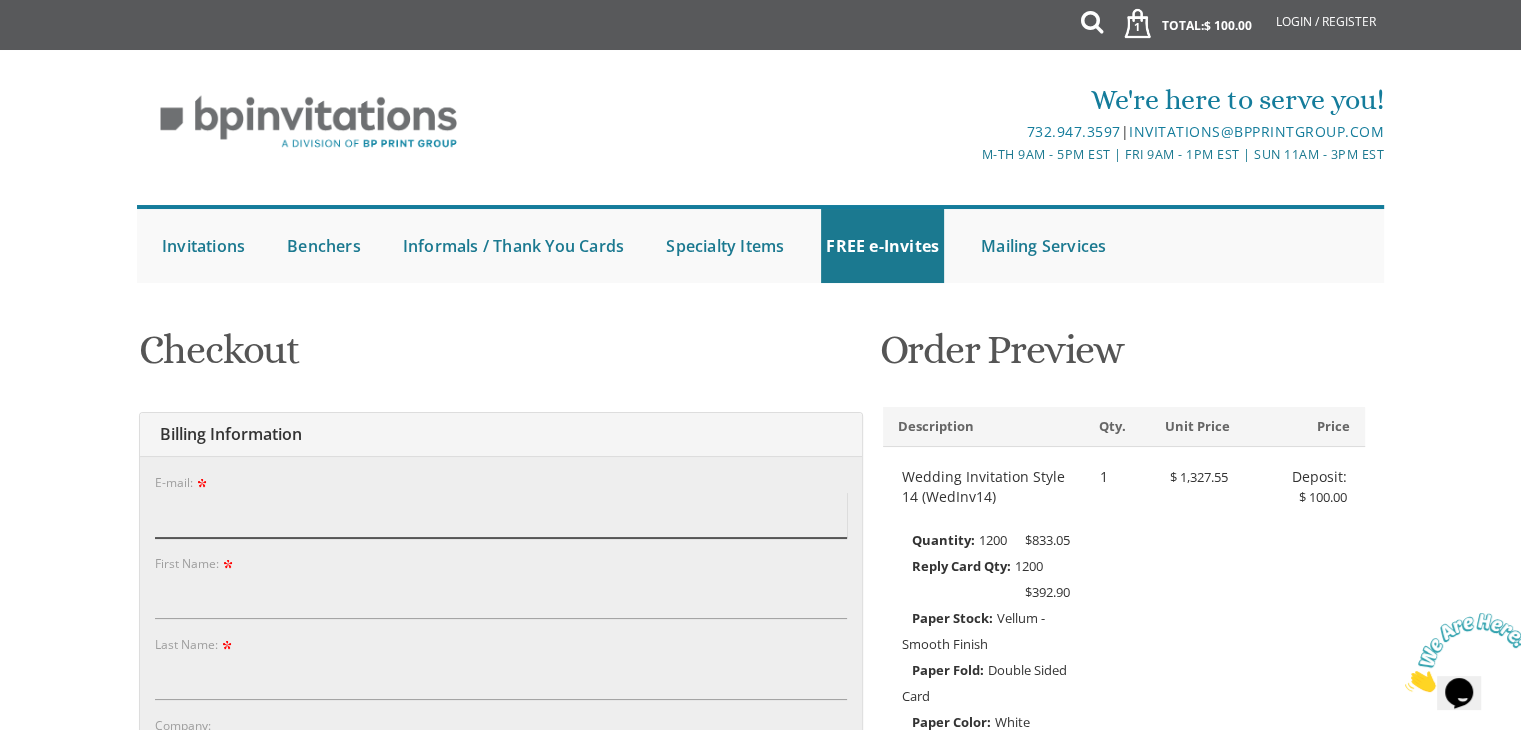 click on "E-mail:" at bounding box center (501, 515) 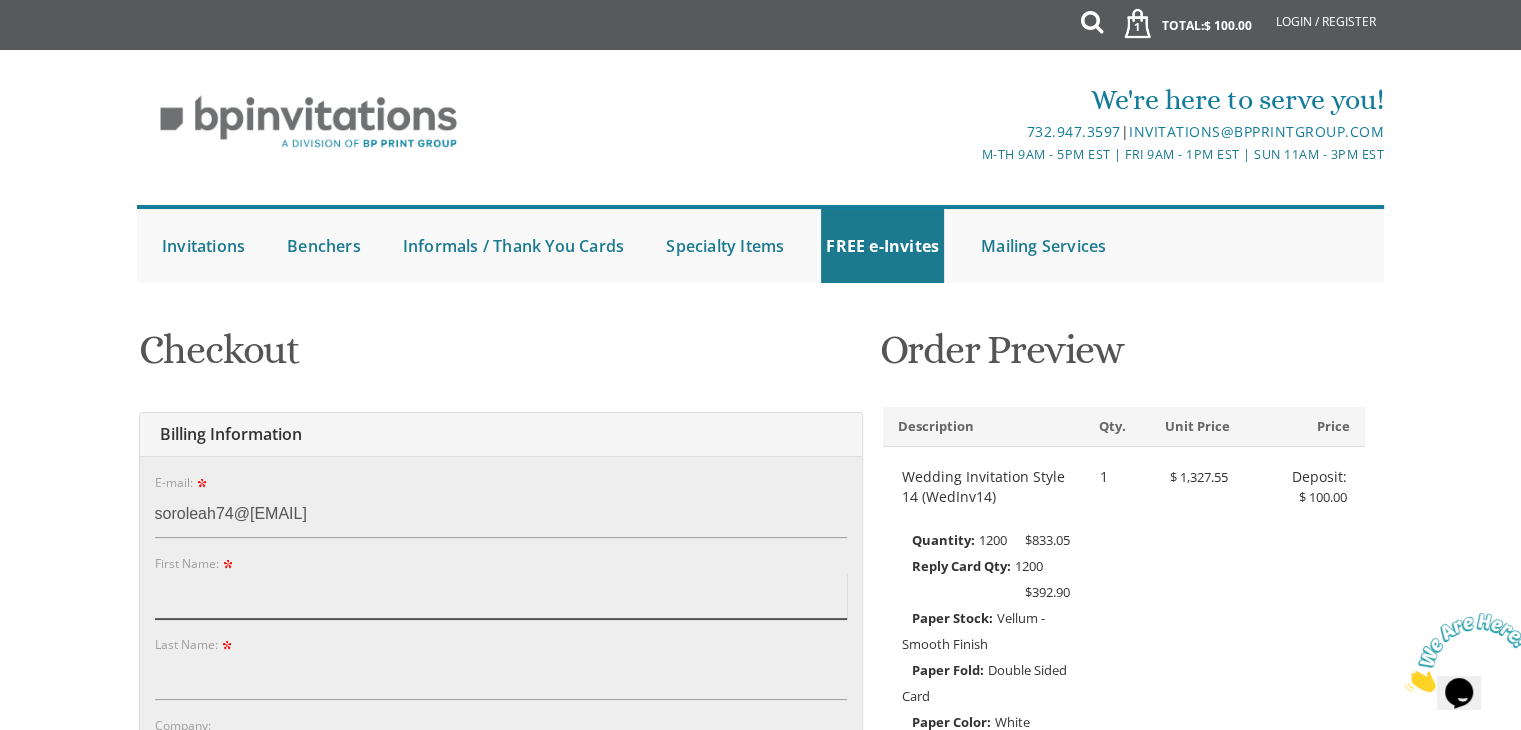 type on "Soro" 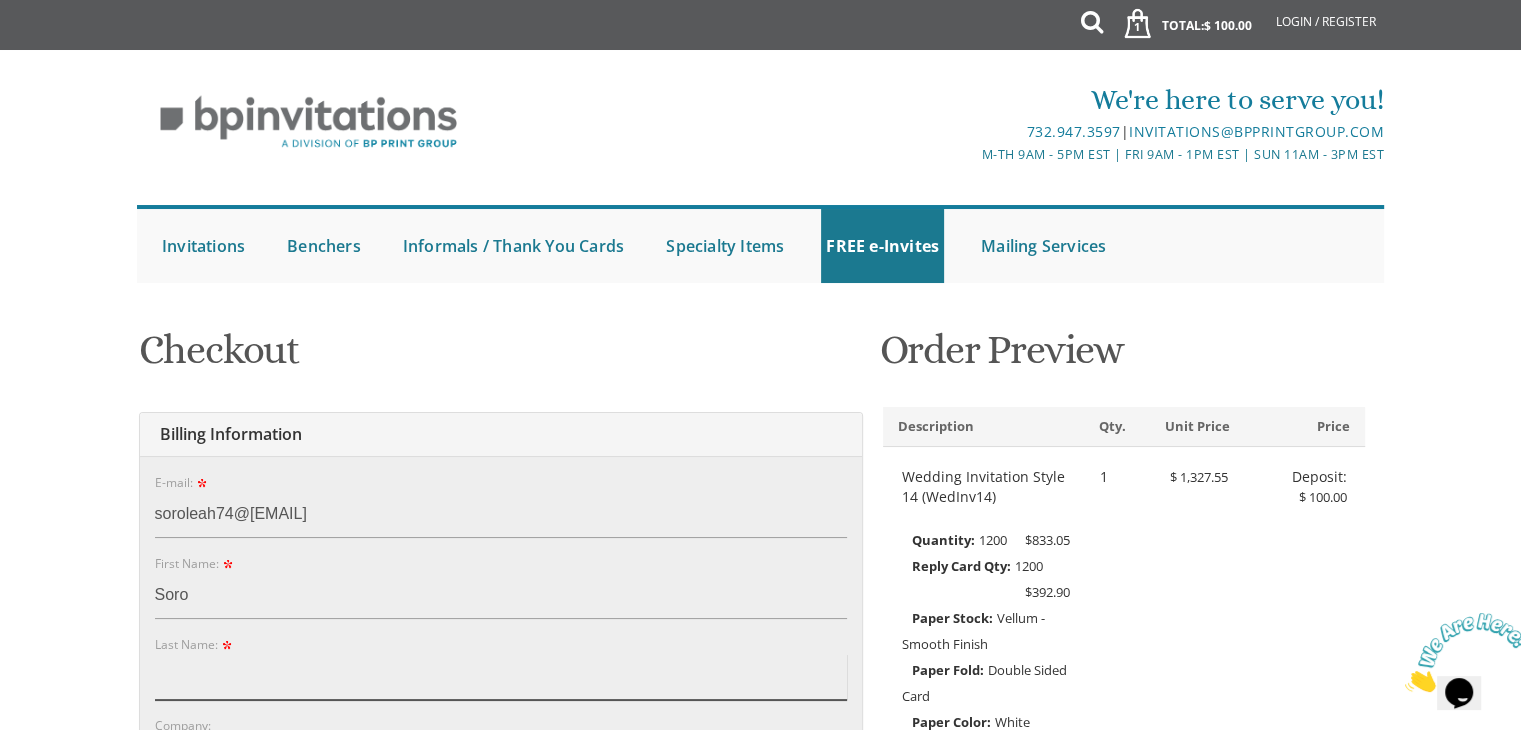 type on "Matthew" 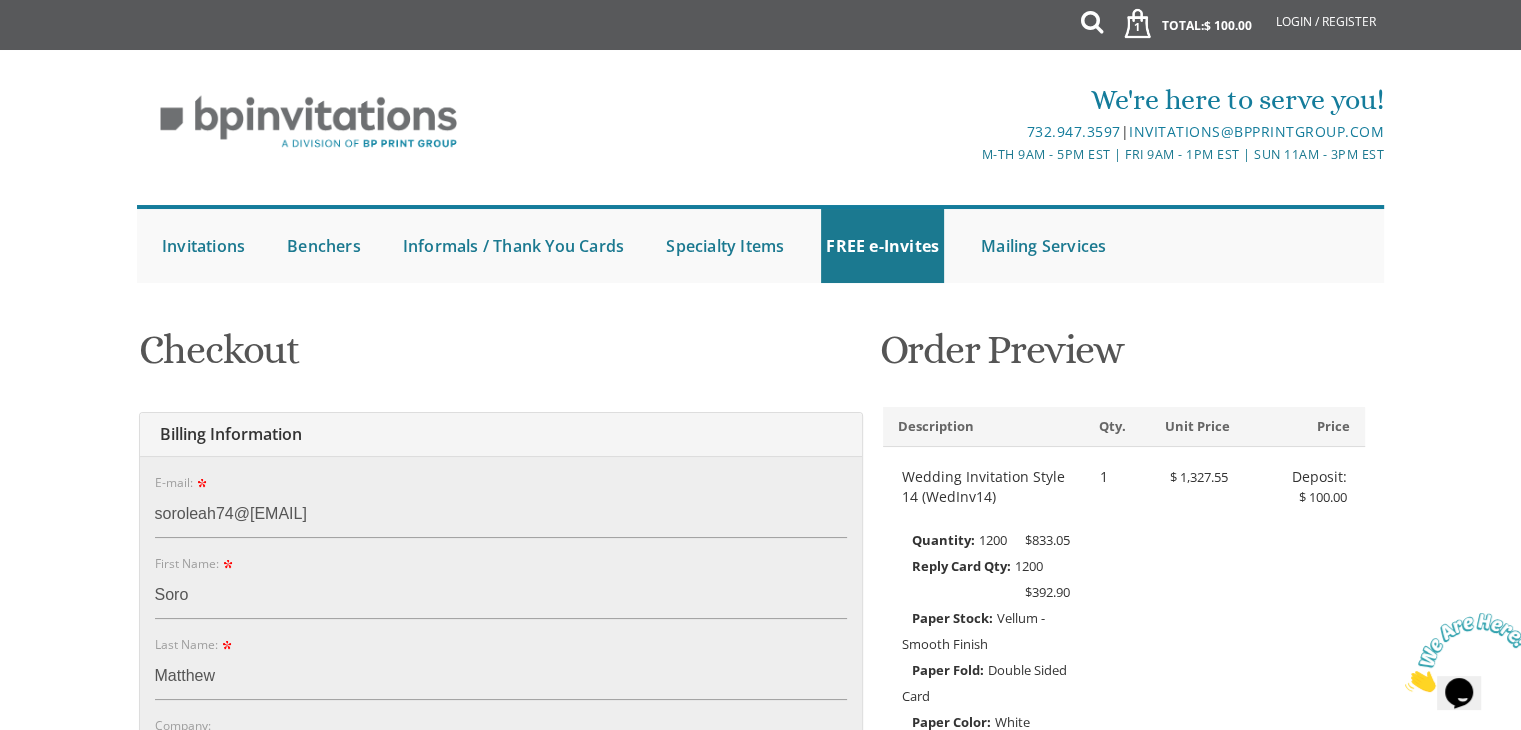 type on "[NUMBER] [STREET]" 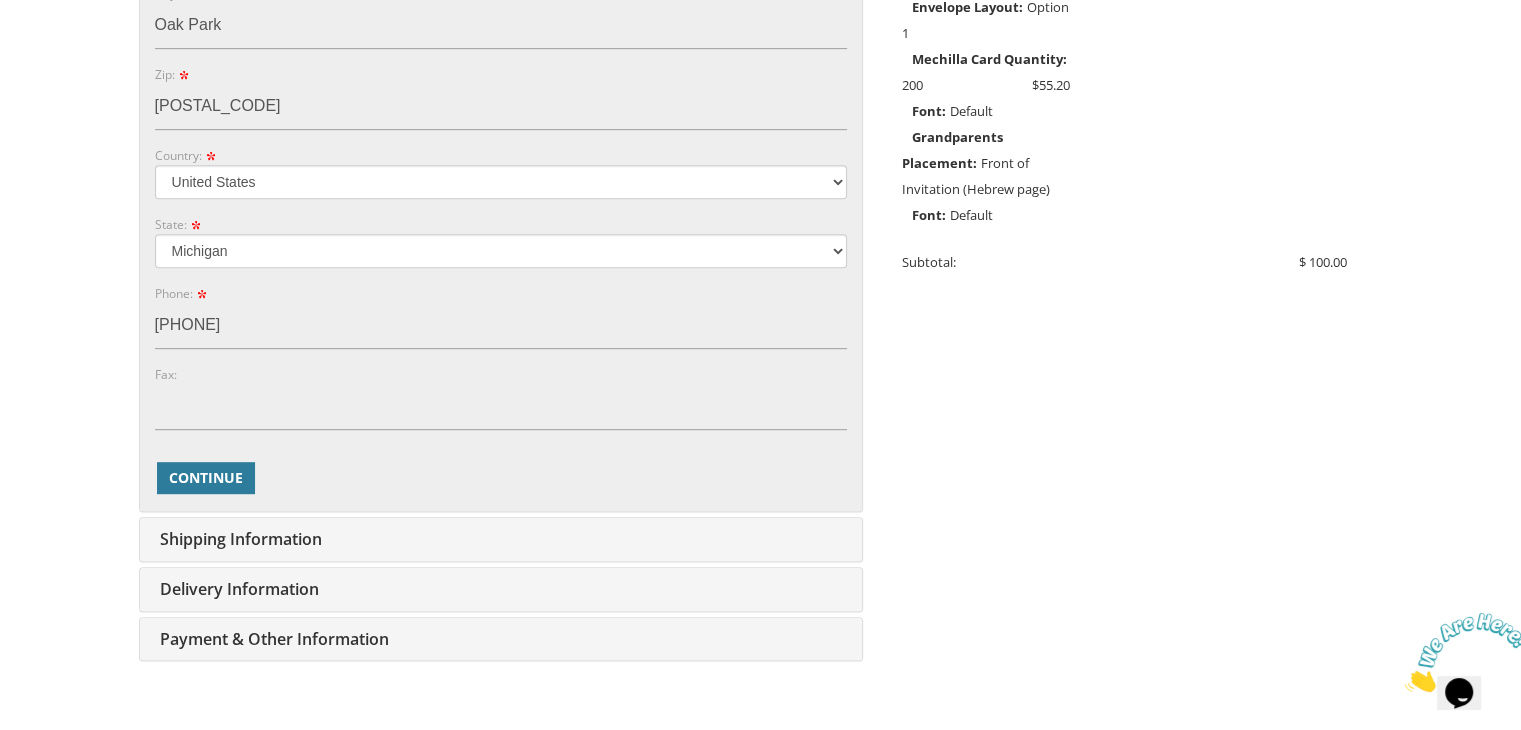 scroll, scrollTop: 978, scrollLeft: 0, axis: vertical 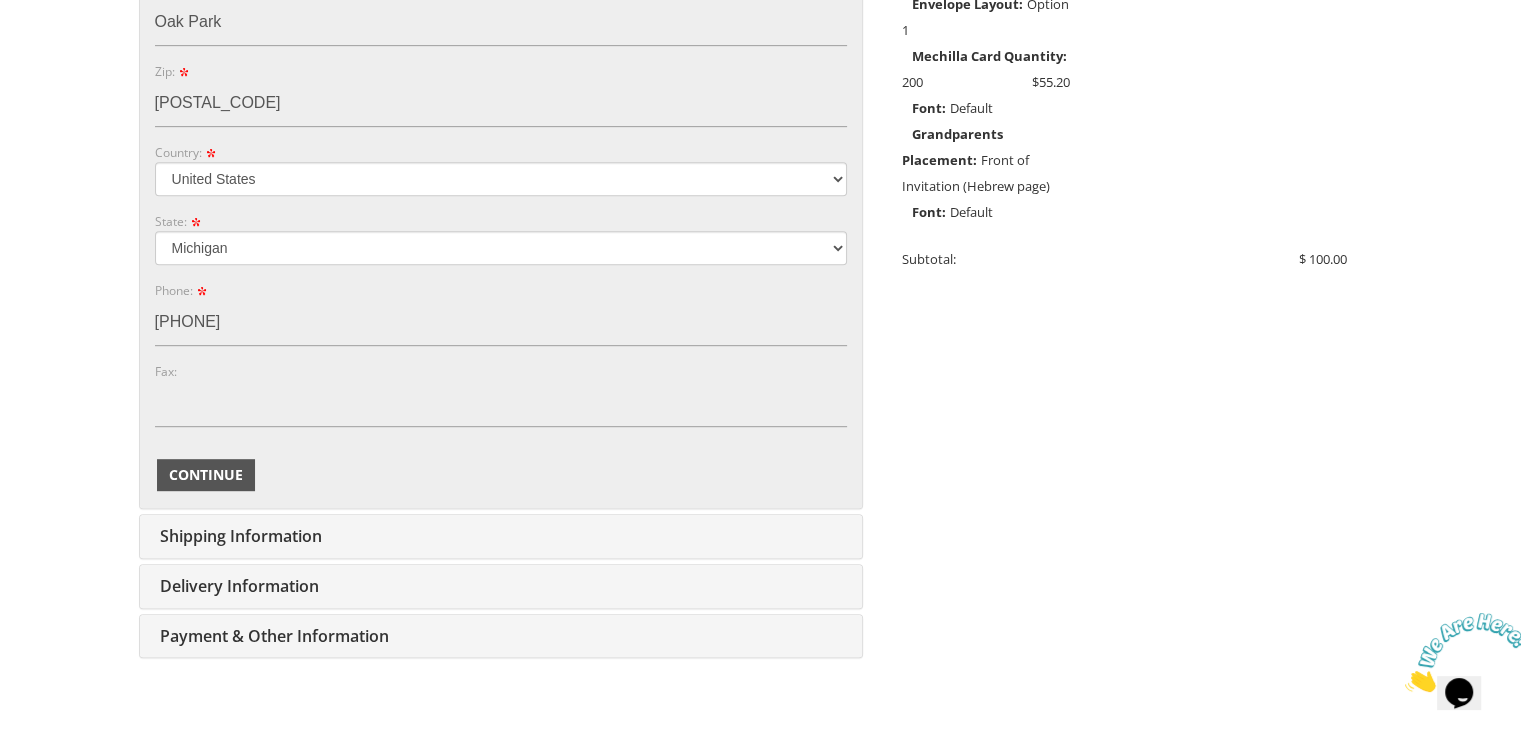 click on "Continue" at bounding box center (206, 475) 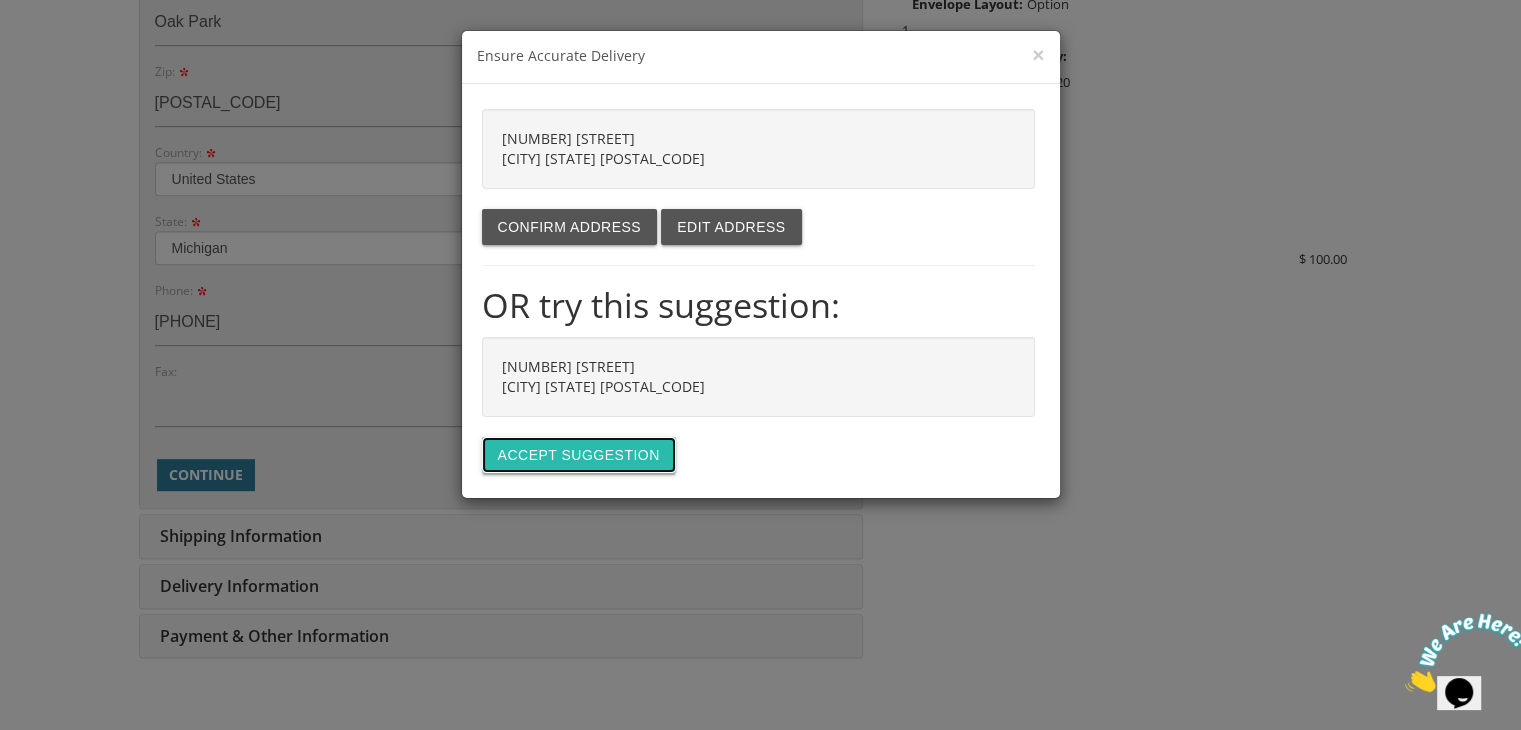click on "Accept suggestion" at bounding box center (579, 455) 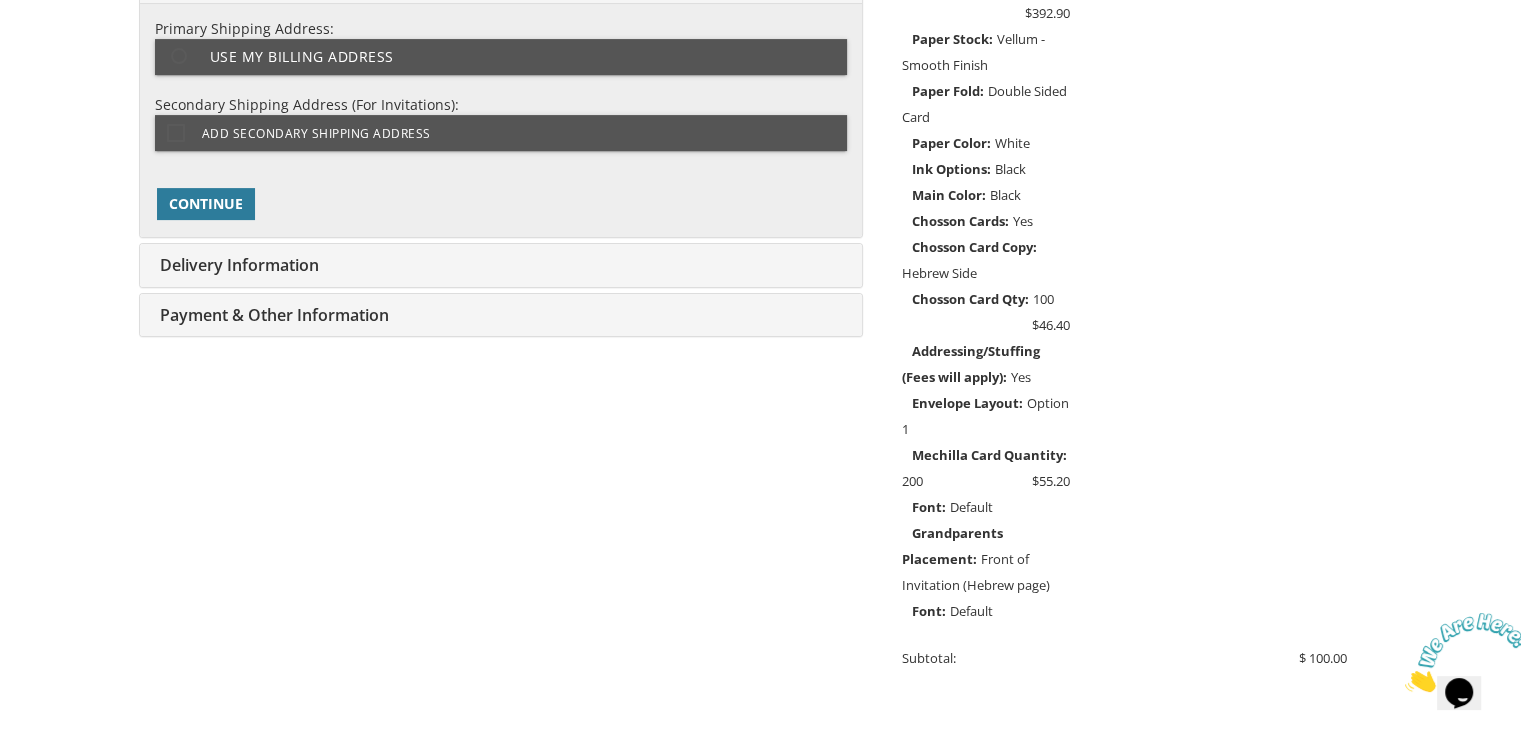 scroll, scrollTop: 500, scrollLeft: 0, axis: vertical 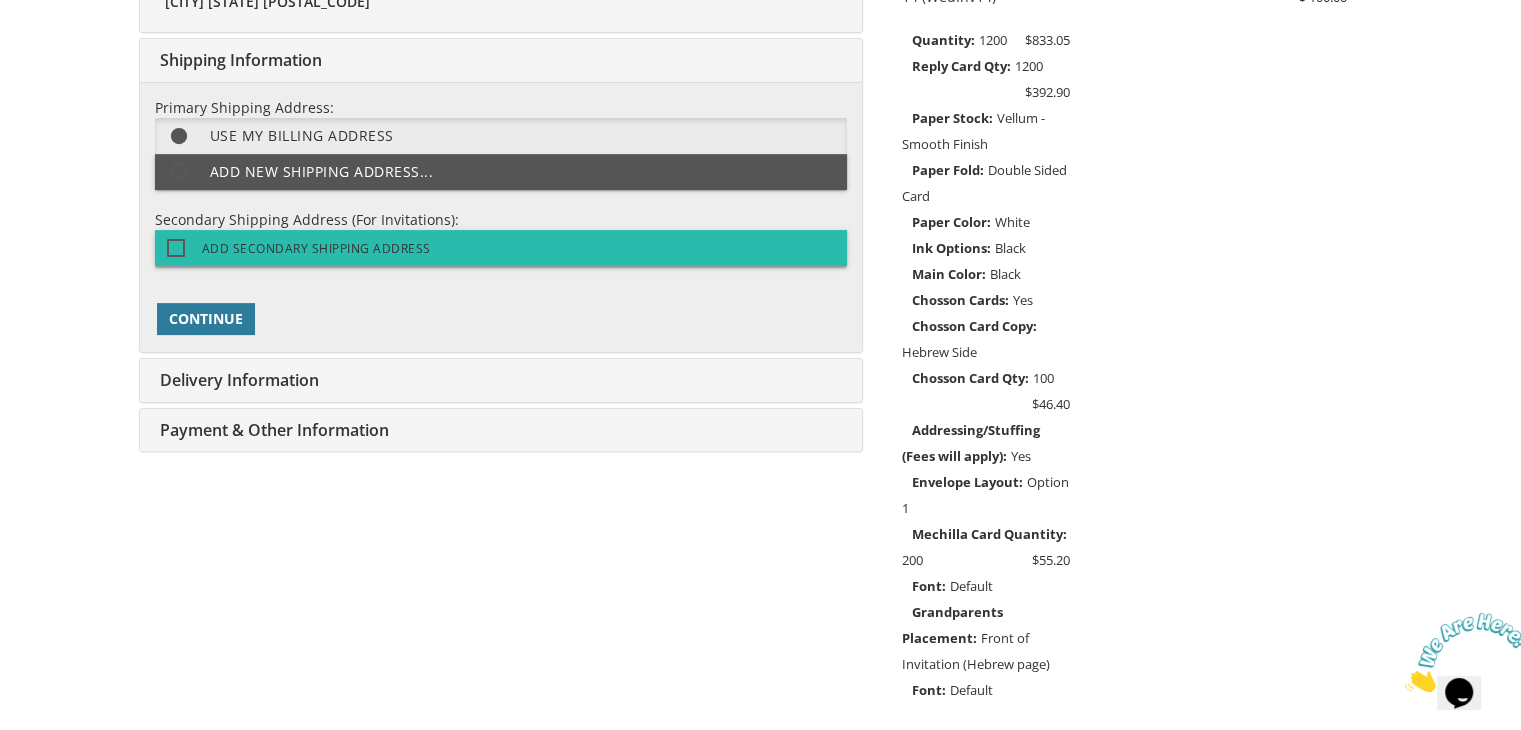 click on "Add Secondary Shipping Address" at bounding box center (299, 248) 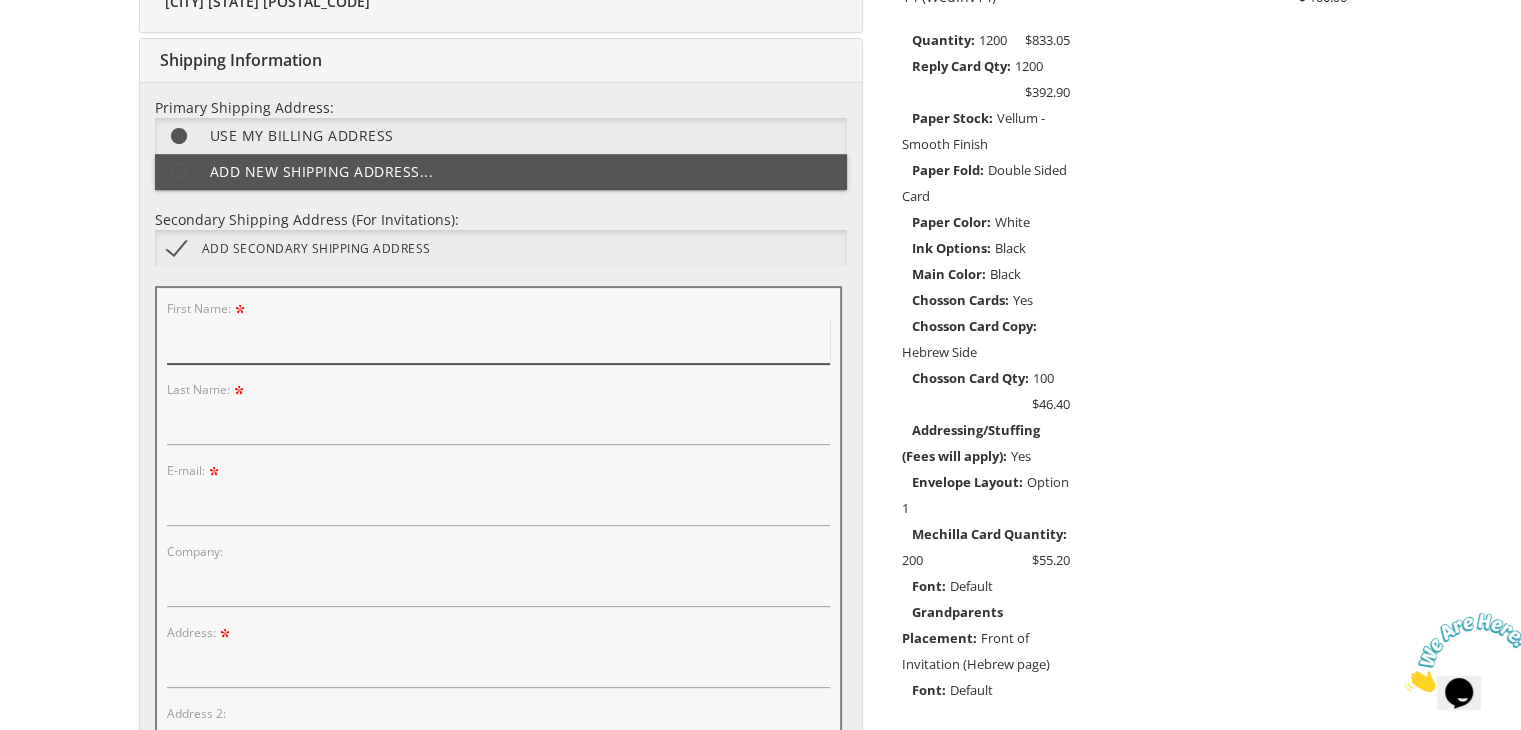 click on "First Name:" at bounding box center (498, 341) 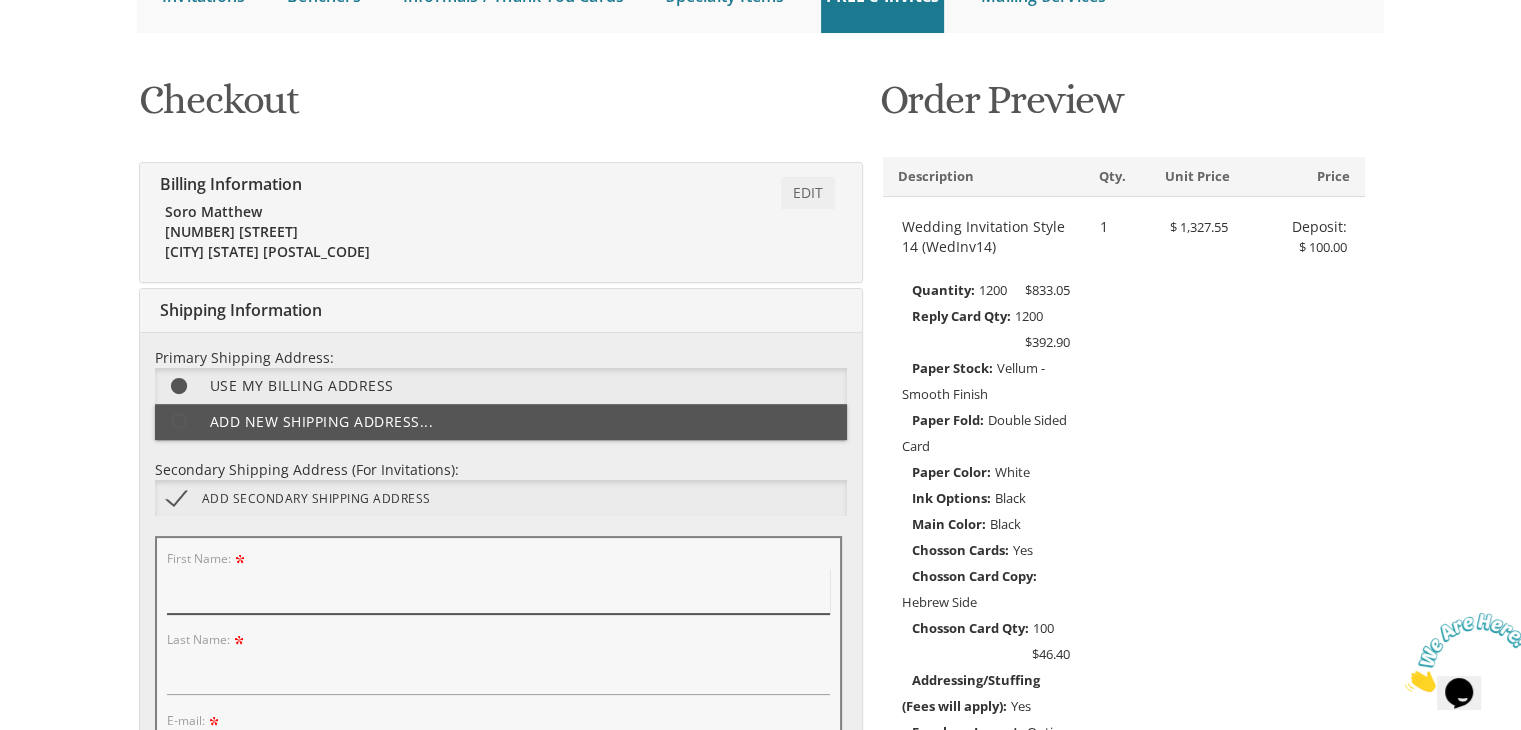 scroll, scrollTop: 498, scrollLeft: 0, axis: vertical 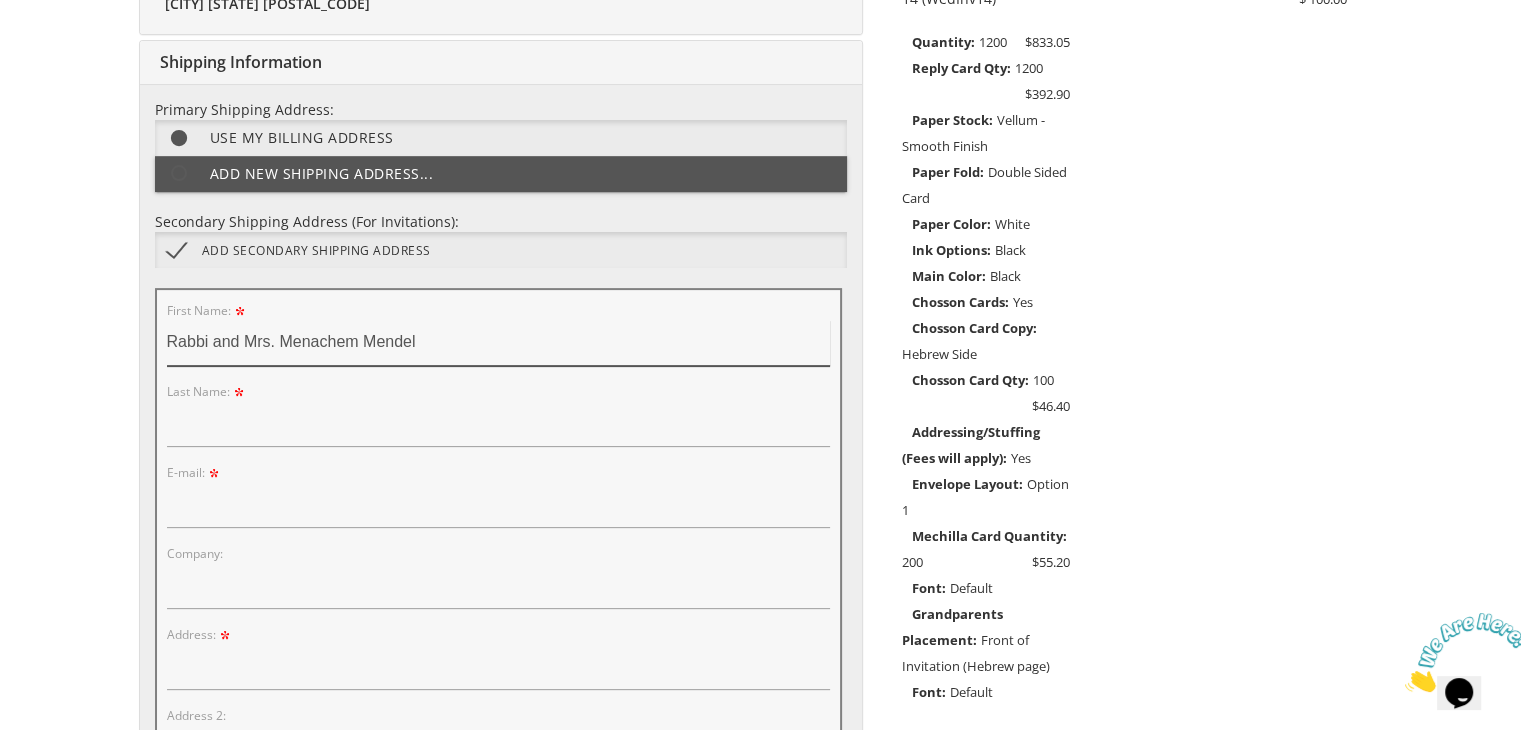 type on "Rabbi and Mrs. Menachem Mendel" 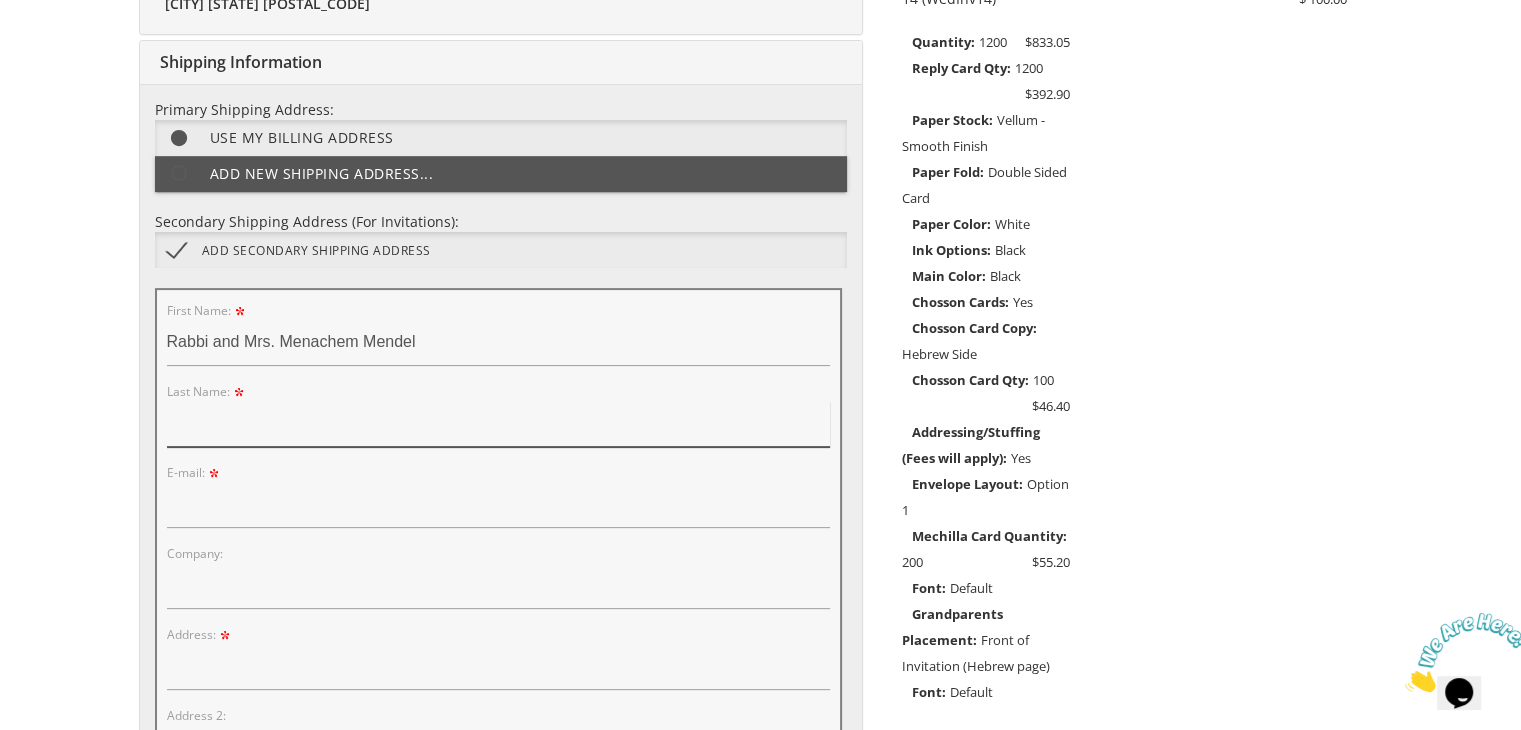 click on "Last Name:" at bounding box center [498, 424] 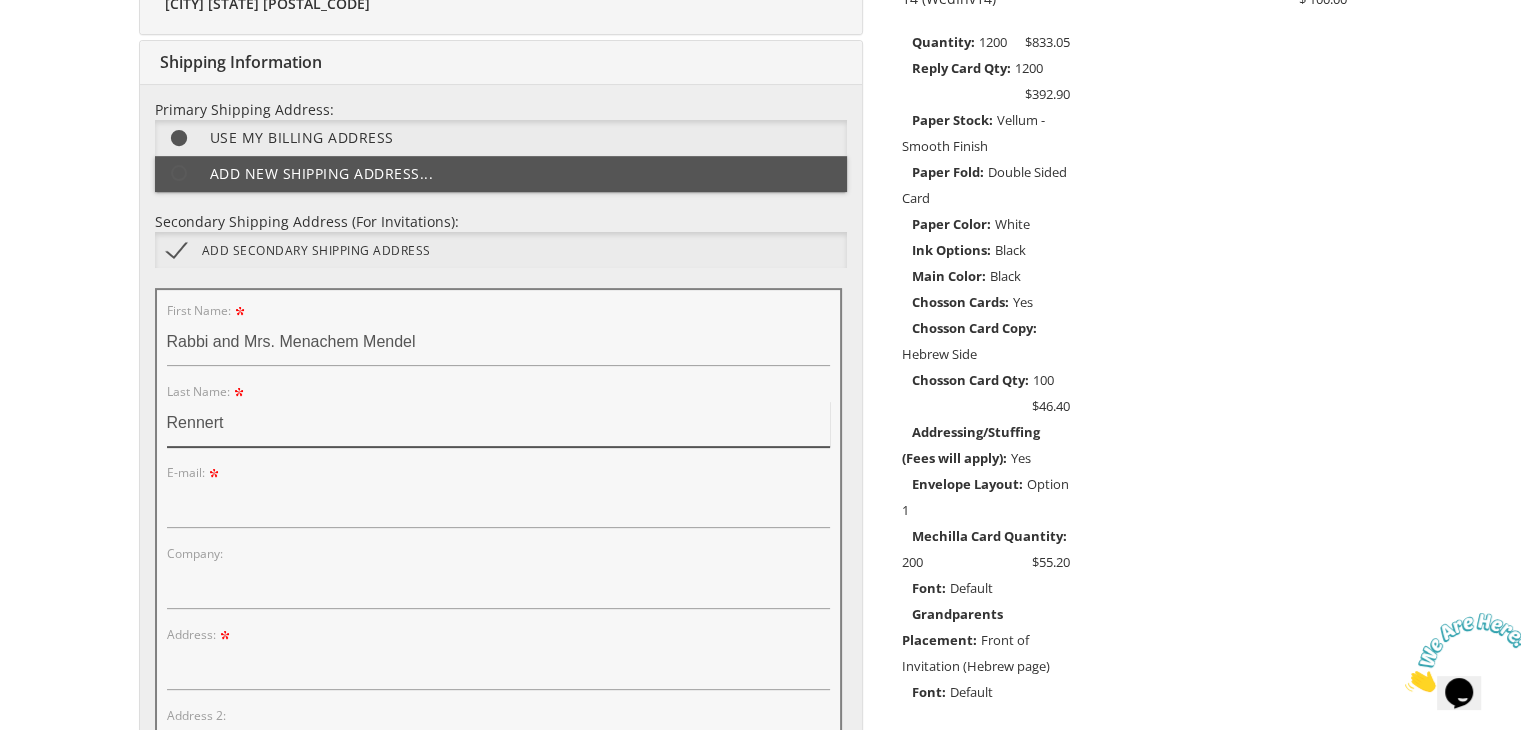type on "Rennert" 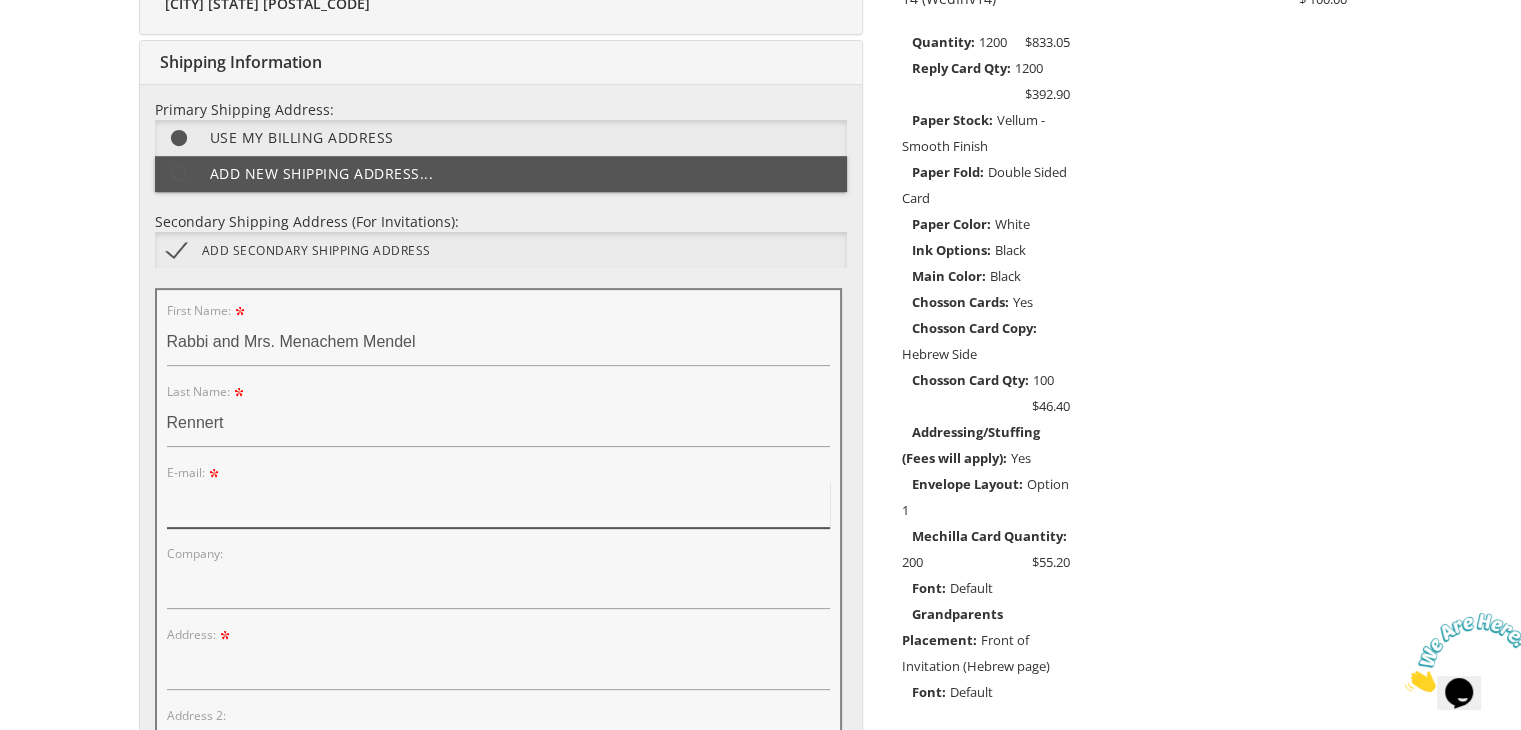 click on "E-mail:" at bounding box center [498, 505] 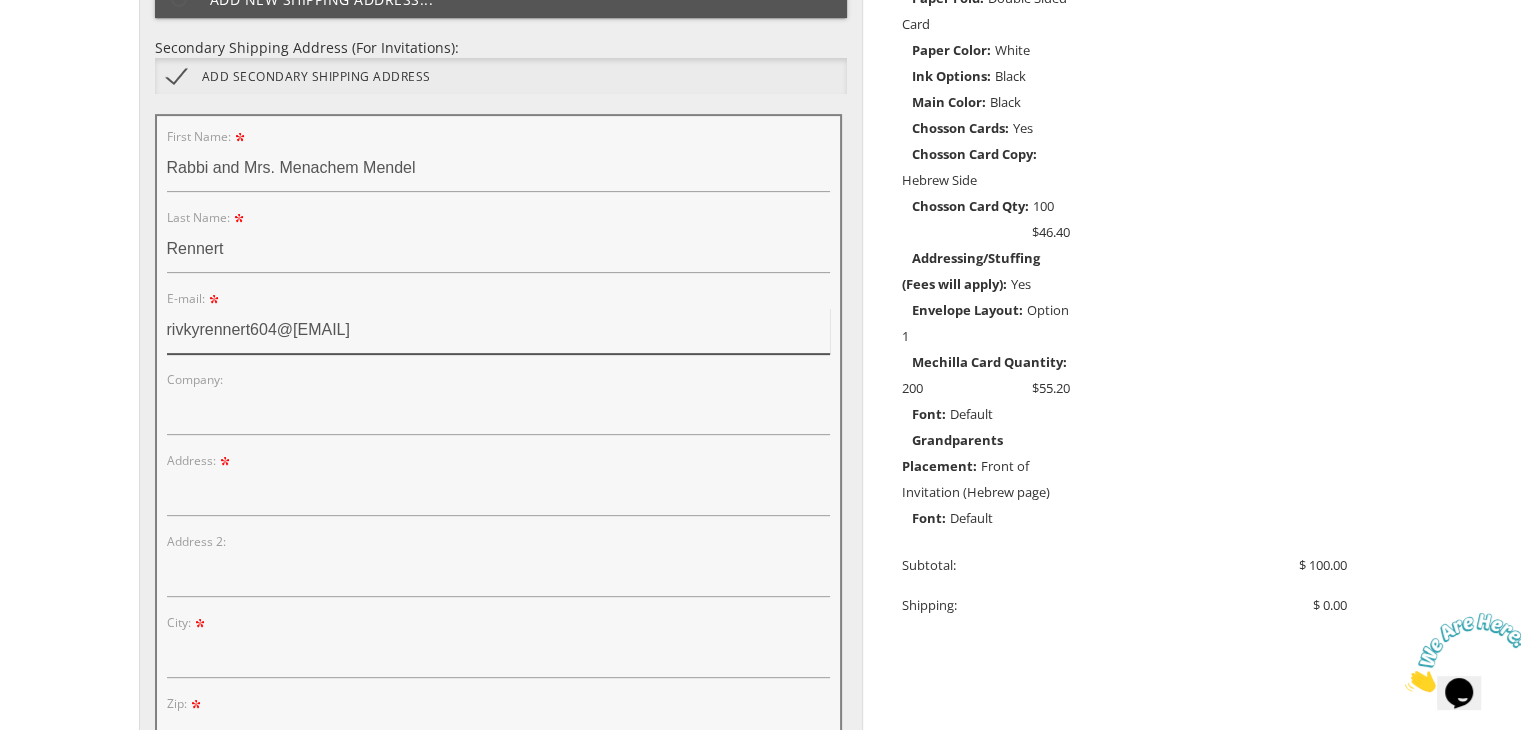 scroll, scrollTop: 686, scrollLeft: 0, axis: vertical 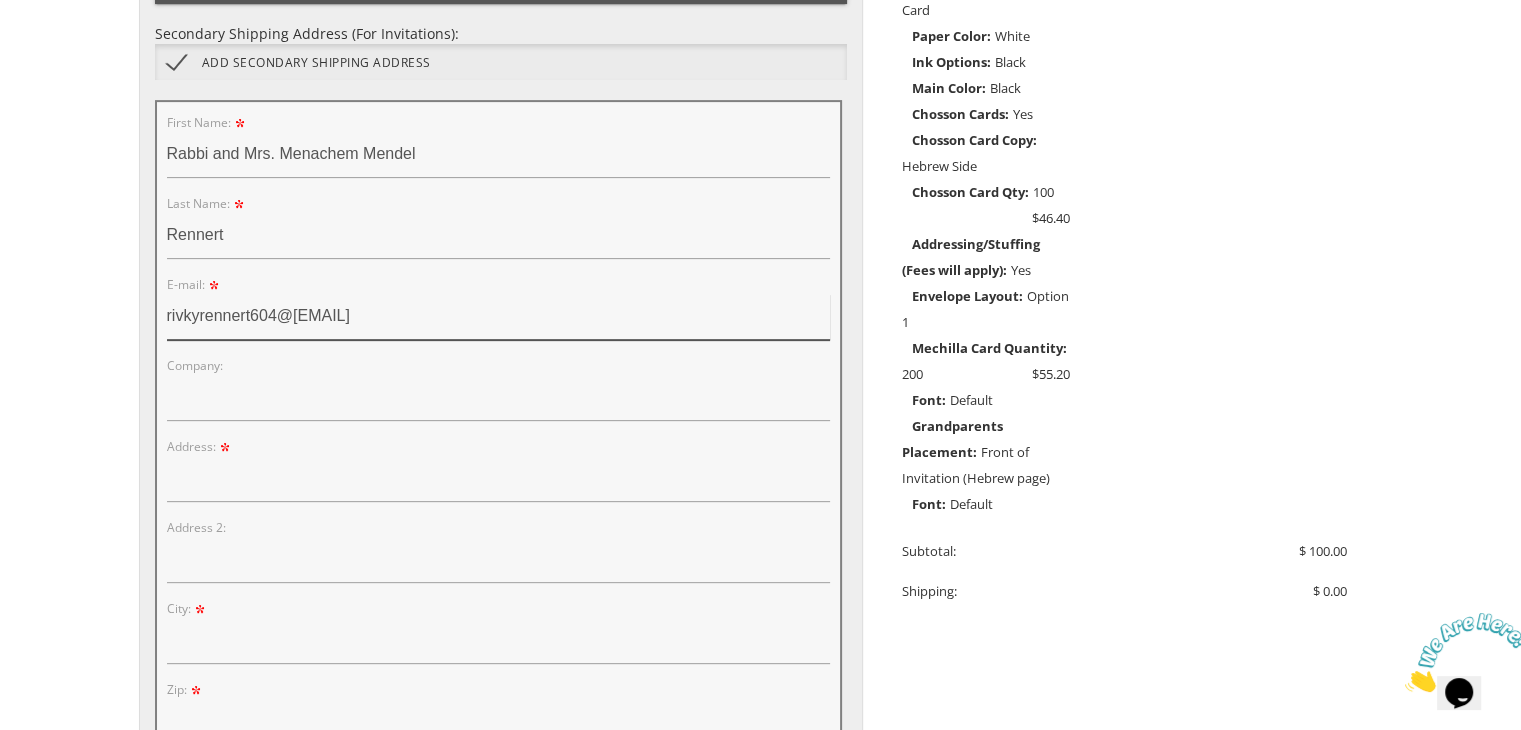 type on "rivkyrennert604@gmail.com" 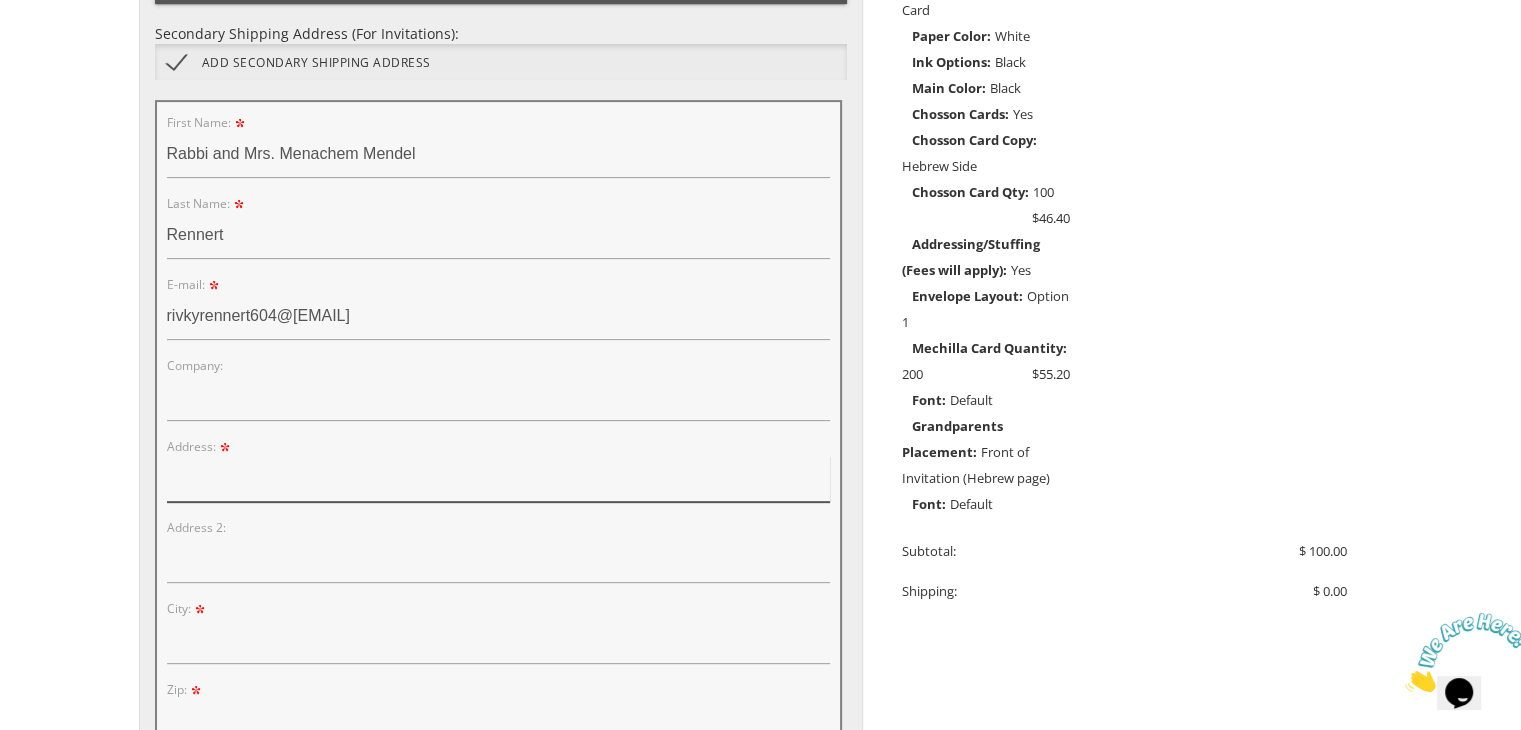 click on "Address:" at bounding box center [498, 479] 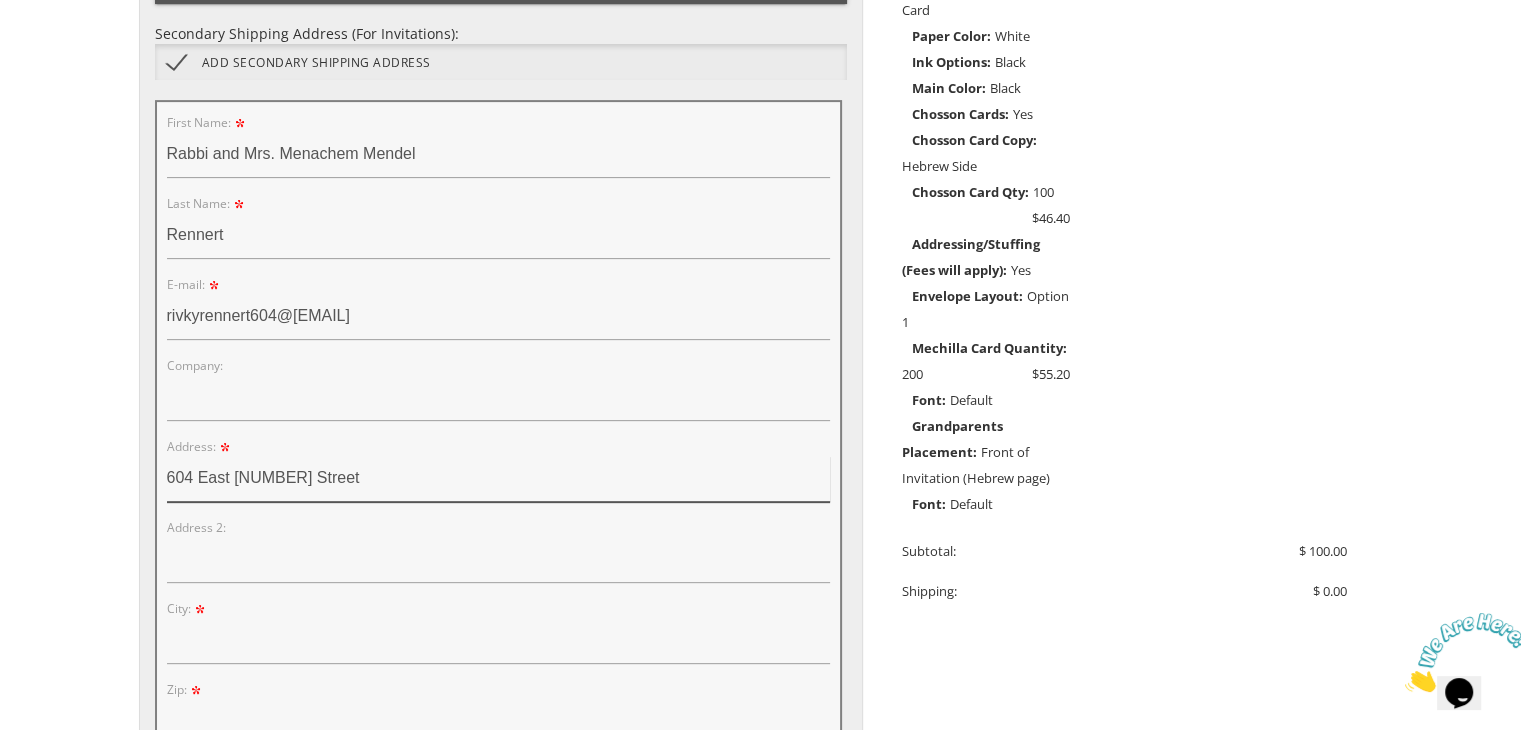 type on "604 East 4th Street" 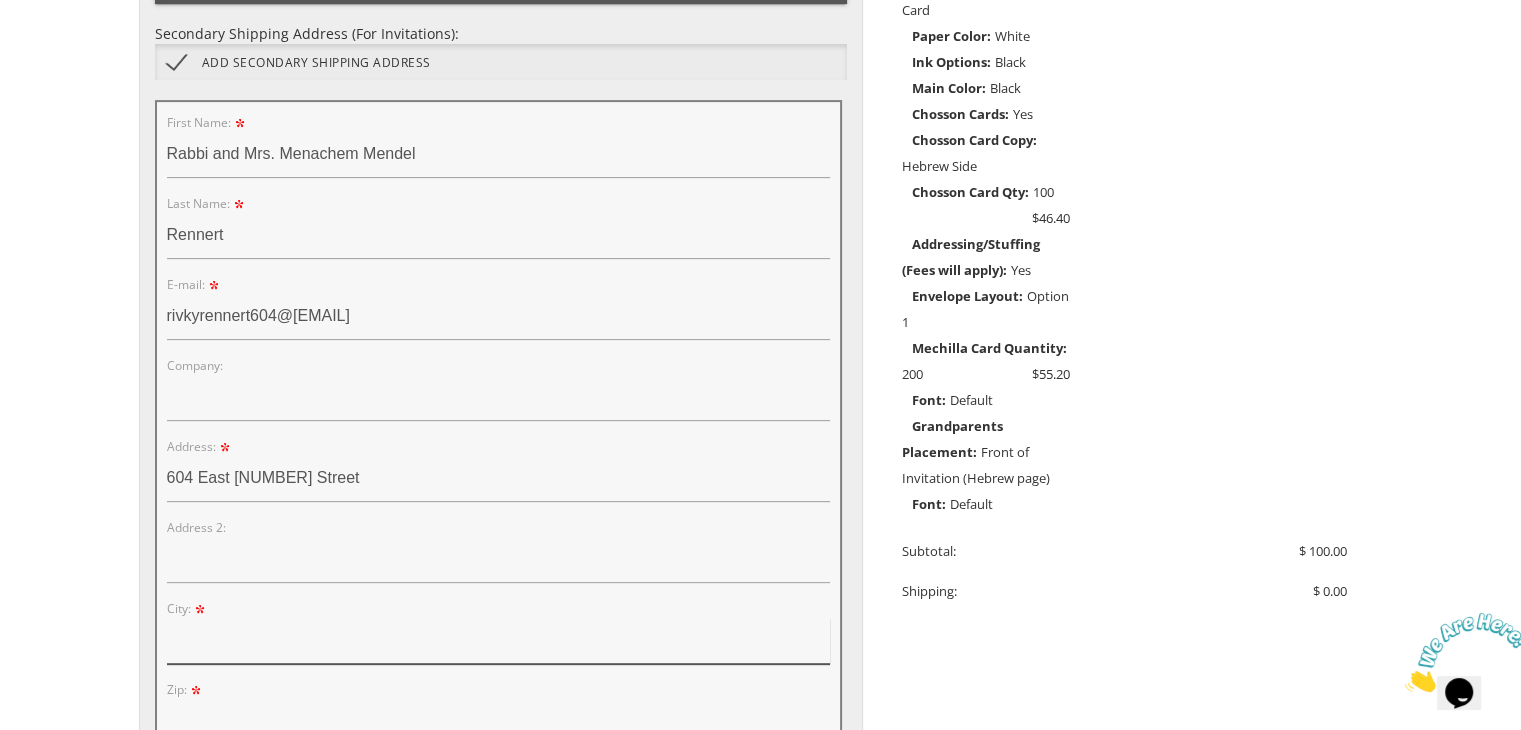 click on "City:" at bounding box center (498, 641) 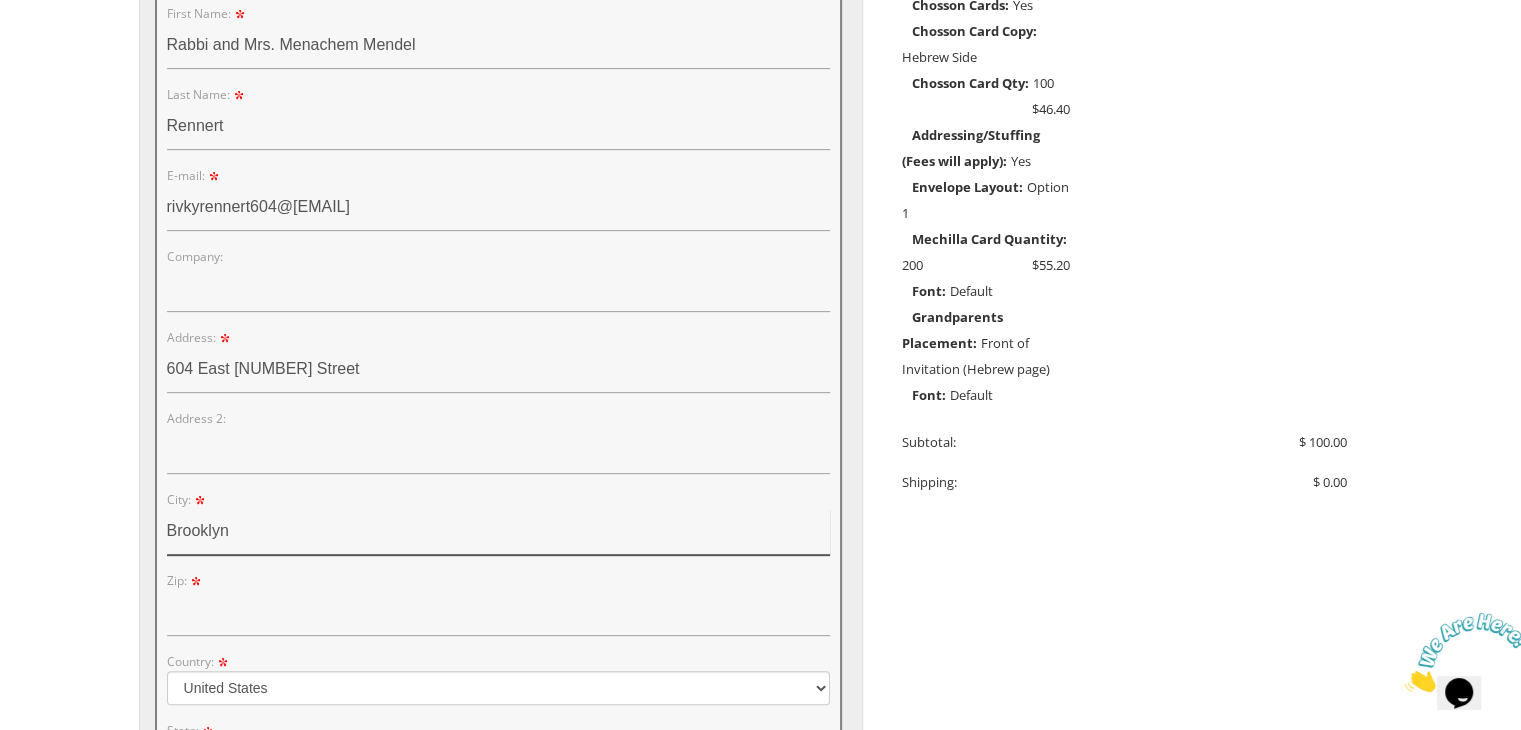 scroll, scrollTop: 796, scrollLeft: 0, axis: vertical 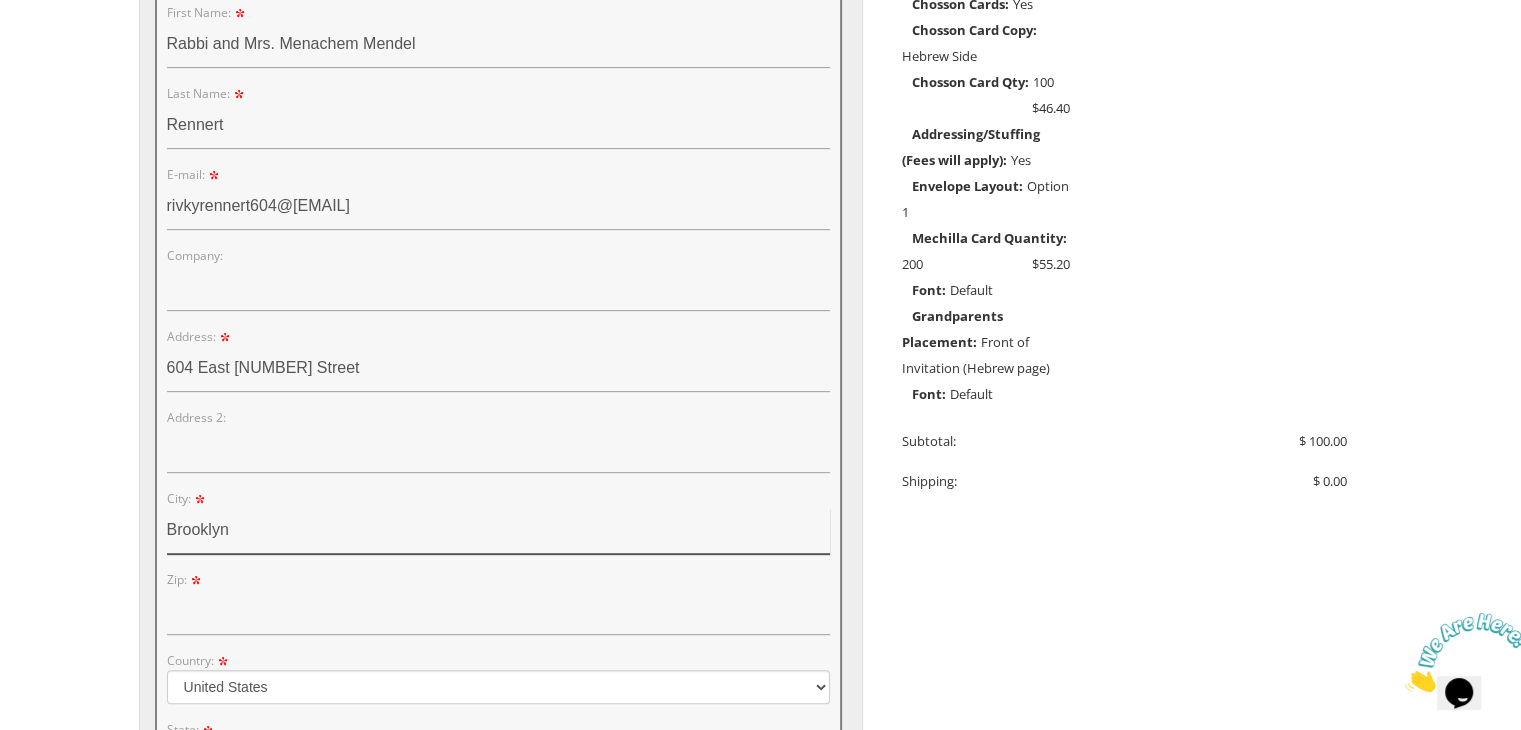 type on "Brooklyn" 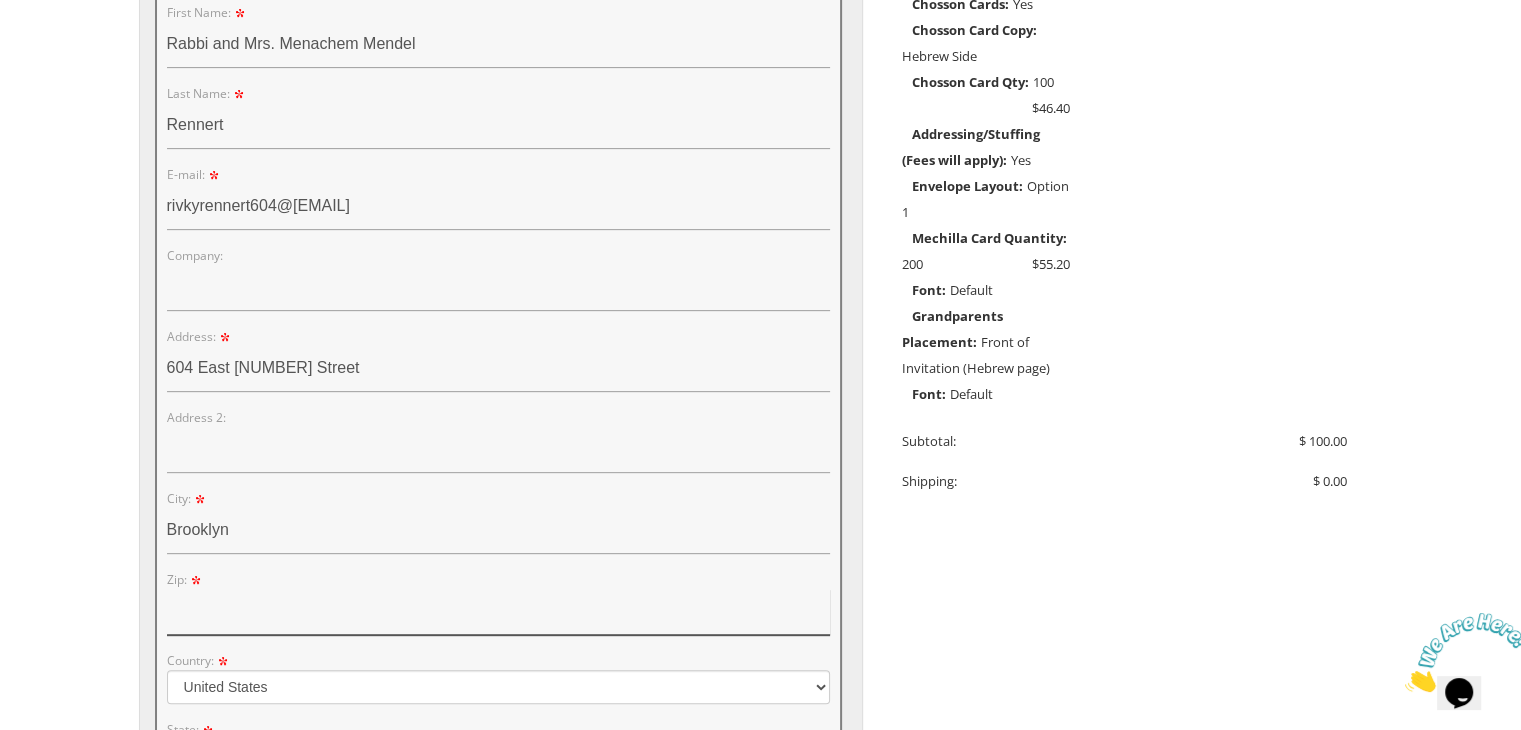 click on "Zip:" at bounding box center (498, 612) 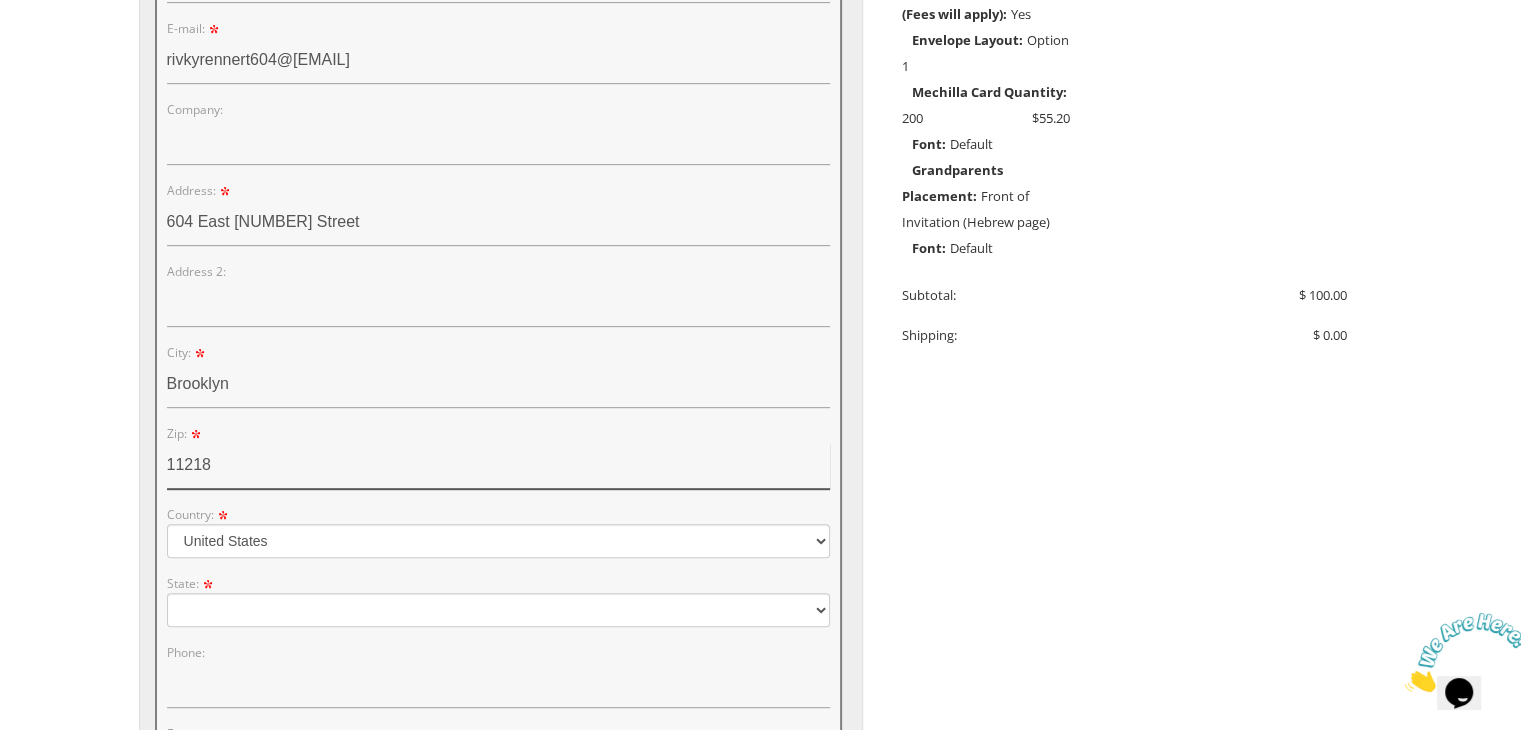 scroll, scrollTop: 950, scrollLeft: 0, axis: vertical 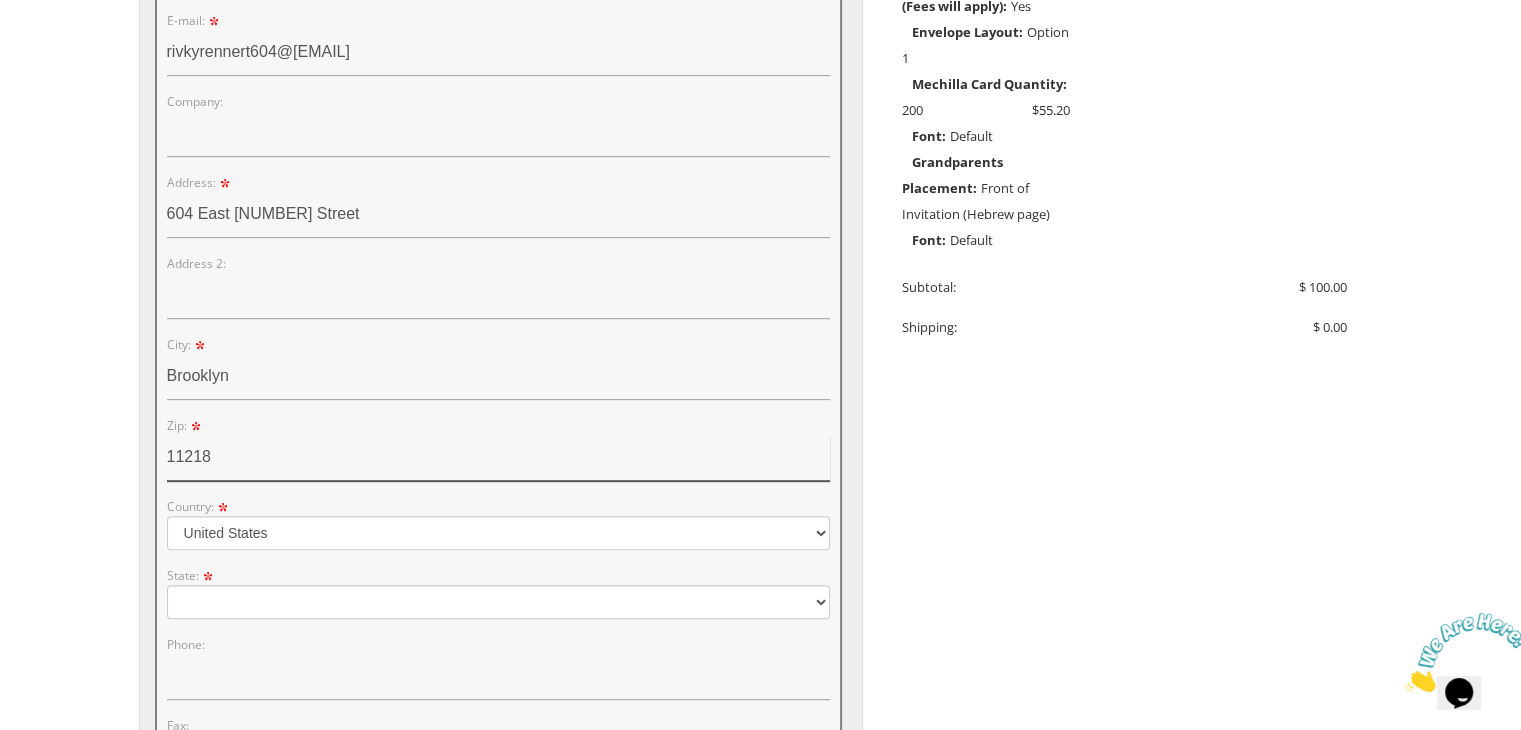 type on "11218" 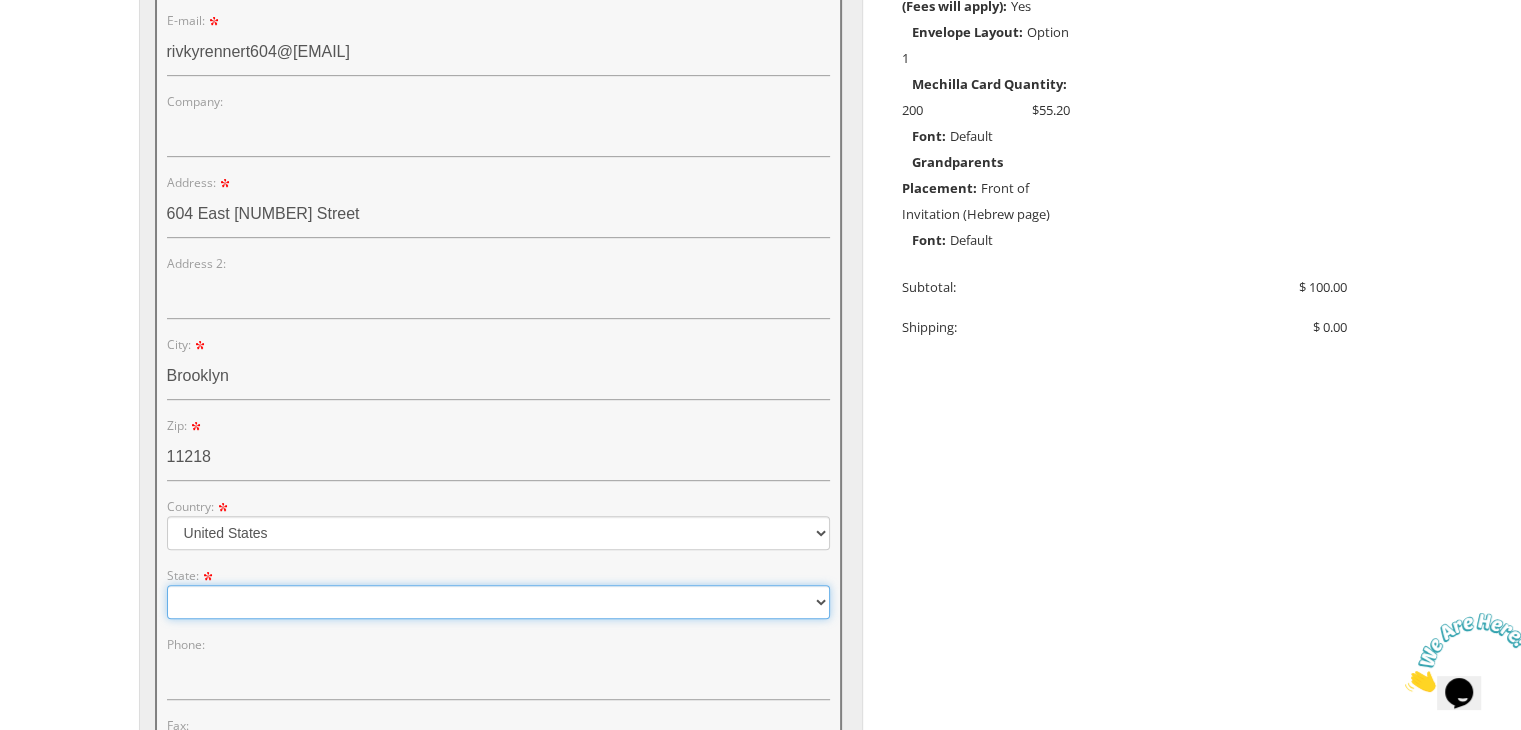 click on "Alabama Alaska Guam" at bounding box center [498, 602] 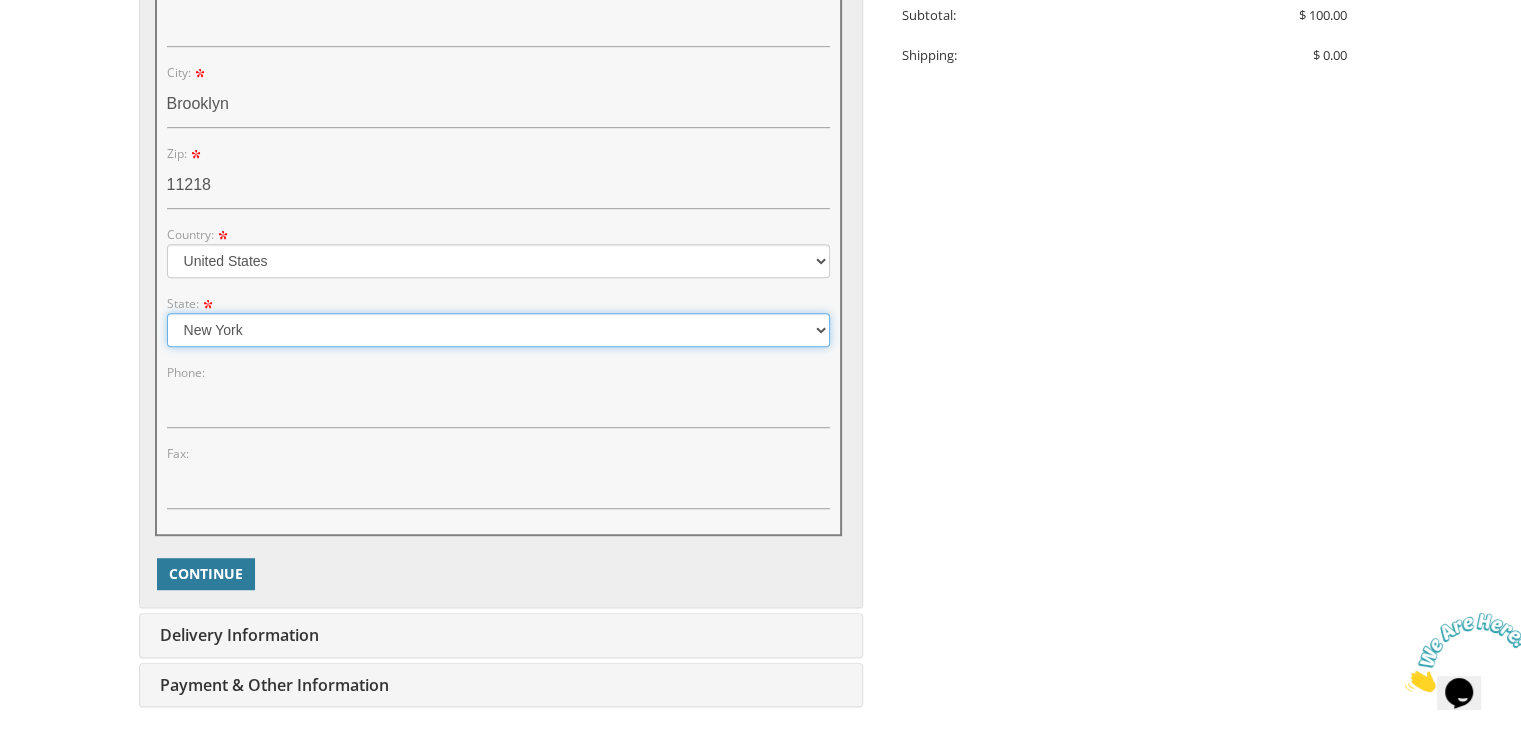 scroll, scrollTop: 1236, scrollLeft: 0, axis: vertical 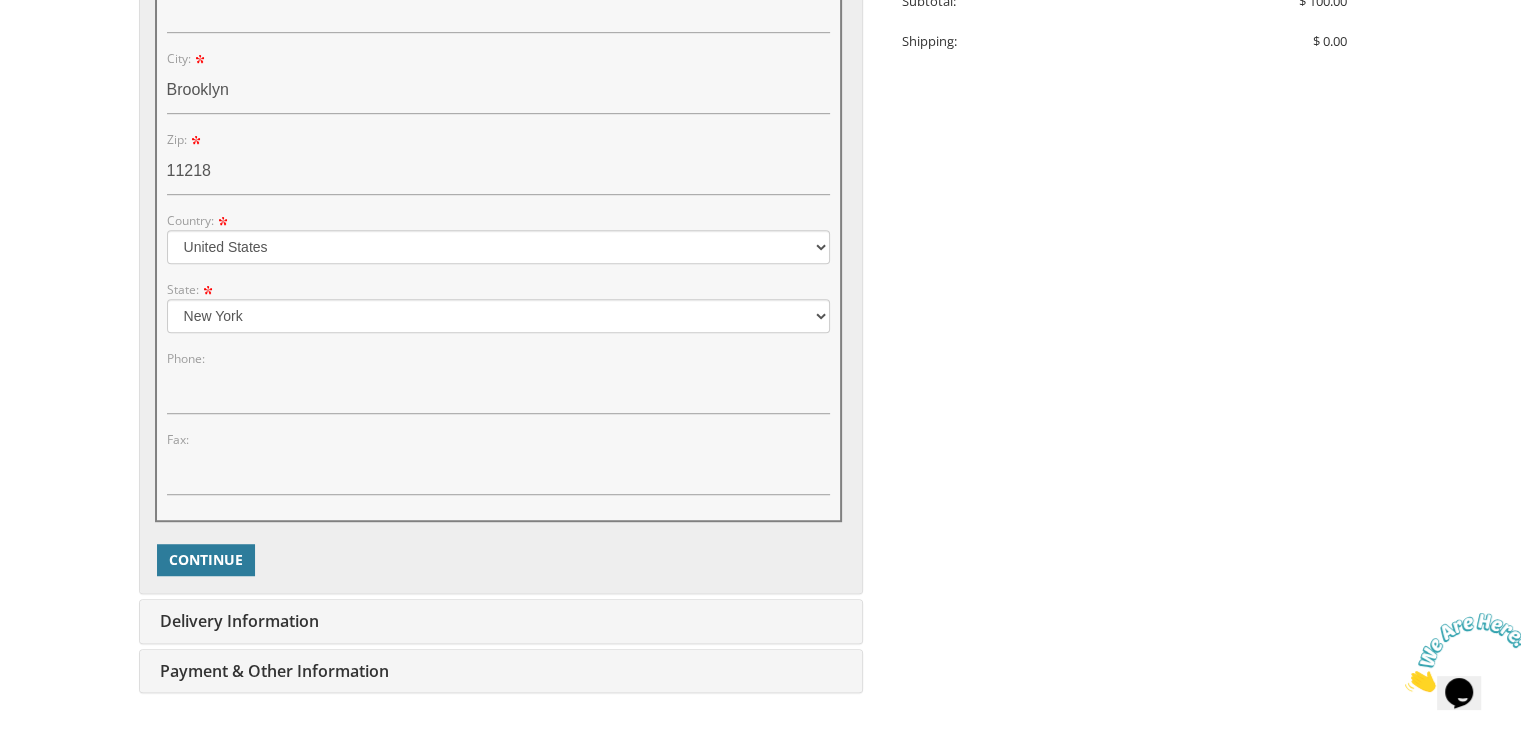 click on "Delivery Information" at bounding box center (237, 621) 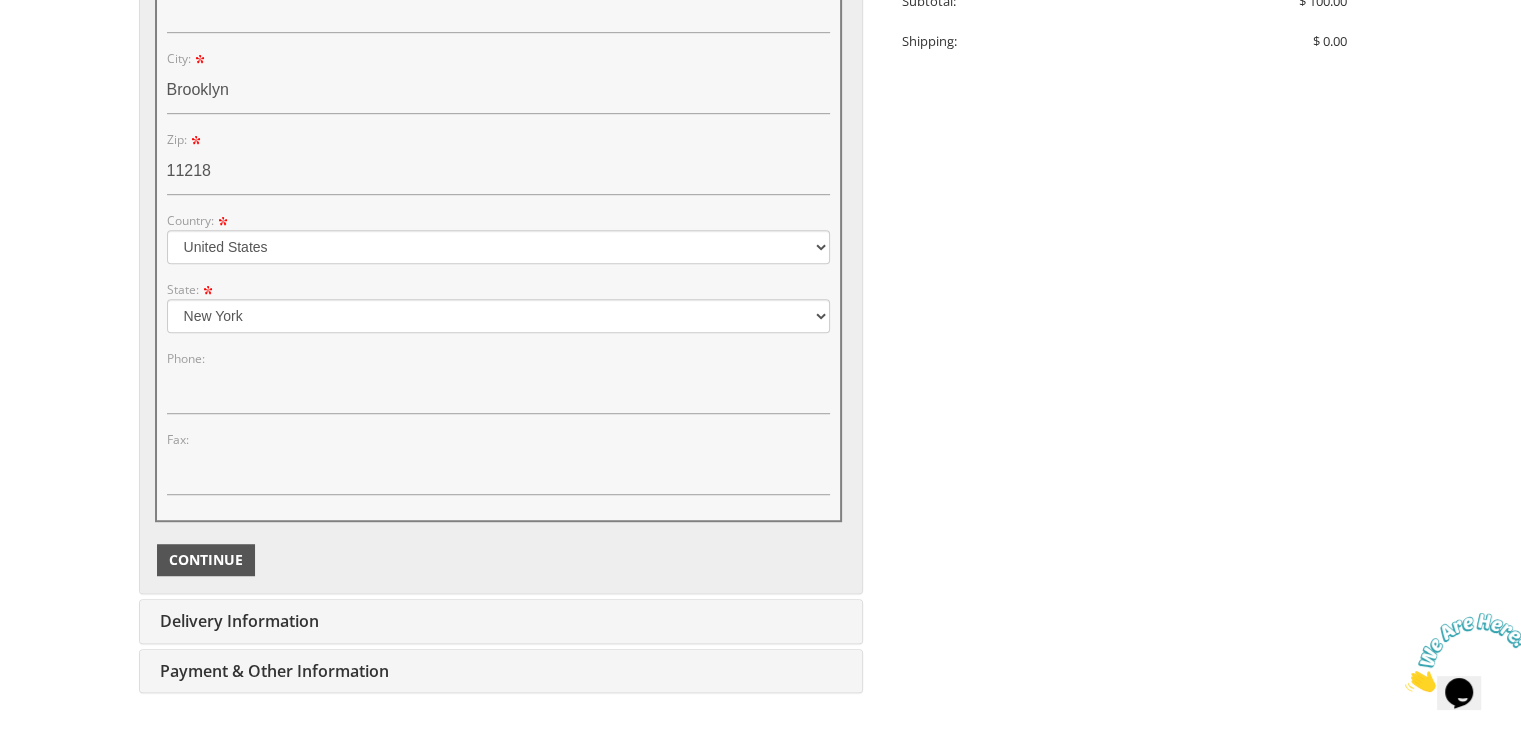 click on "Continue" at bounding box center (206, 560) 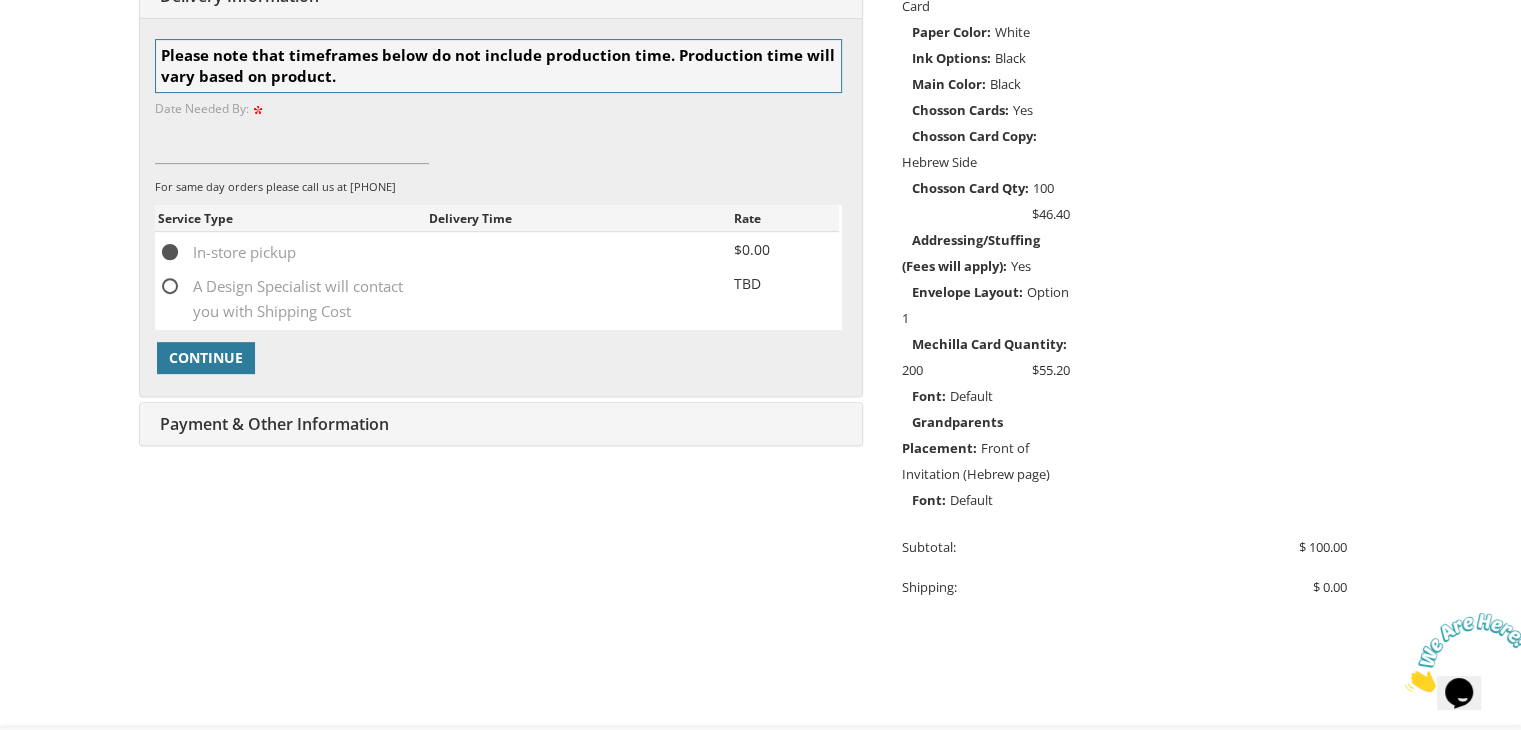 scroll, scrollTop: 626, scrollLeft: 0, axis: vertical 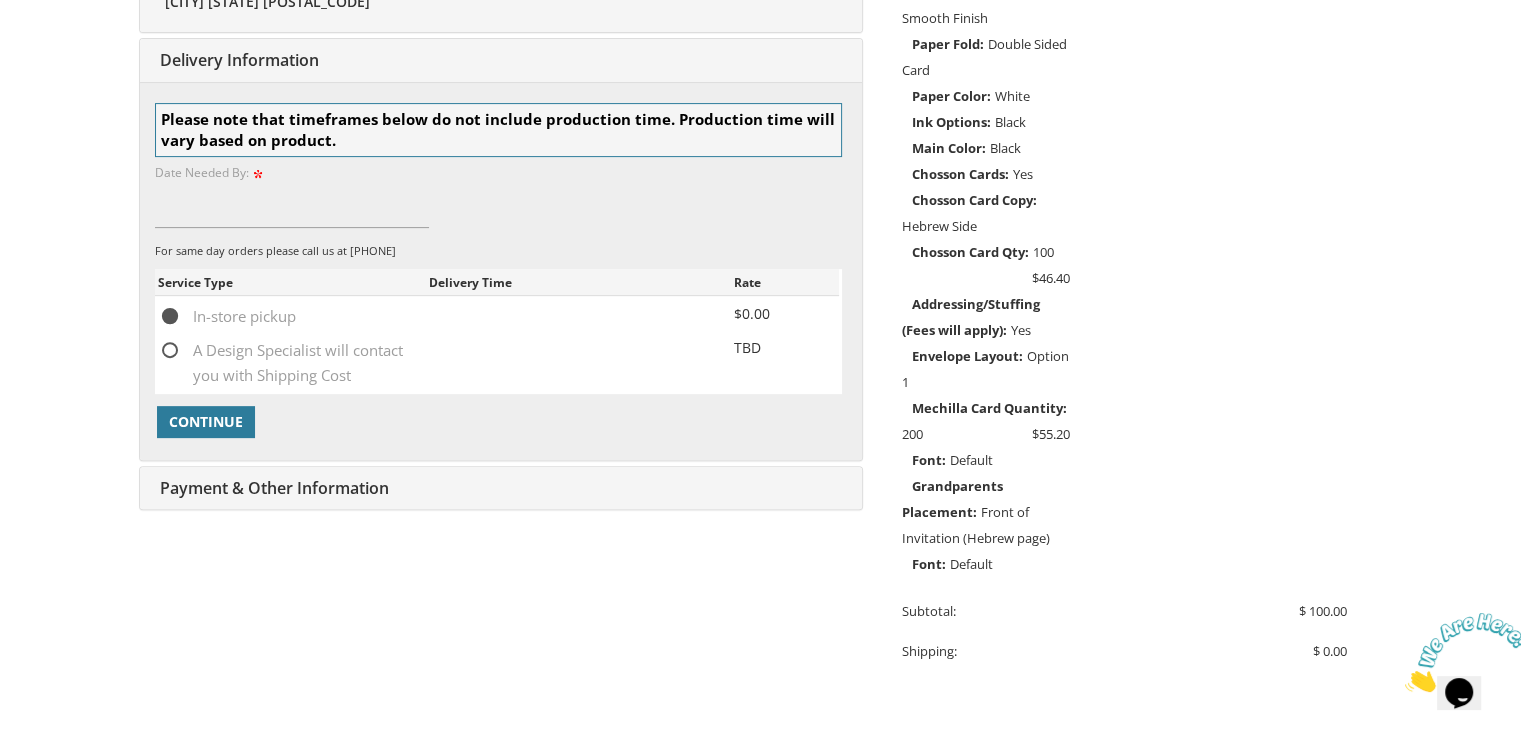 click on "A Design Specialist will contact you with Shipping Cost" at bounding box center (293, 350) 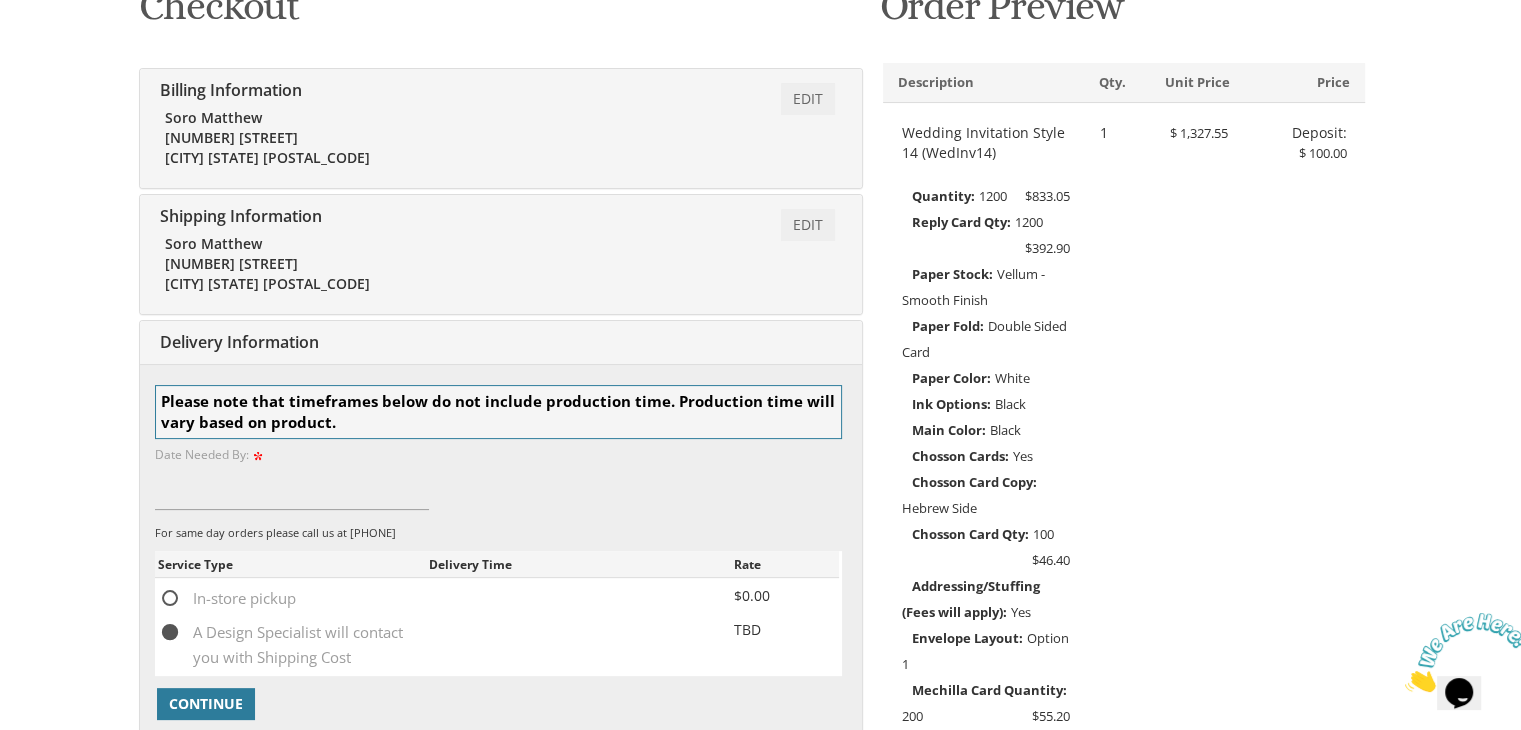 scroll, scrollTop: 456, scrollLeft: 0, axis: vertical 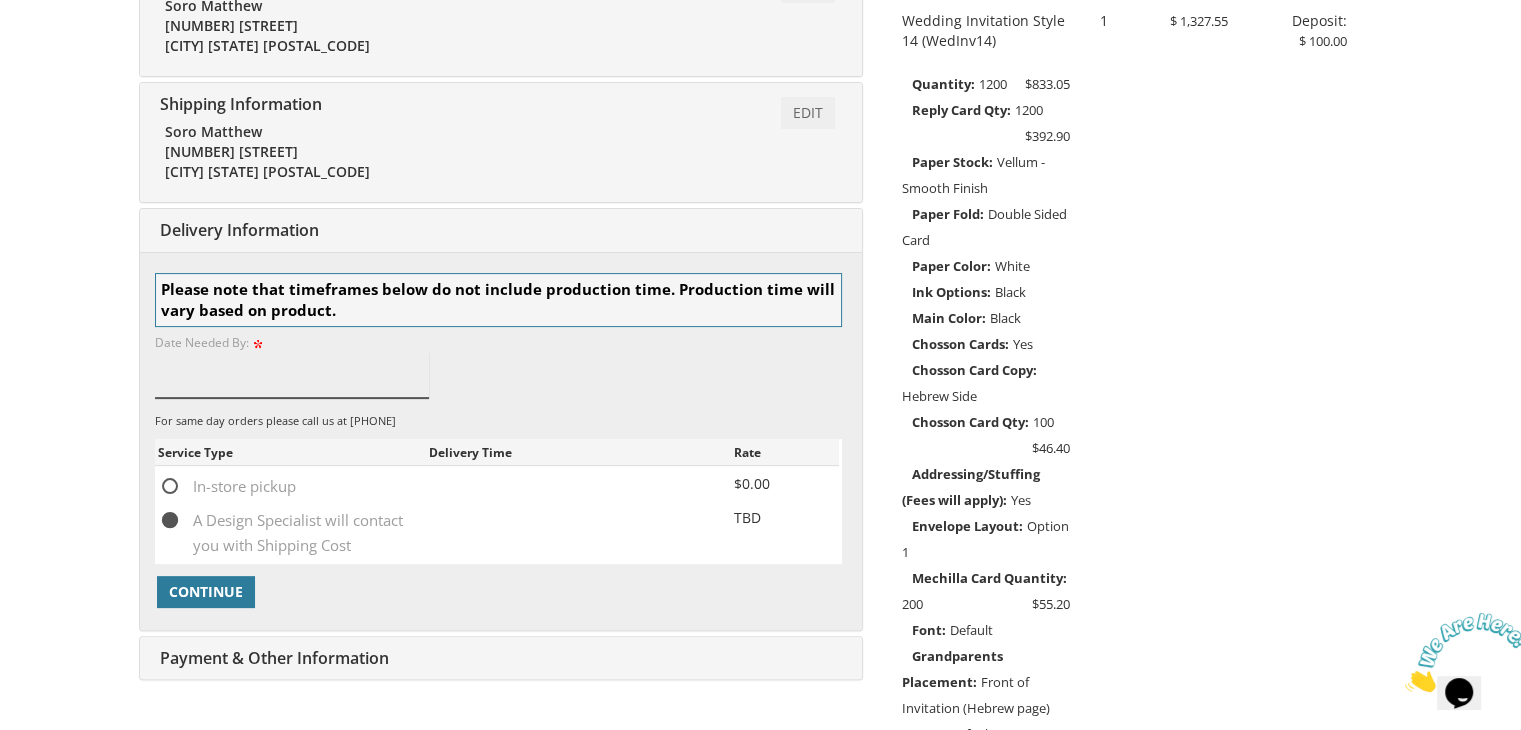 click at bounding box center [292, 375] 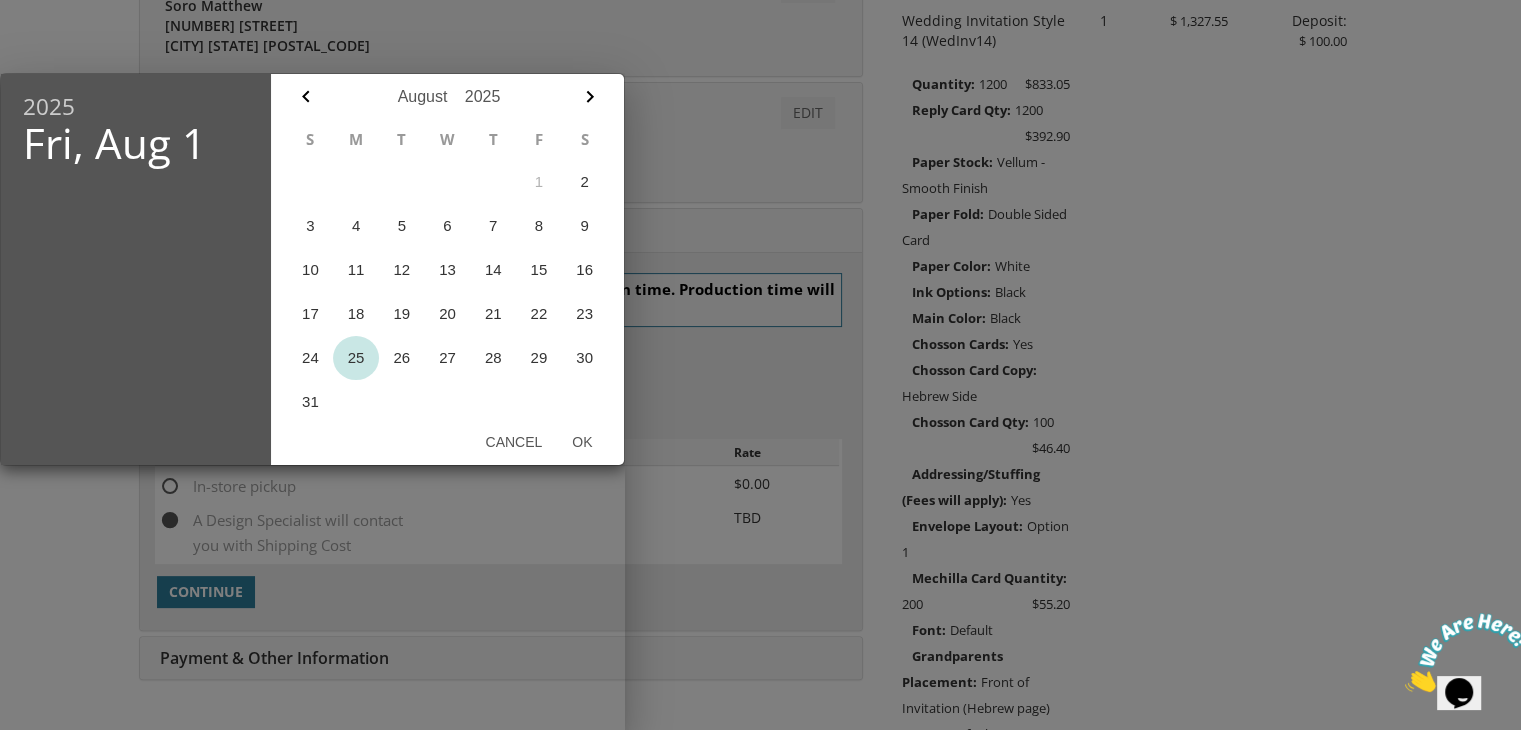 click on "25" at bounding box center (356, 358) 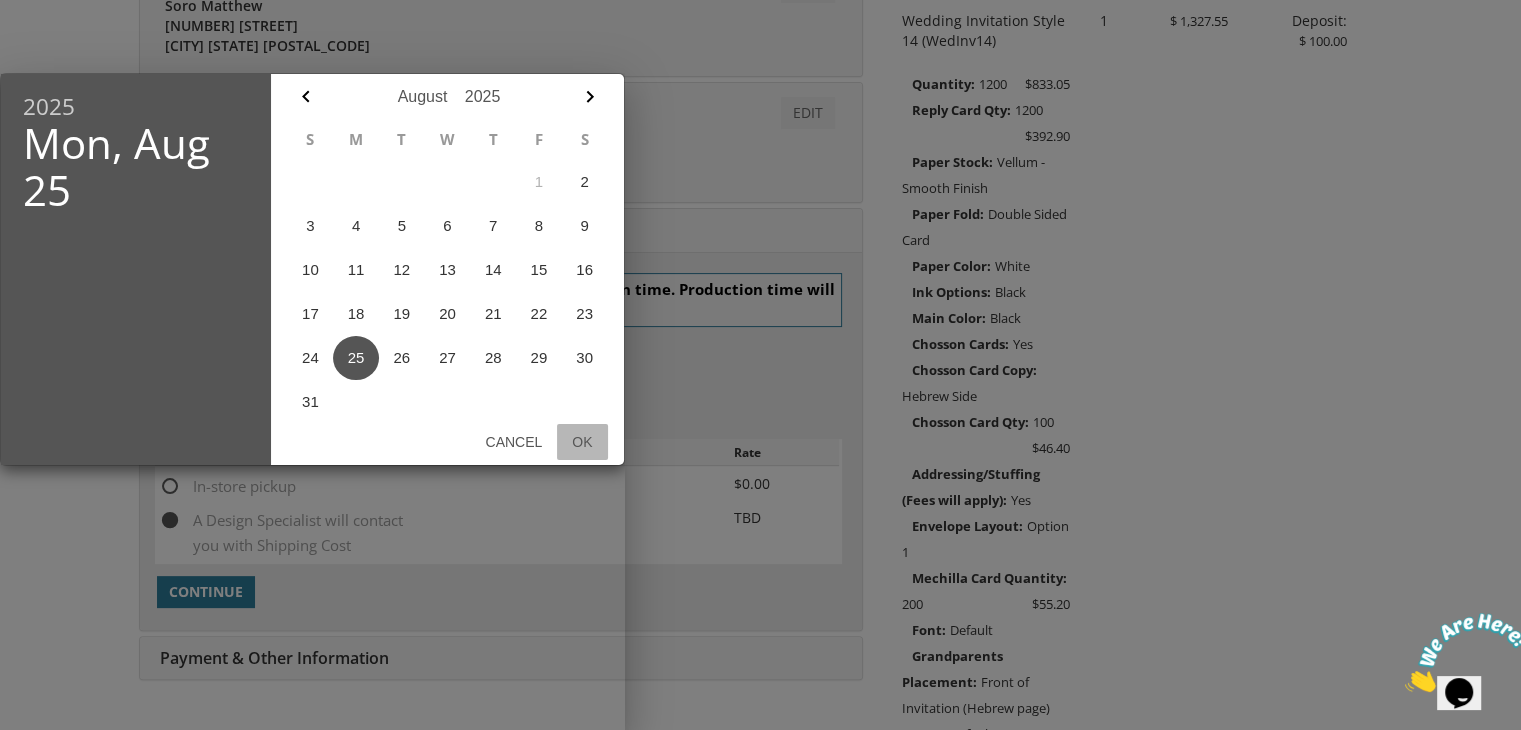 click on "Ok" at bounding box center (582, 442) 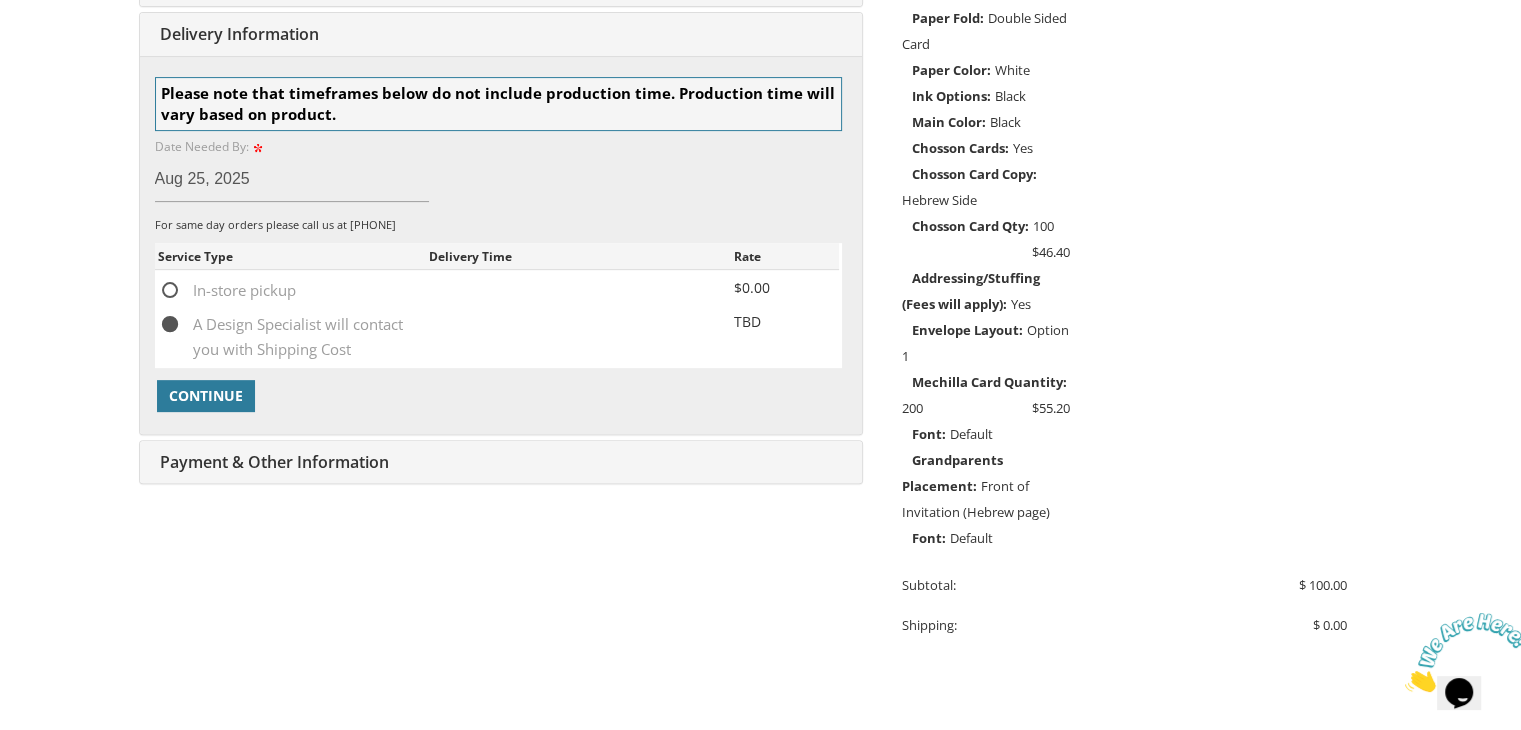 scroll, scrollTop: 648, scrollLeft: 0, axis: vertical 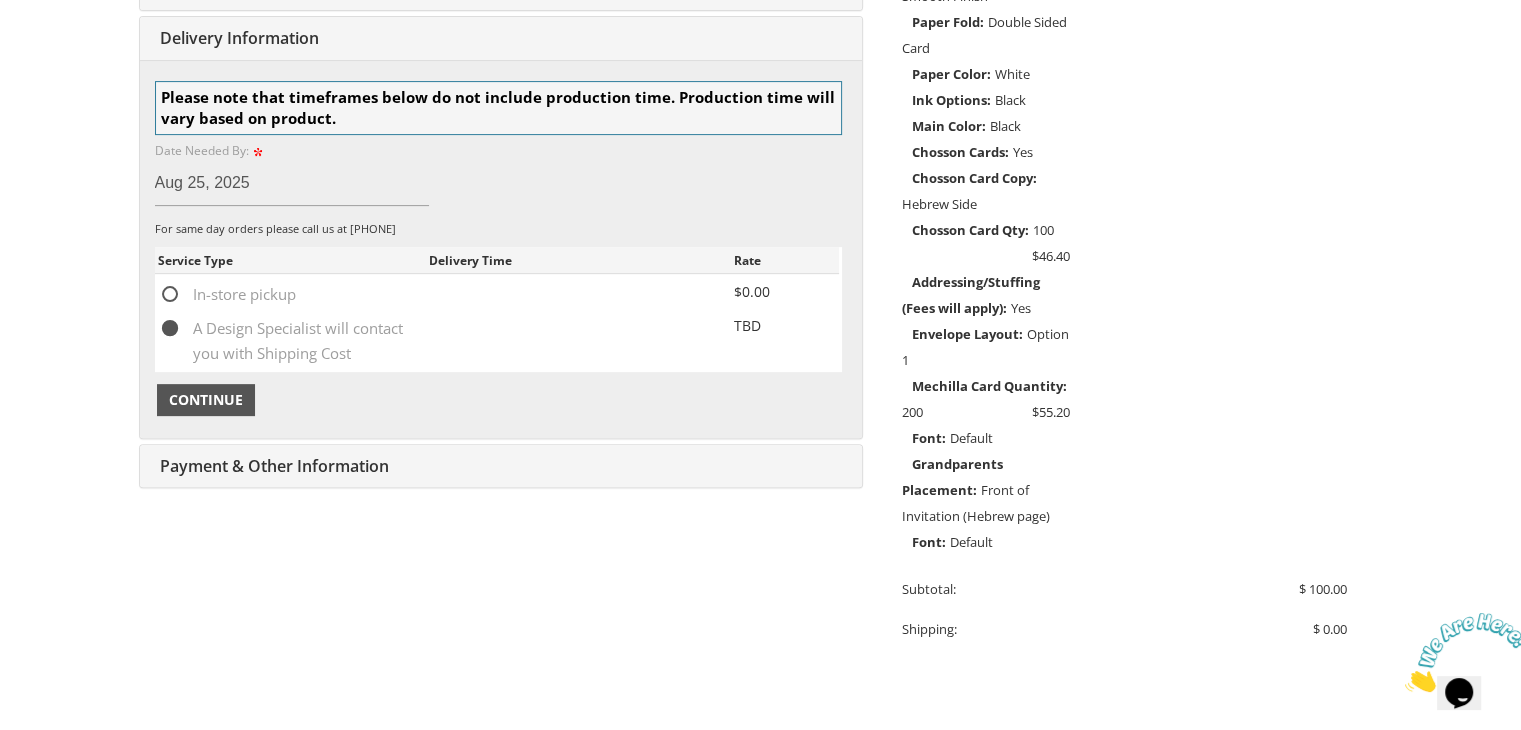 click on "Continue" at bounding box center [206, 400] 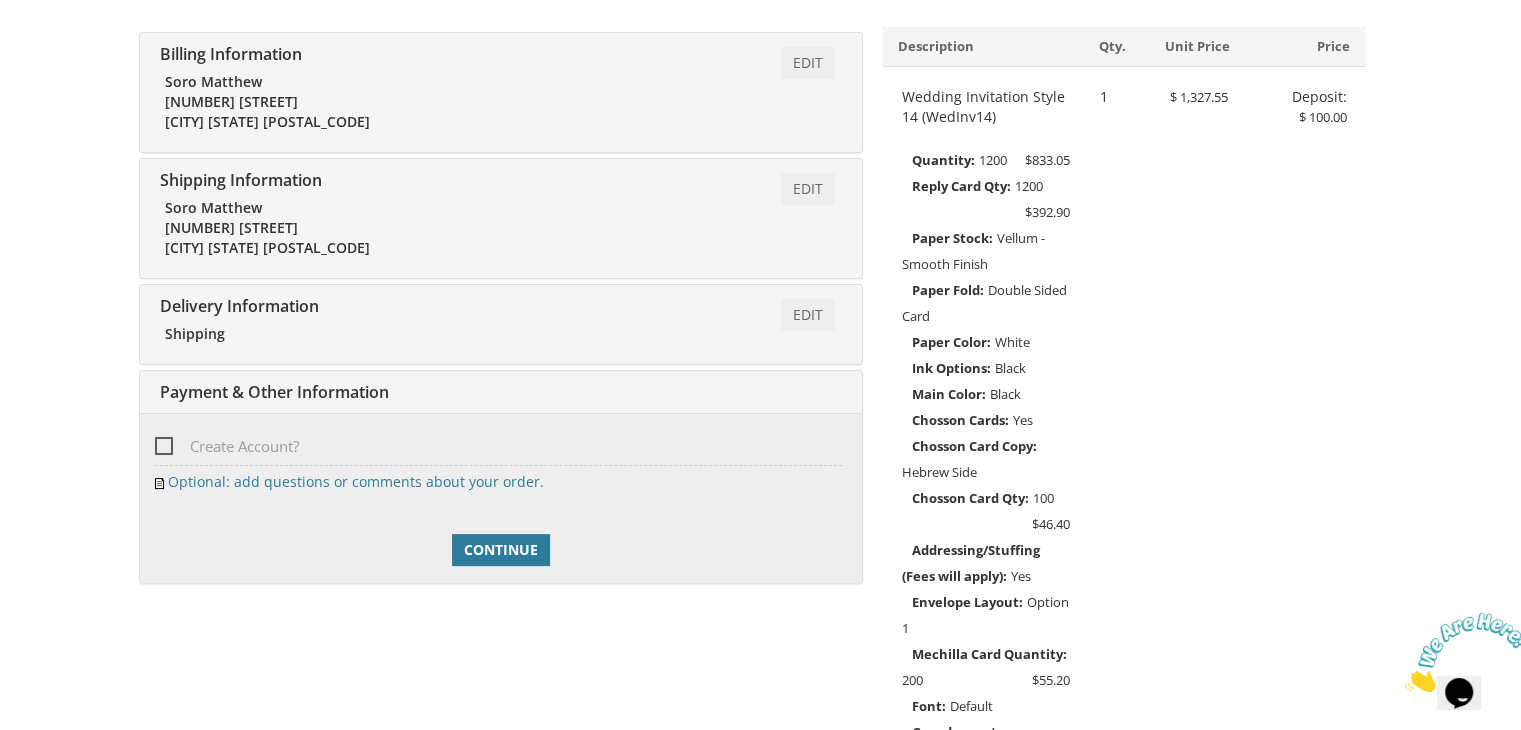 scroll, scrollTop: 412, scrollLeft: 0, axis: vertical 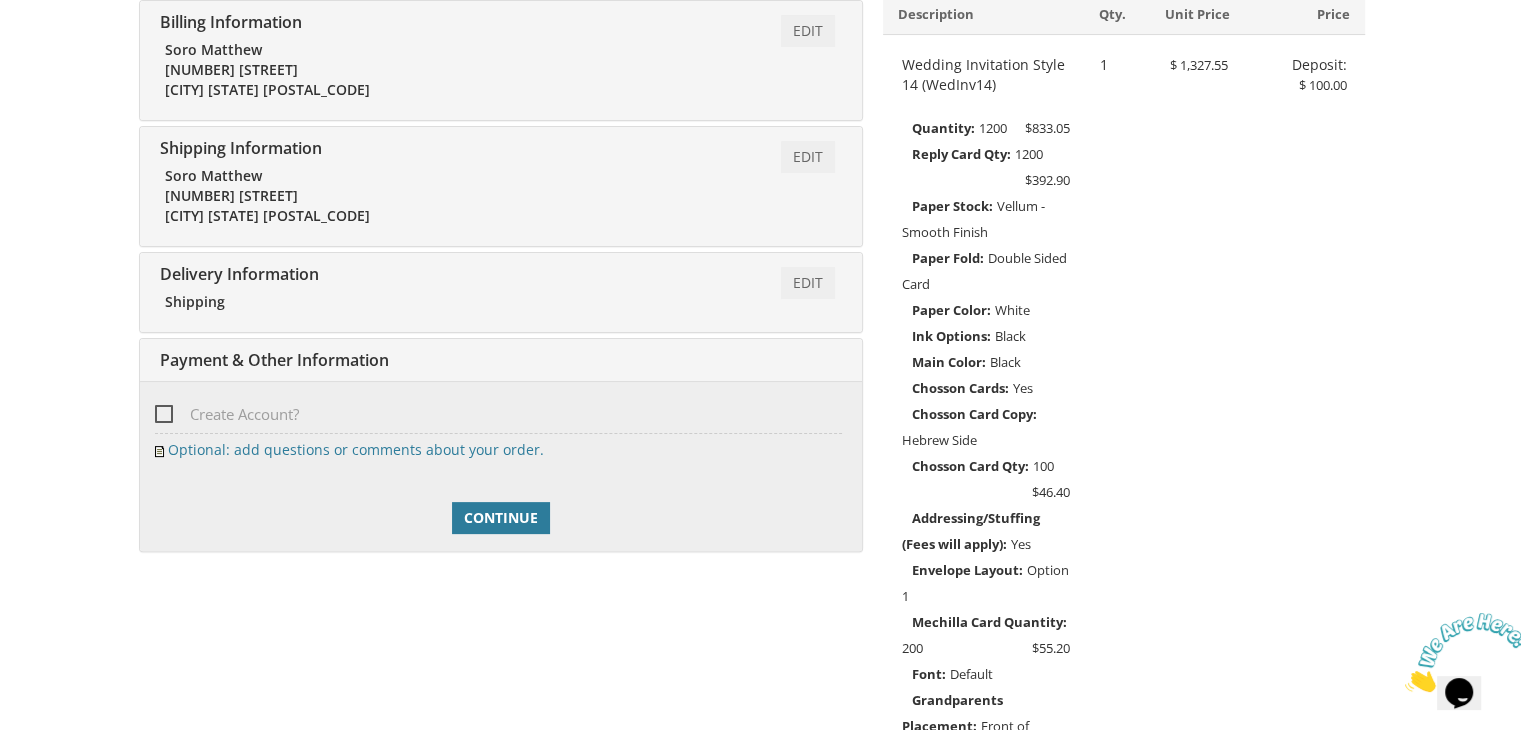 click on "Create Account?" at bounding box center [227, 414] 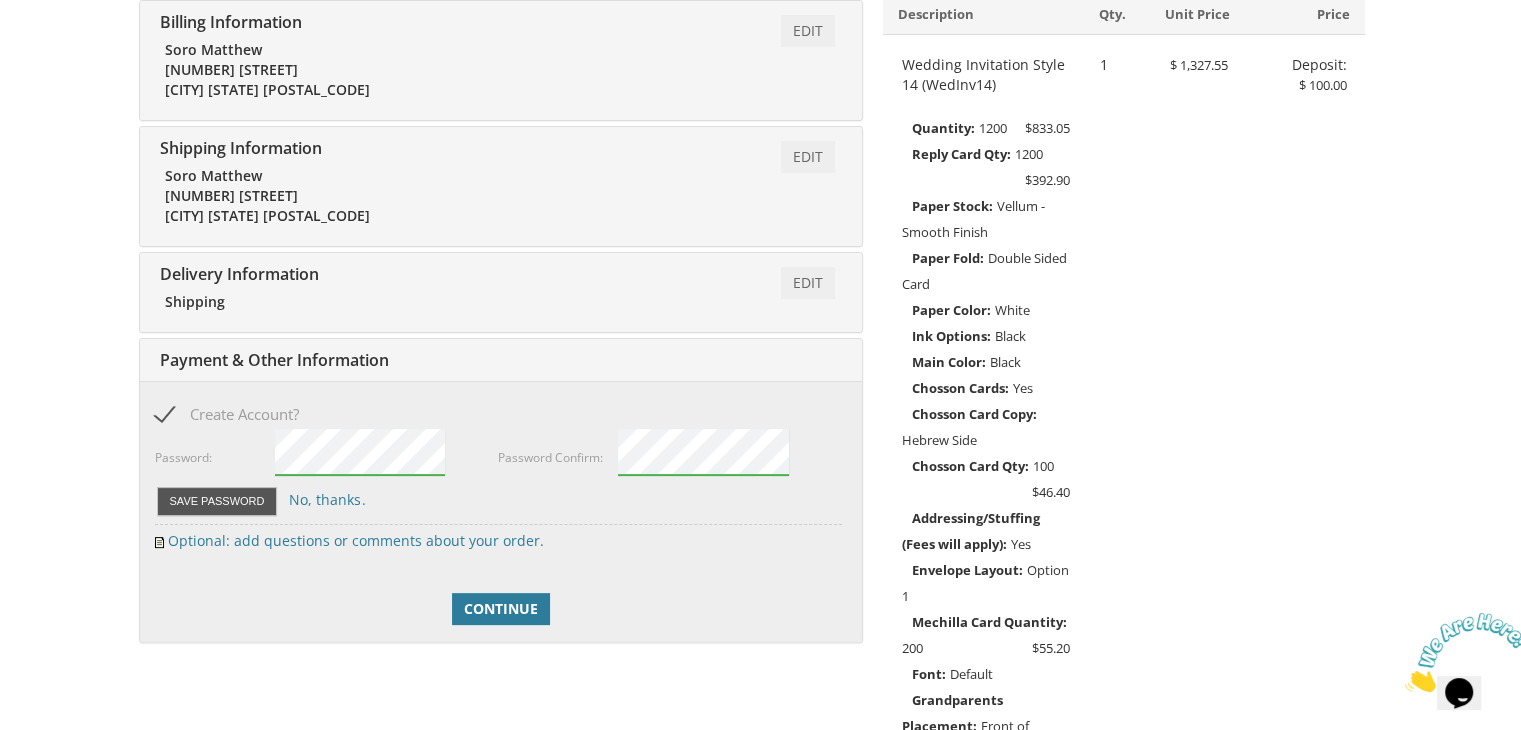 click on "Save Password" at bounding box center [217, 501] 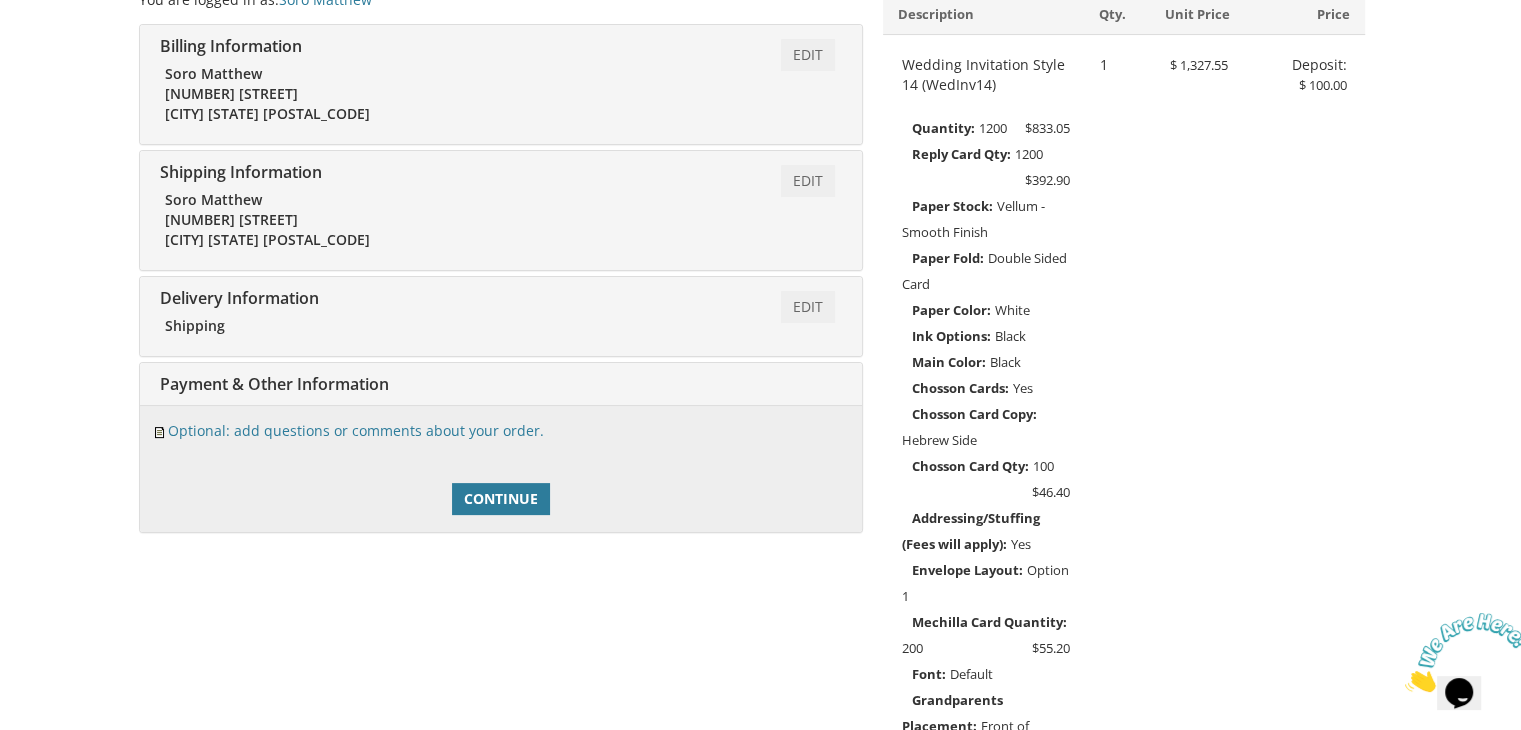 scroll, scrollTop: 436, scrollLeft: 0, axis: vertical 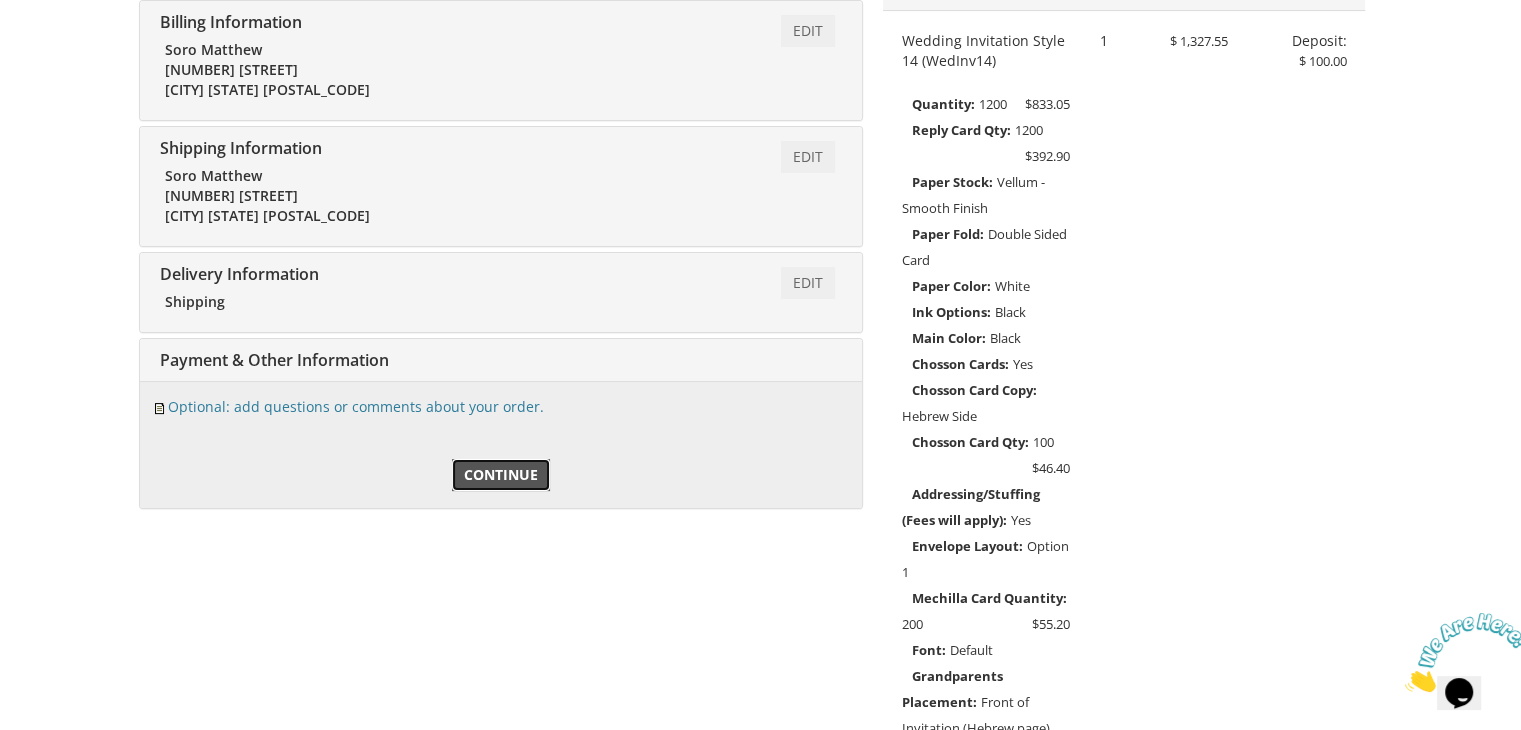 click on "Continue" at bounding box center (501, 475) 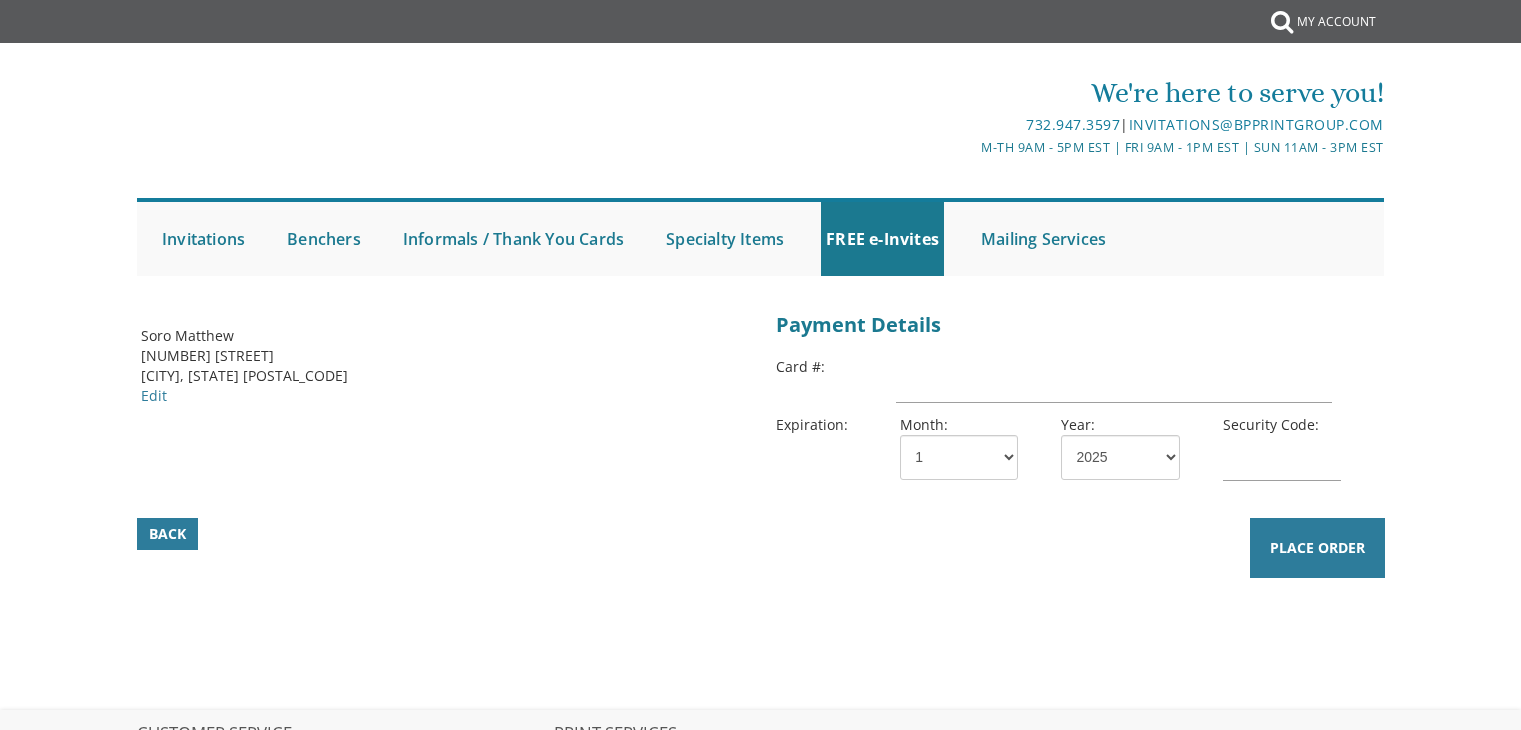 scroll, scrollTop: 0, scrollLeft: 0, axis: both 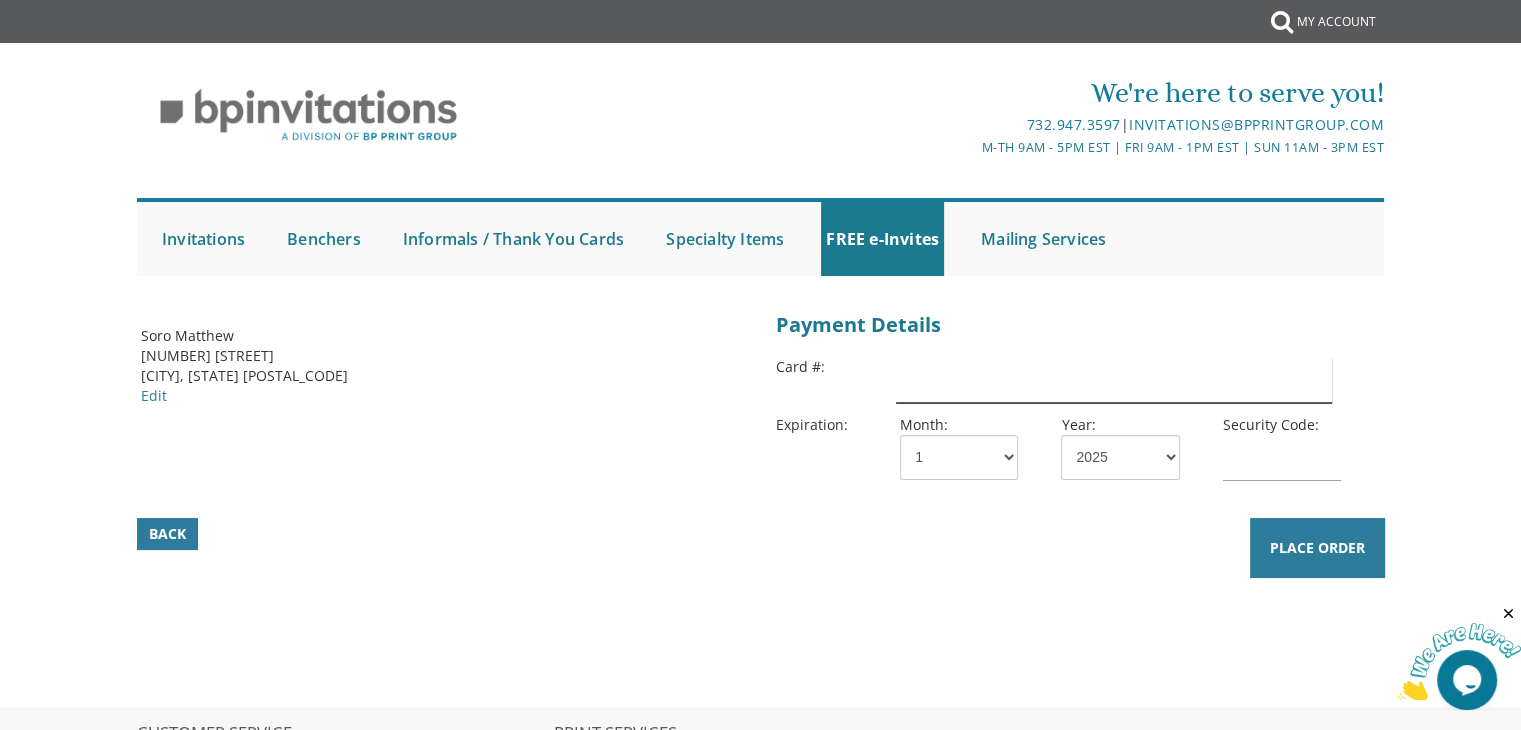 click at bounding box center [1113, 380] 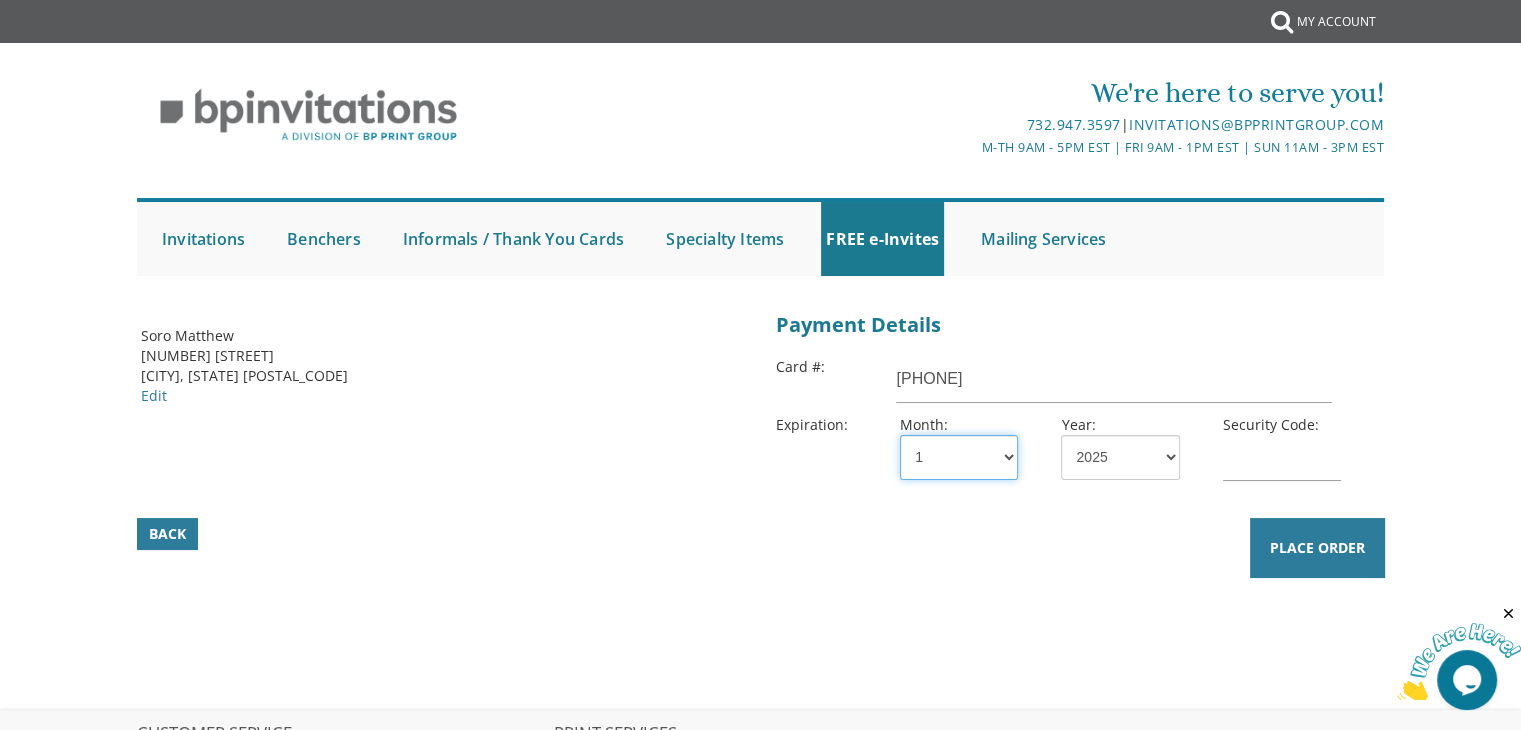select on "11" 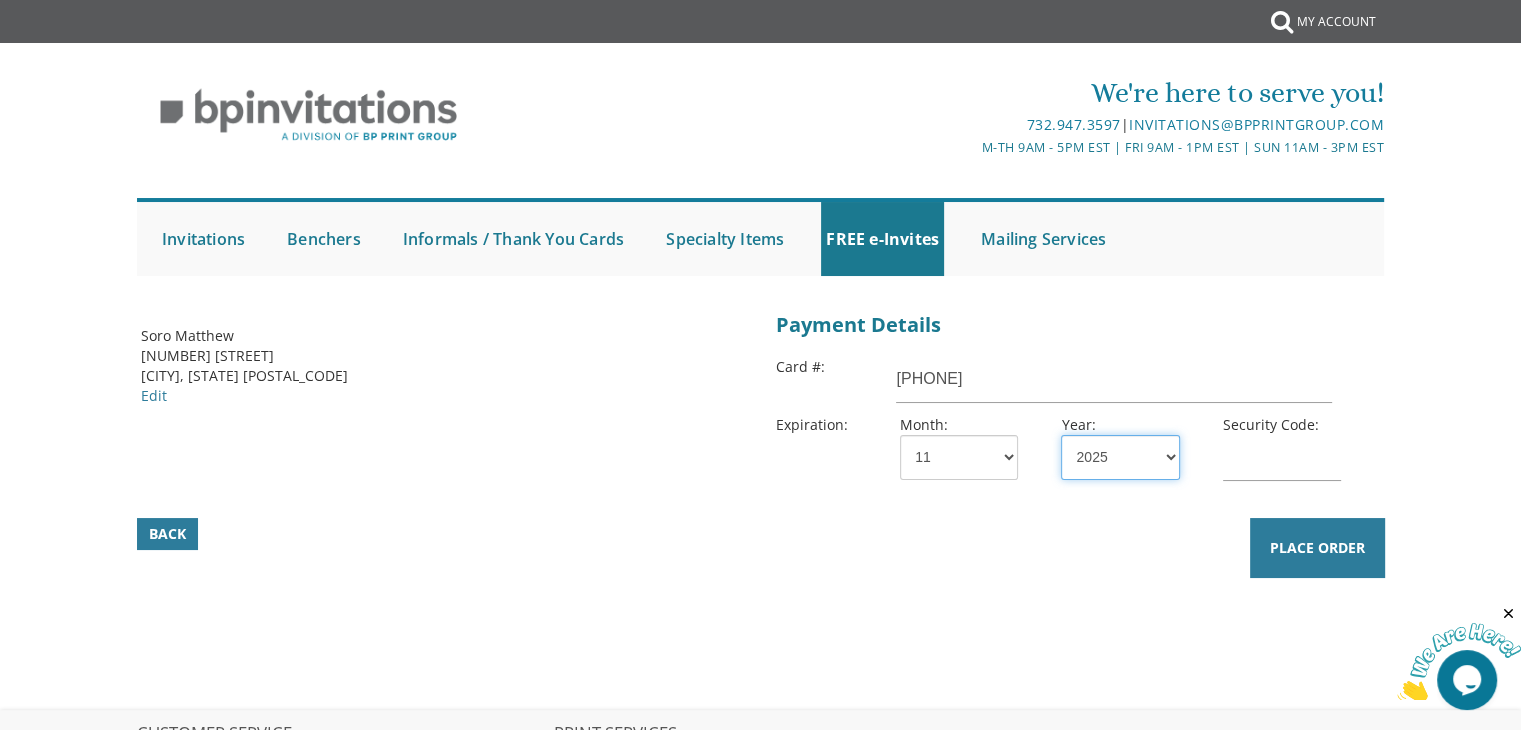 select on "29" 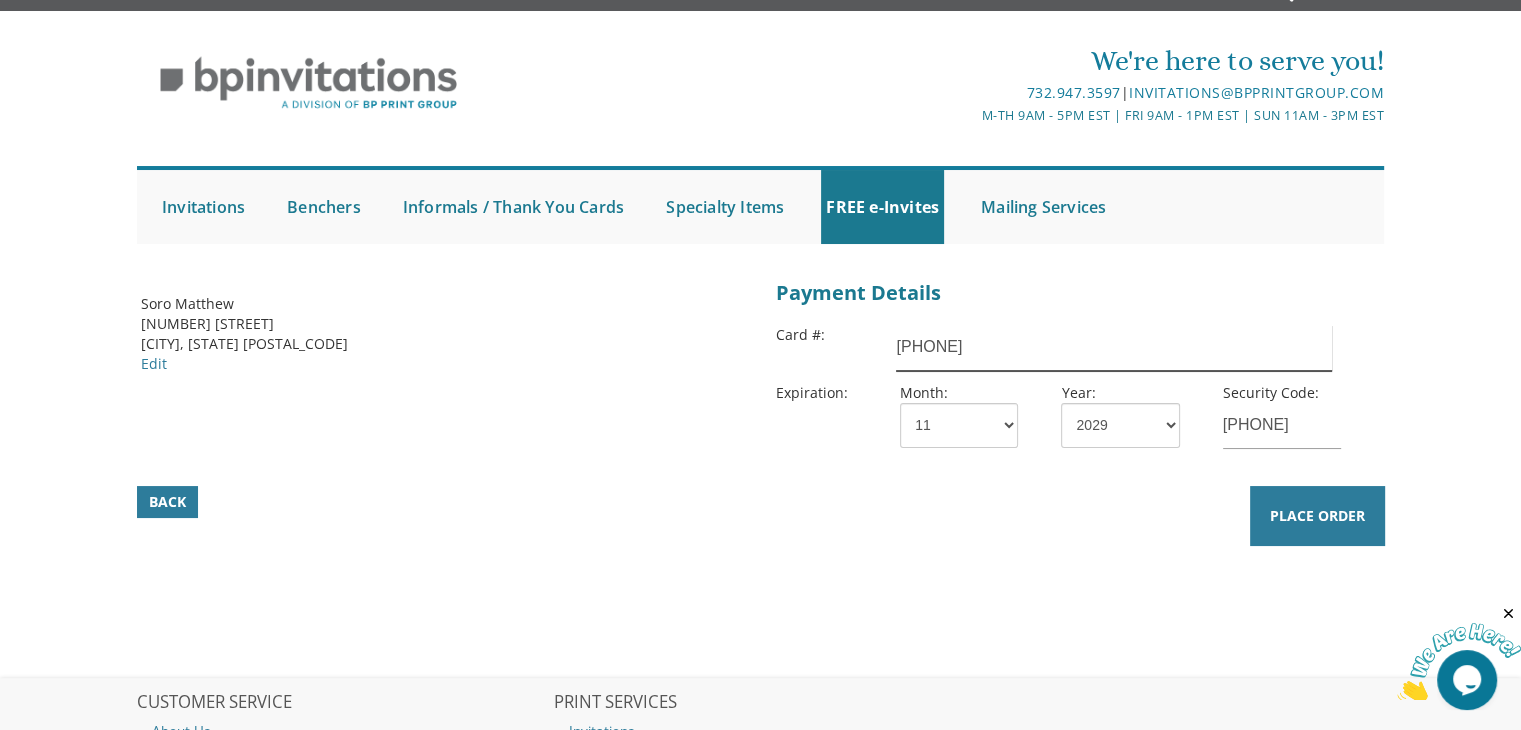 scroll, scrollTop: 31, scrollLeft: 0, axis: vertical 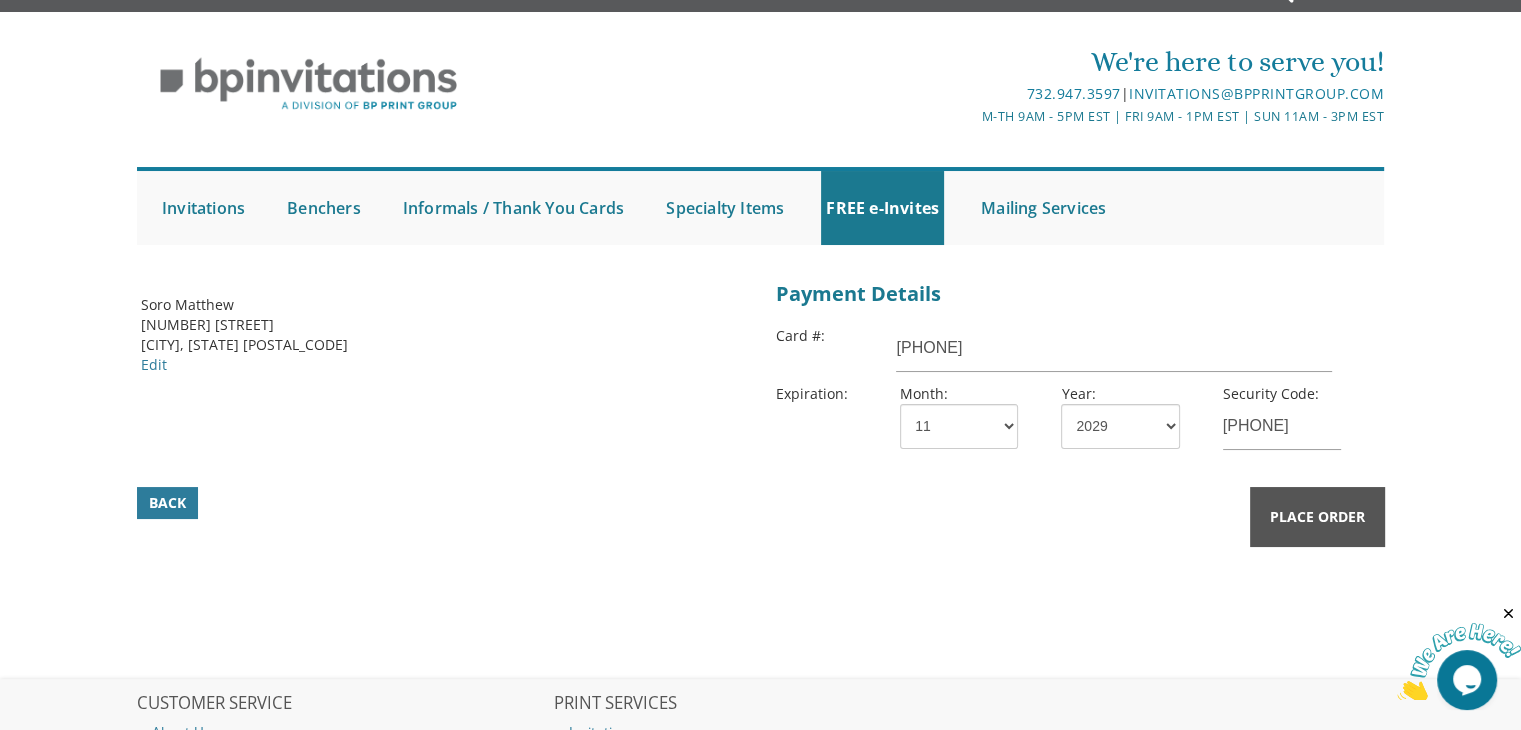 click on "Place Order" at bounding box center (1317, 517) 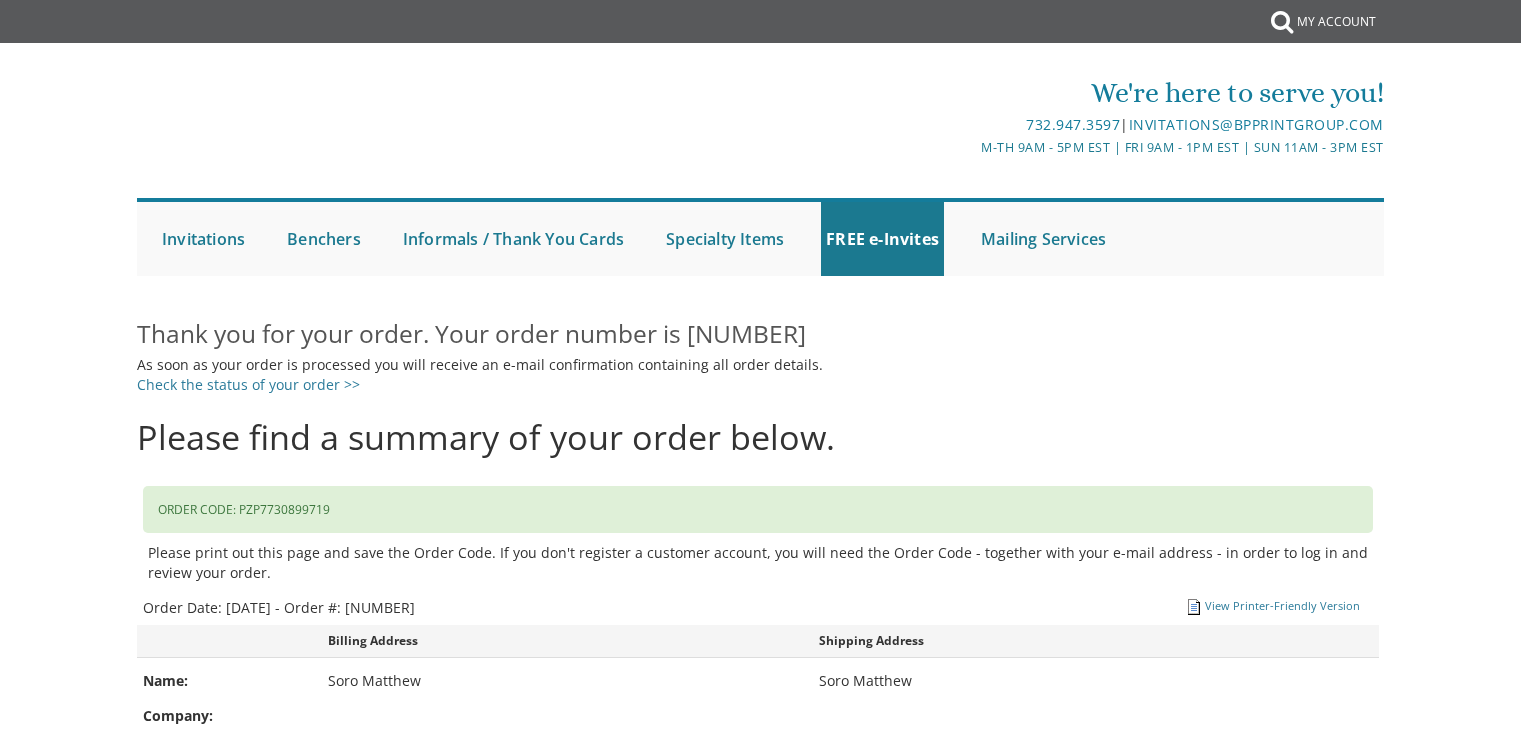 scroll, scrollTop: 0, scrollLeft: 0, axis: both 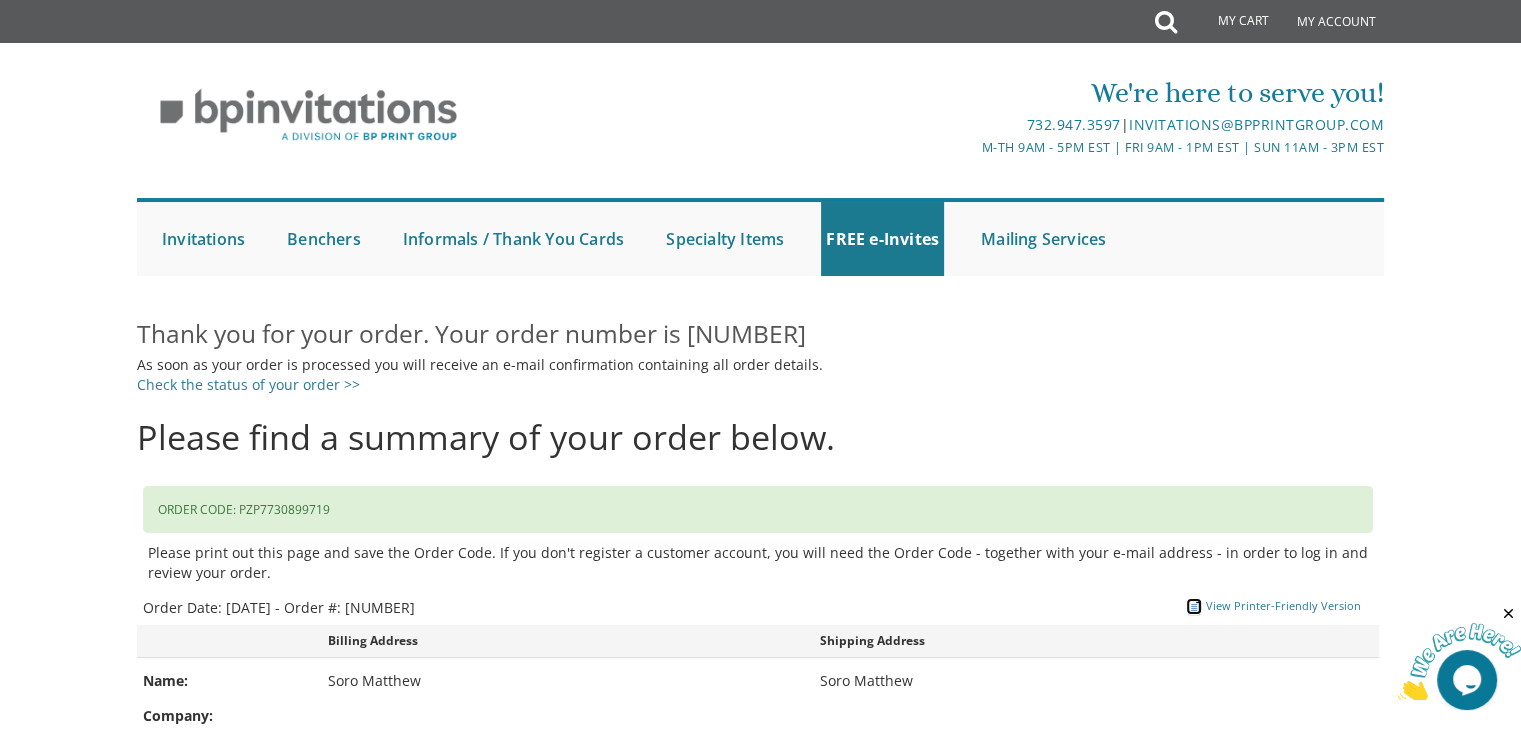 click at bounding box center [1194, 607] 